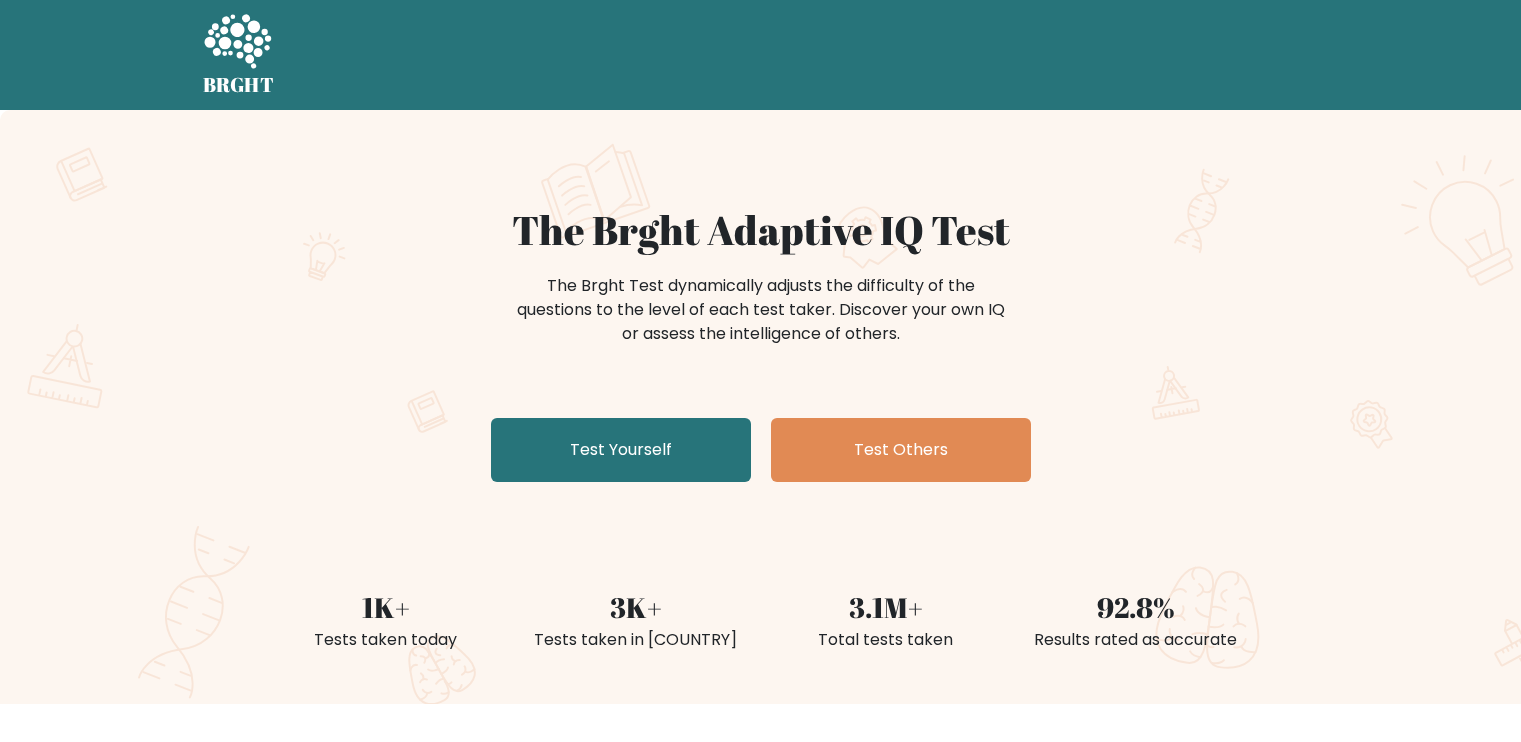 scroll, scrollTop: 0, scrollLeft: 0, axis: both 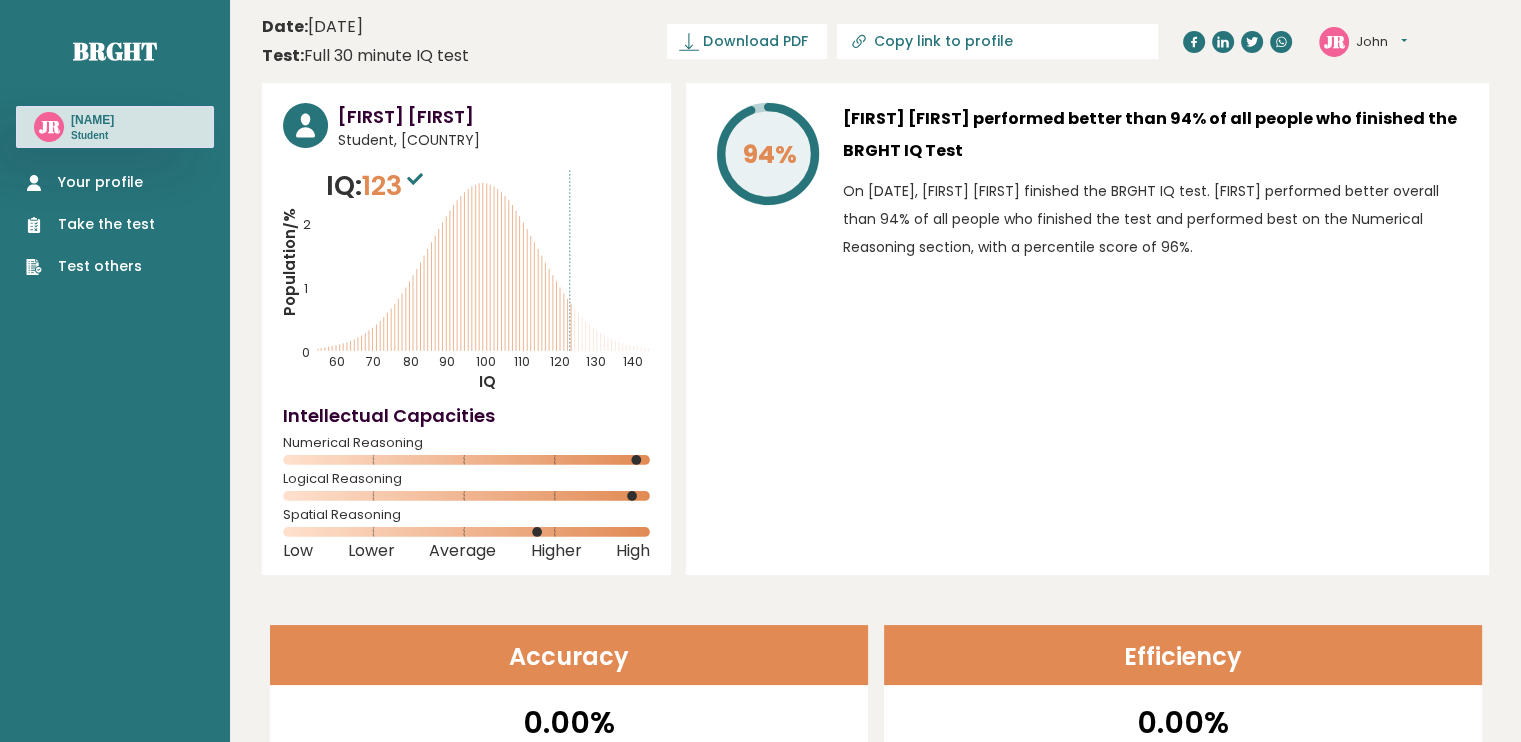 click on "Take the test" at bounding box center (90, 224) 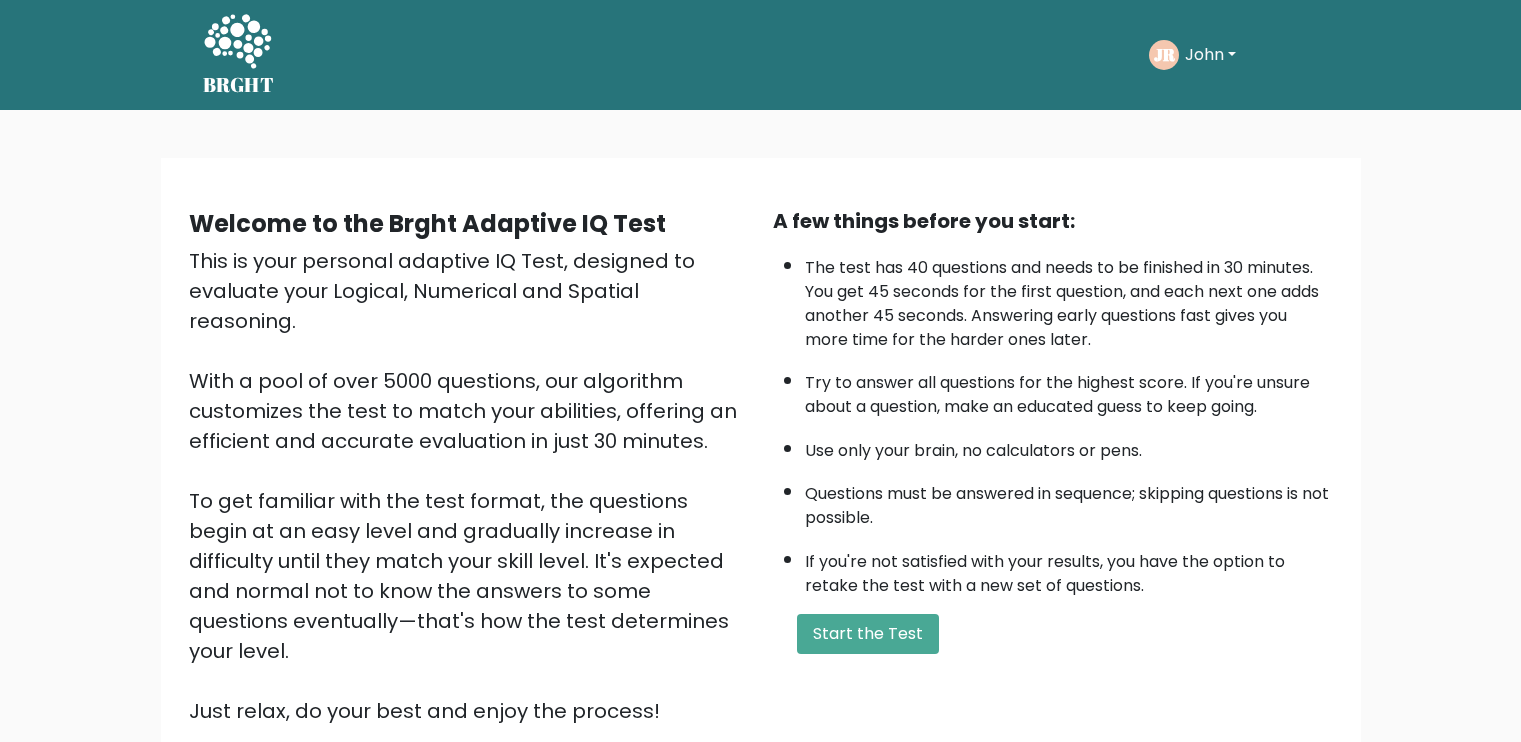 scroll, scrollTop: 0, scrollLeft: 0, axis: both 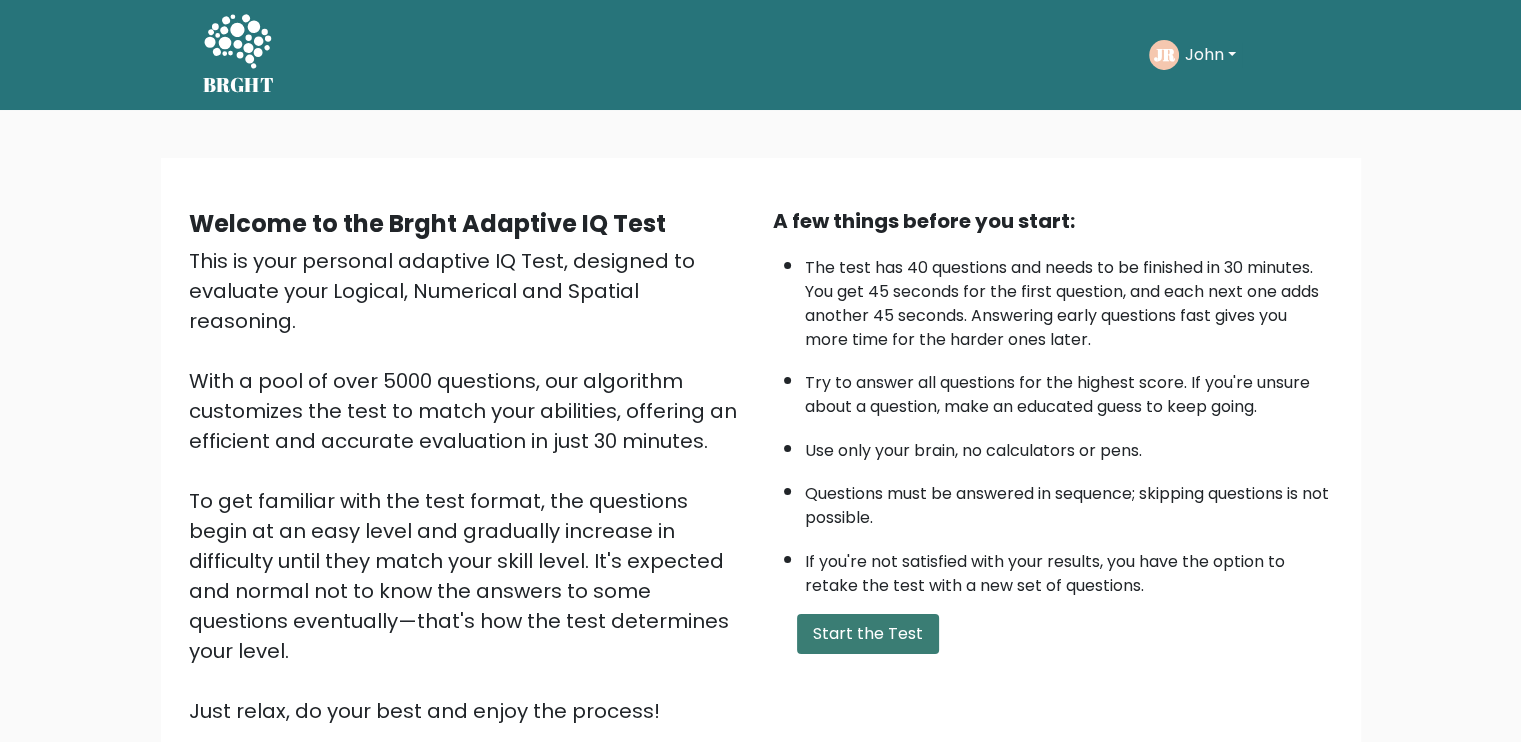 click on "Start the Test" at bounding box center [868, 634] 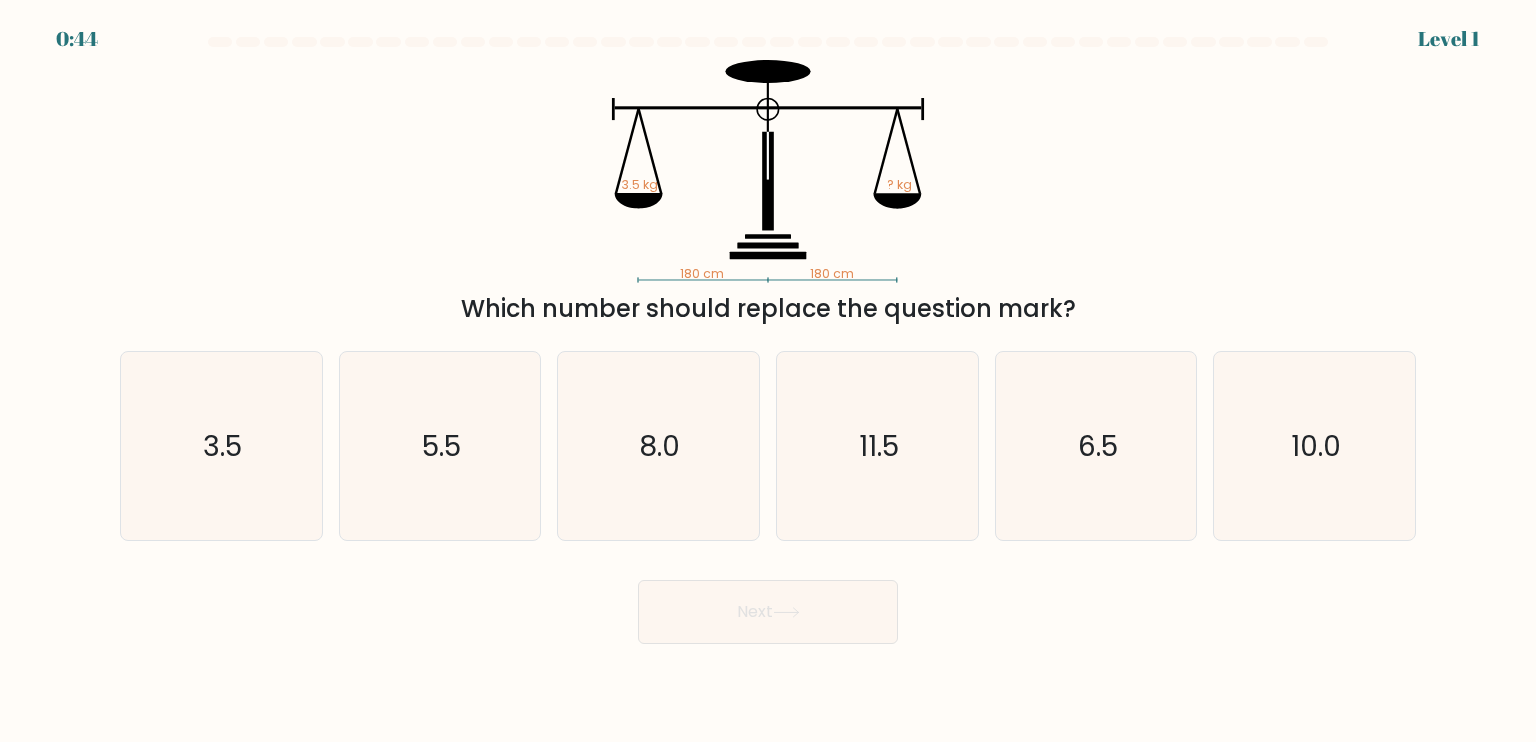 scroll, scrollTop: 0, scrollLeft: 0, axis: both 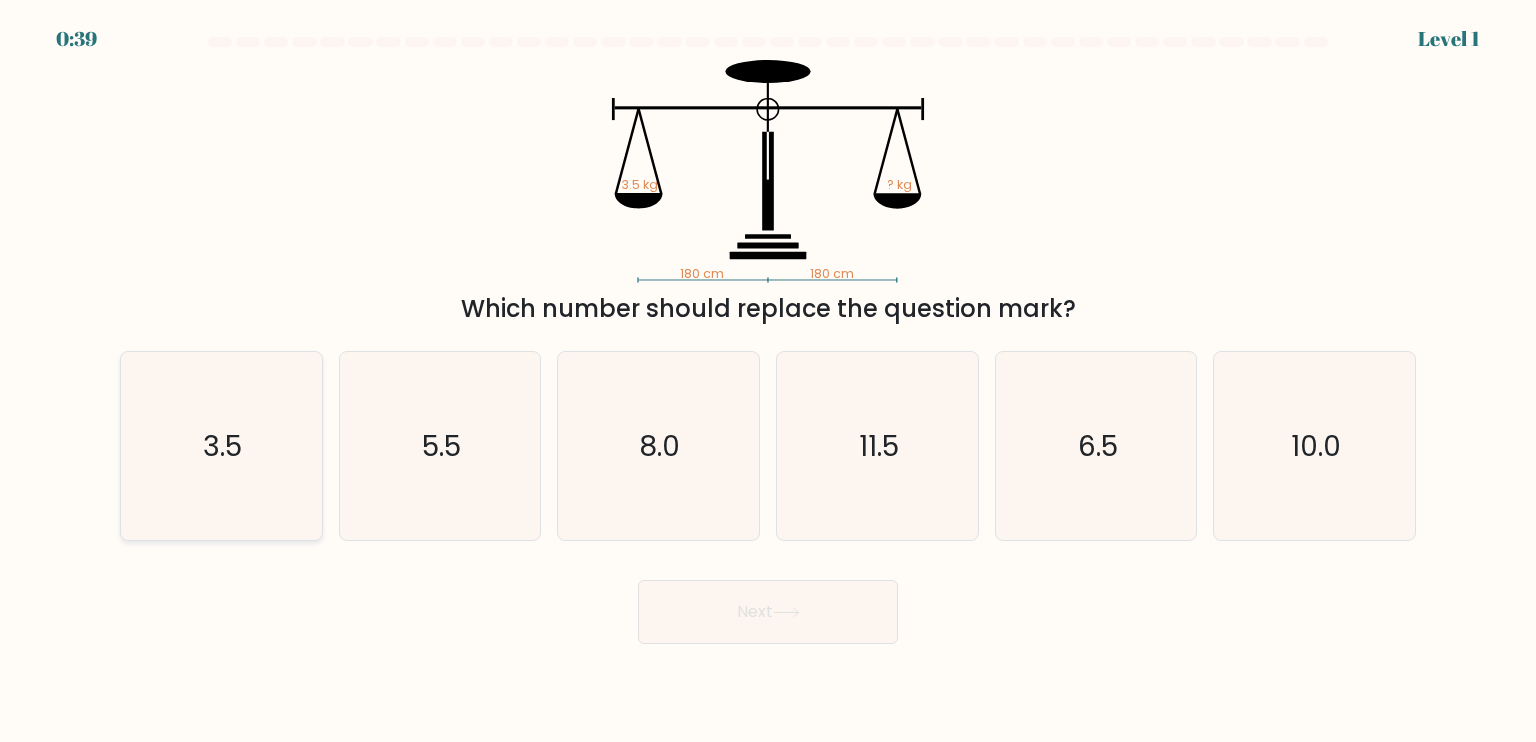 click on "3.5" 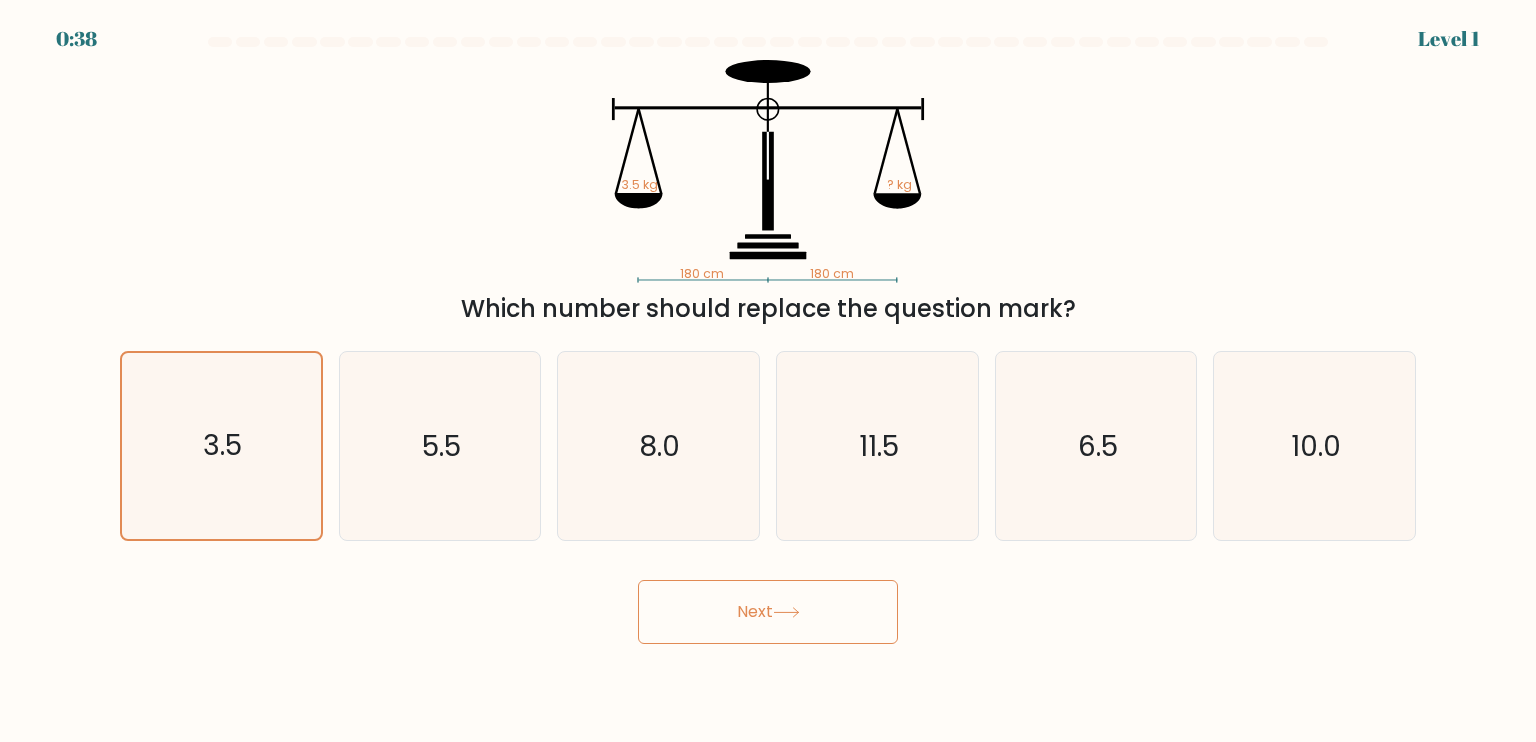 click on "Next" at bounding box center (768, 612) 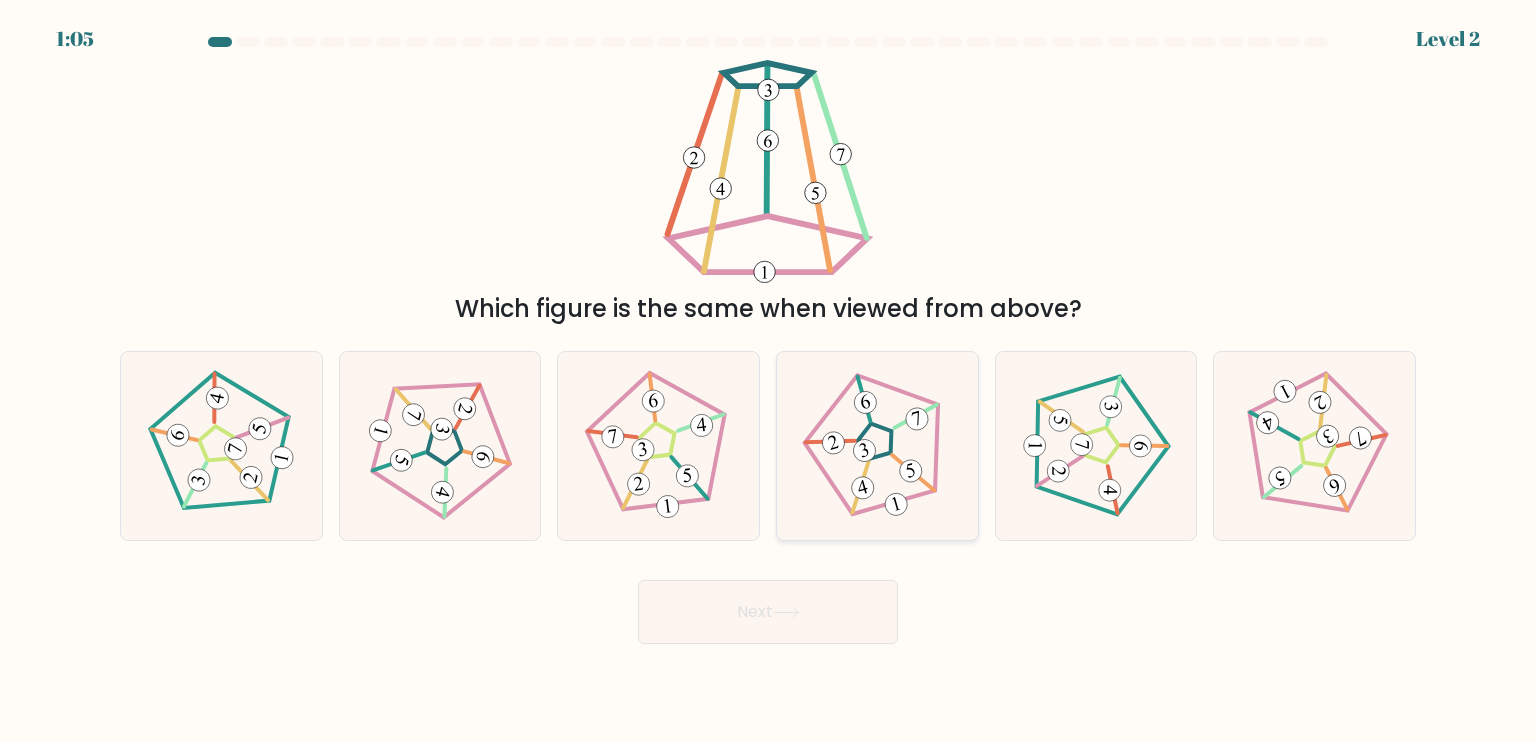click 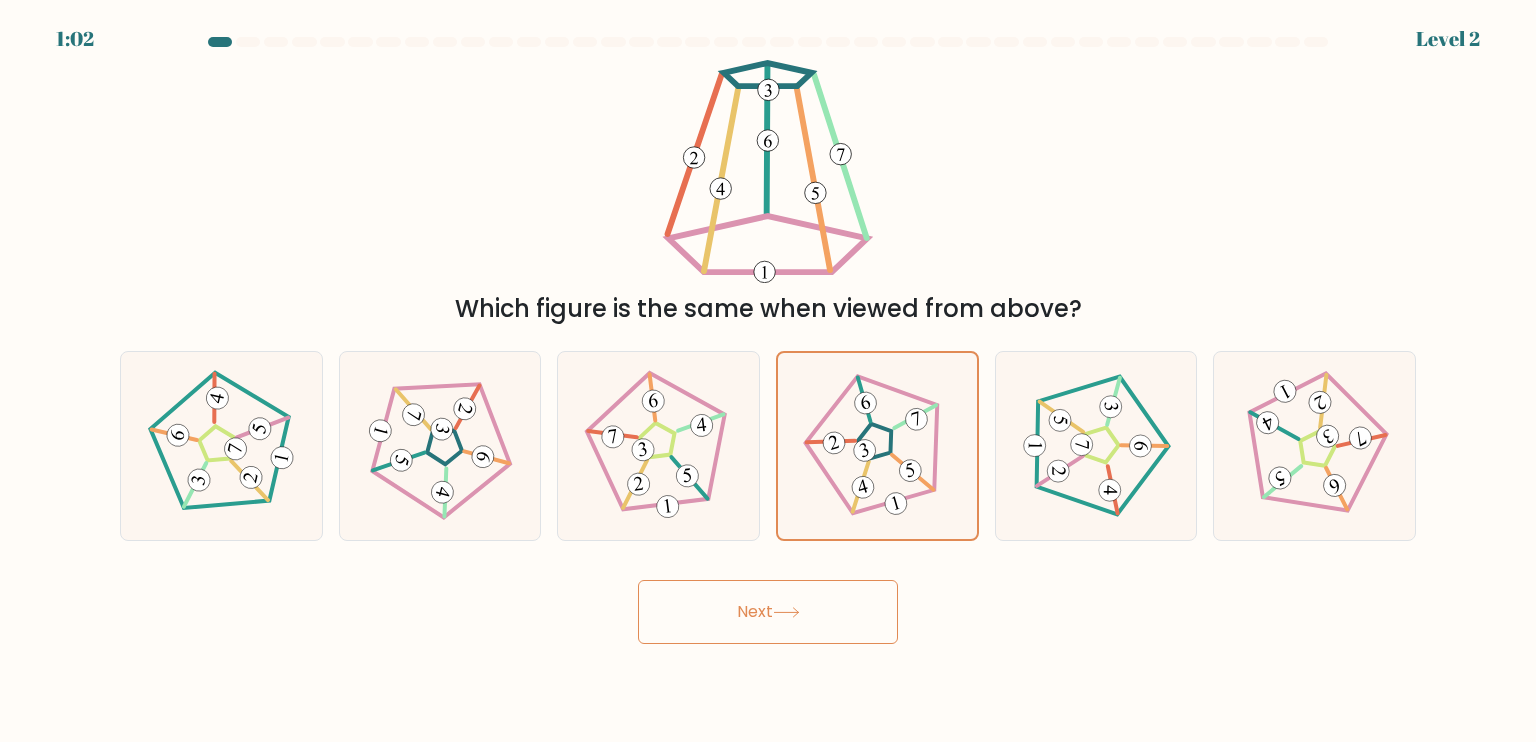click on "Next" at bounding box center (768, 612) 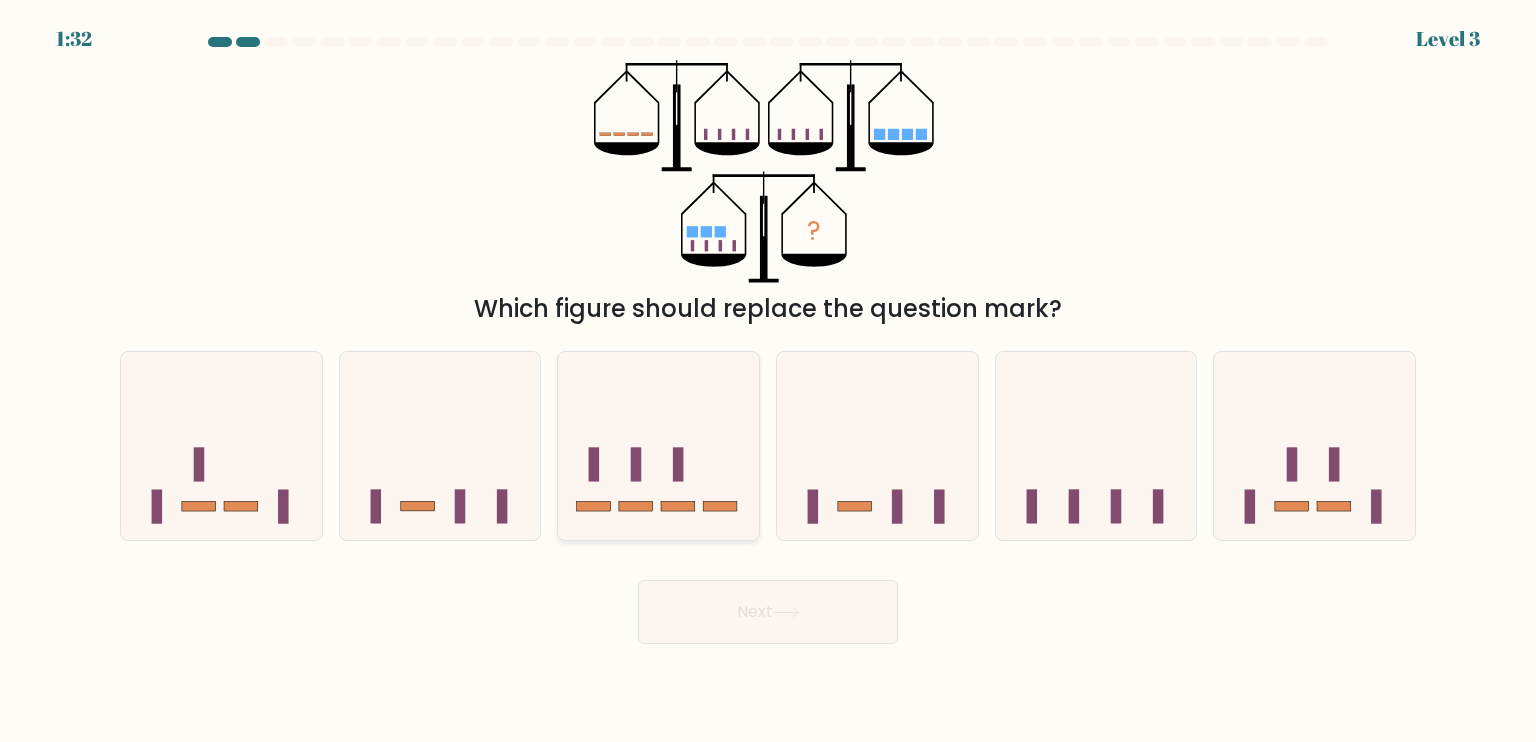 click 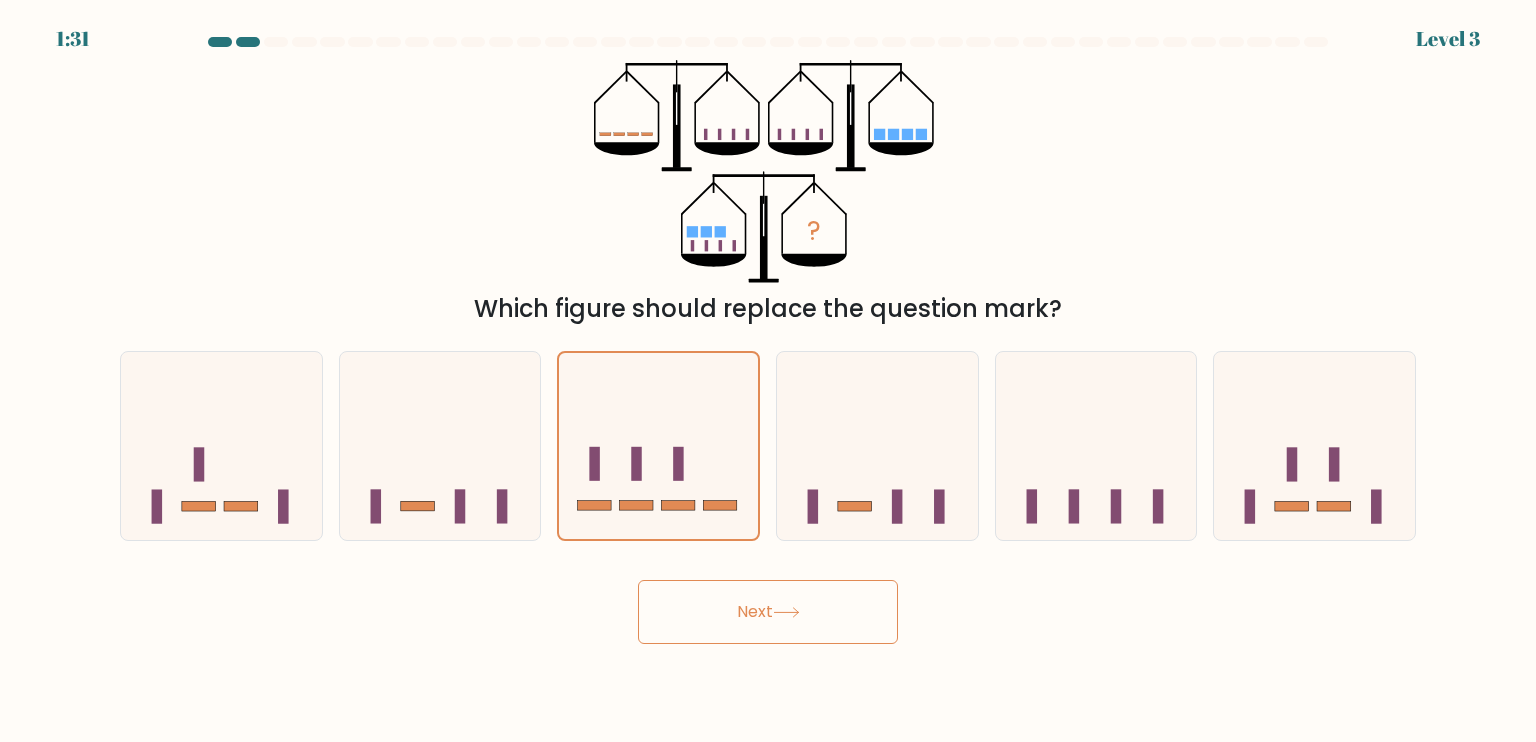 click on "Next" at bounding box center (768, 612) 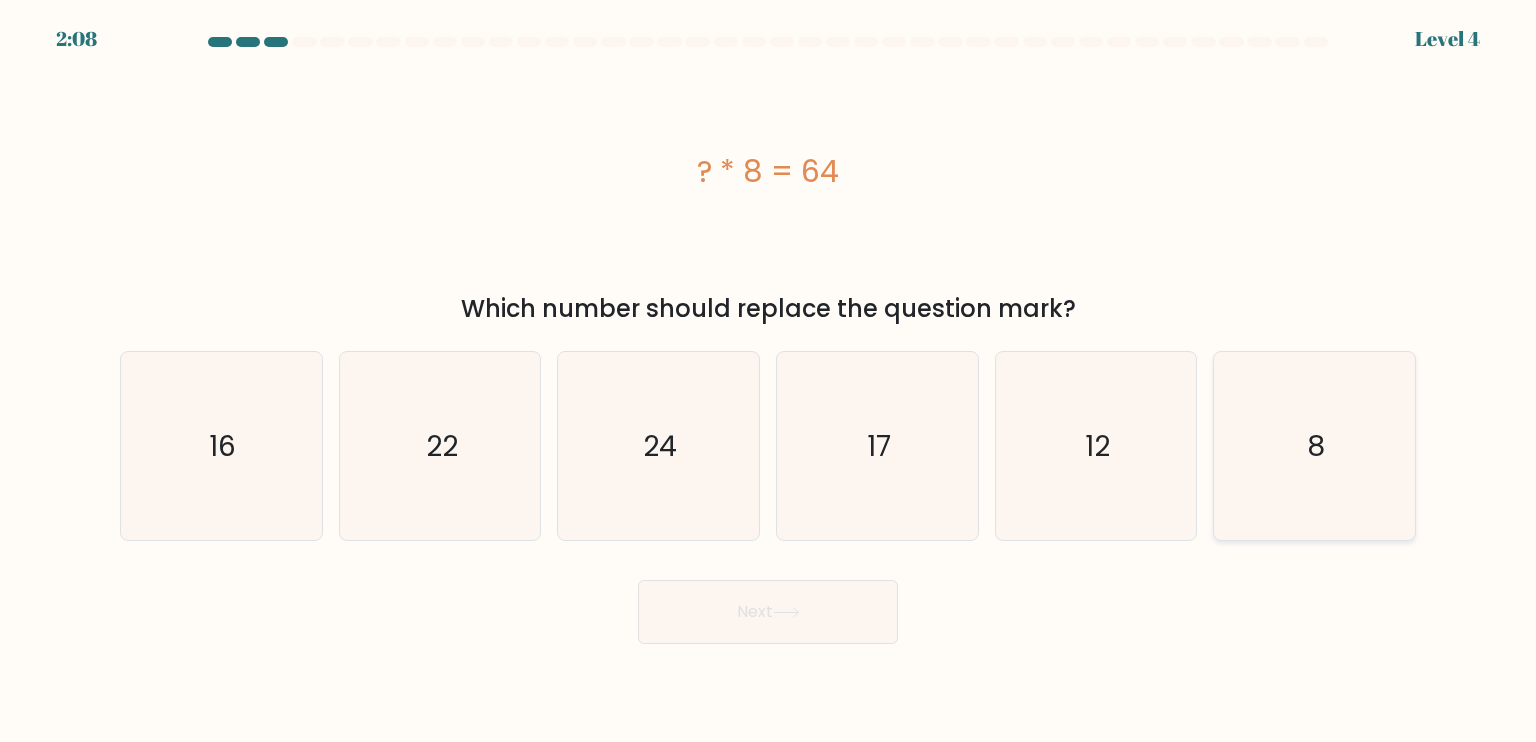 click on "8" 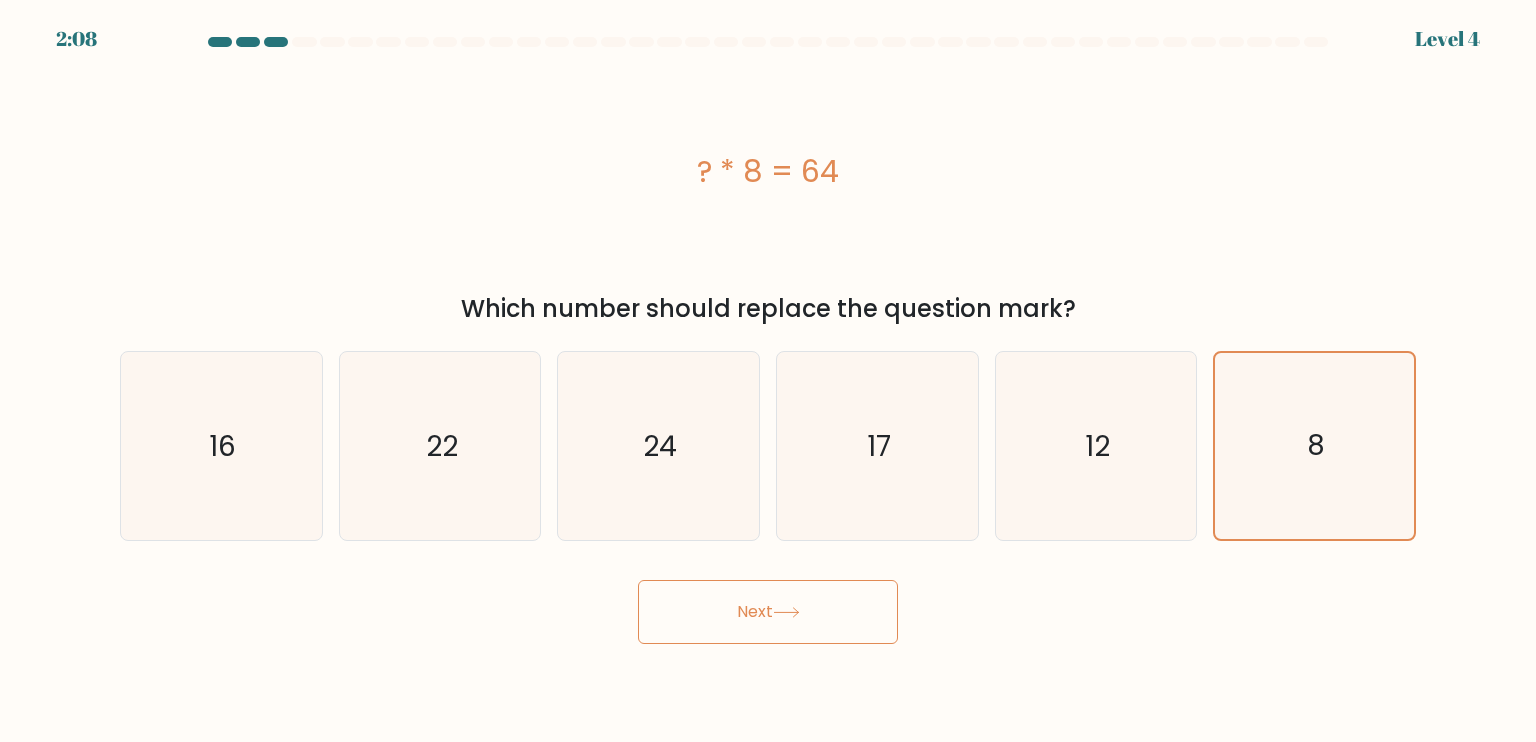 click on "Next" at bounding box center (768, 612) 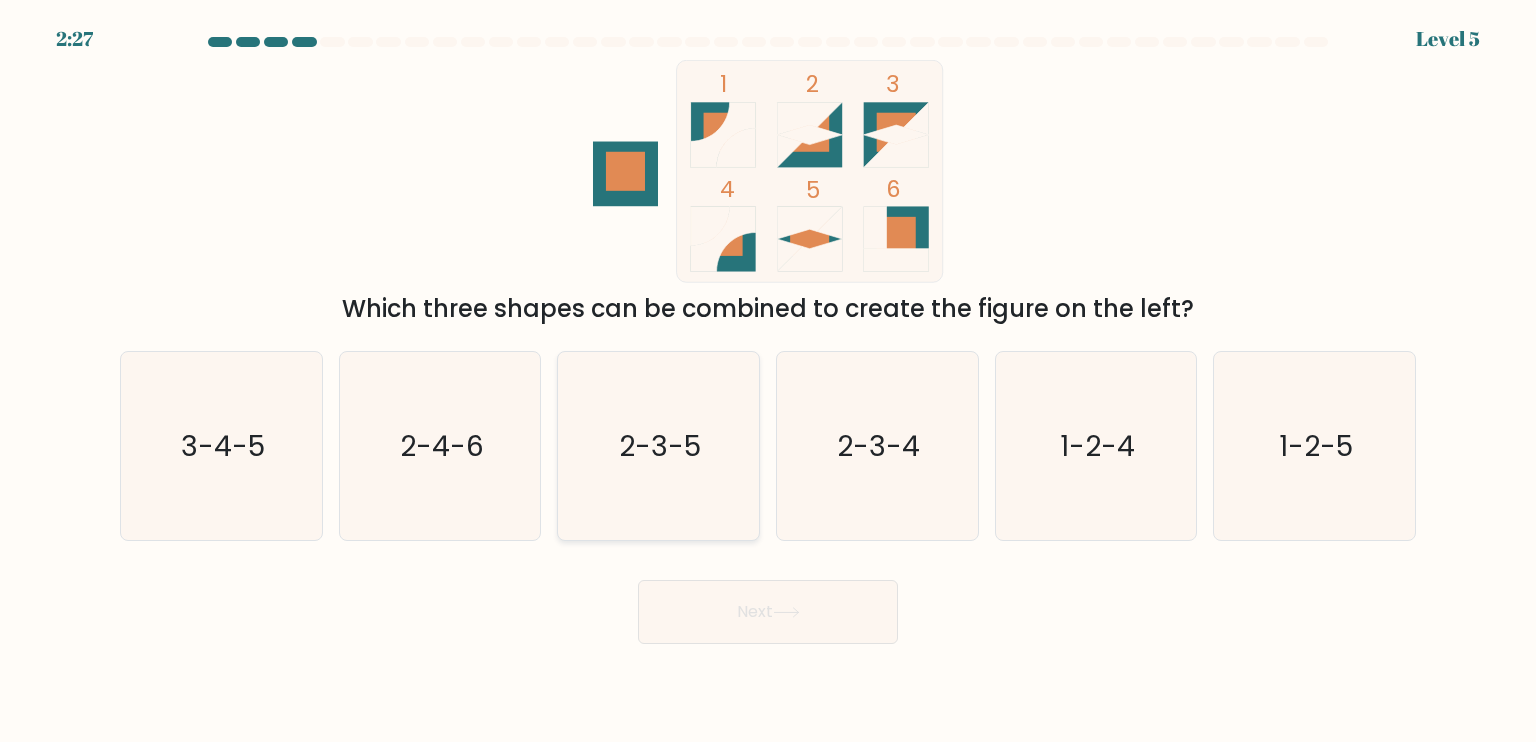 click on "2-3-5" 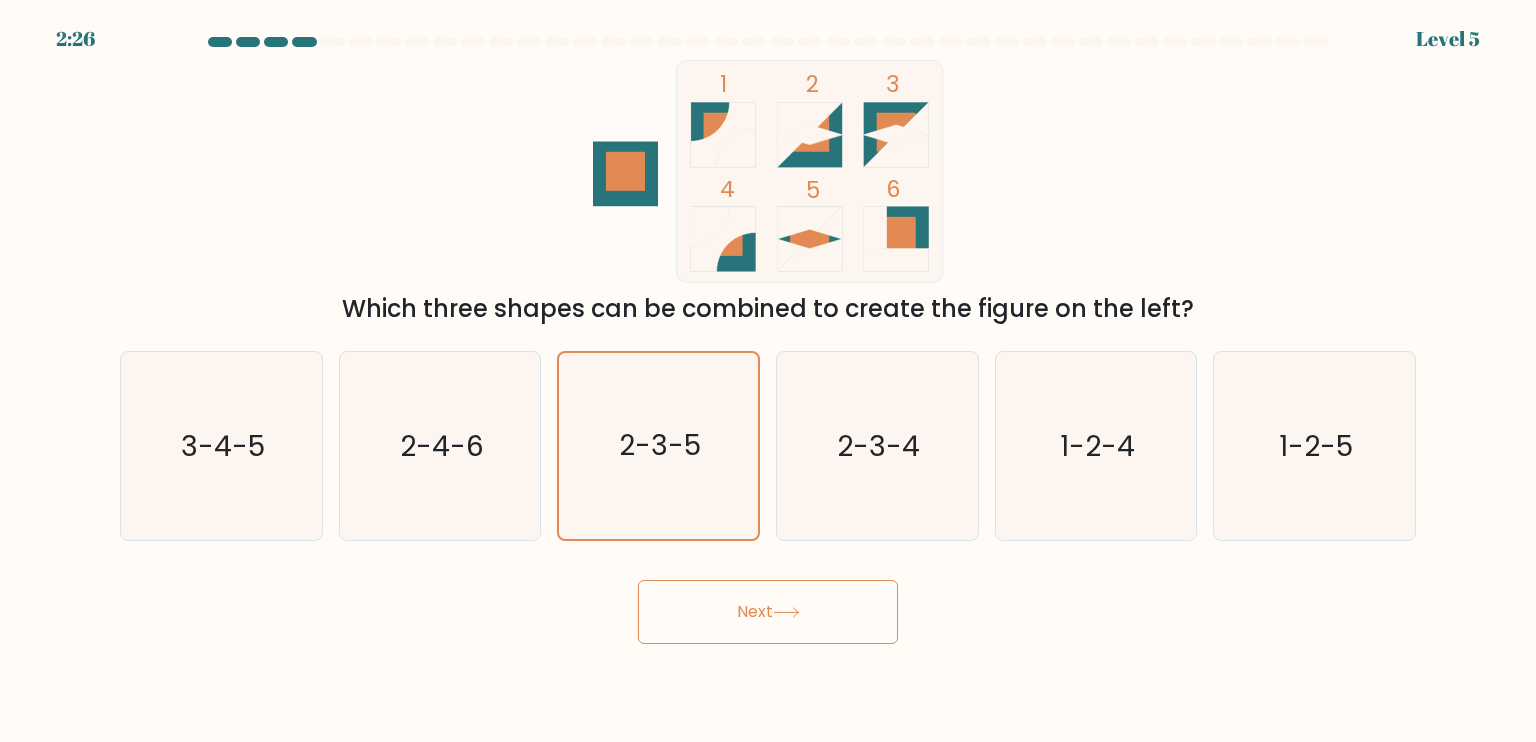 click on "Next" at bounding box center [768, 612] 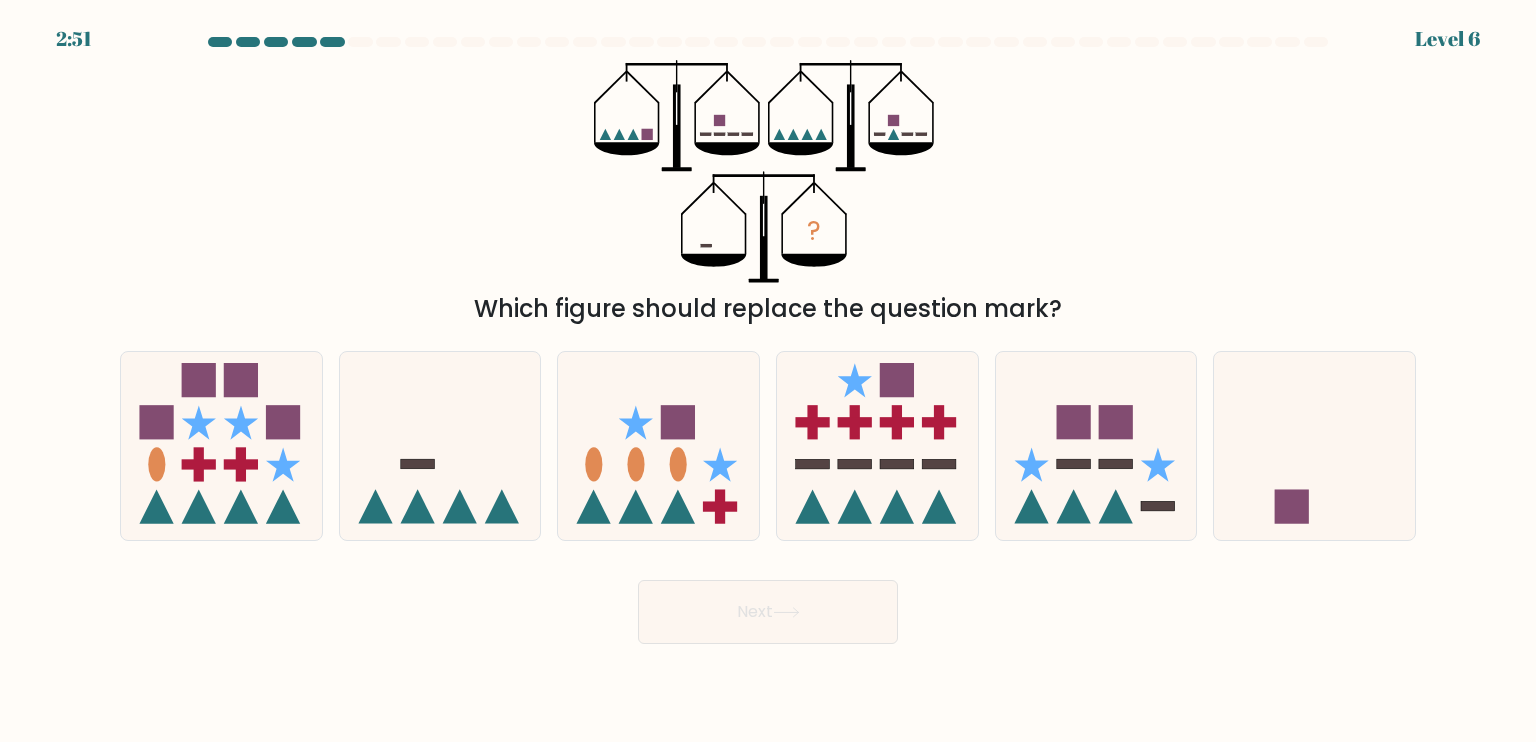click at bounding box center (768, 340) 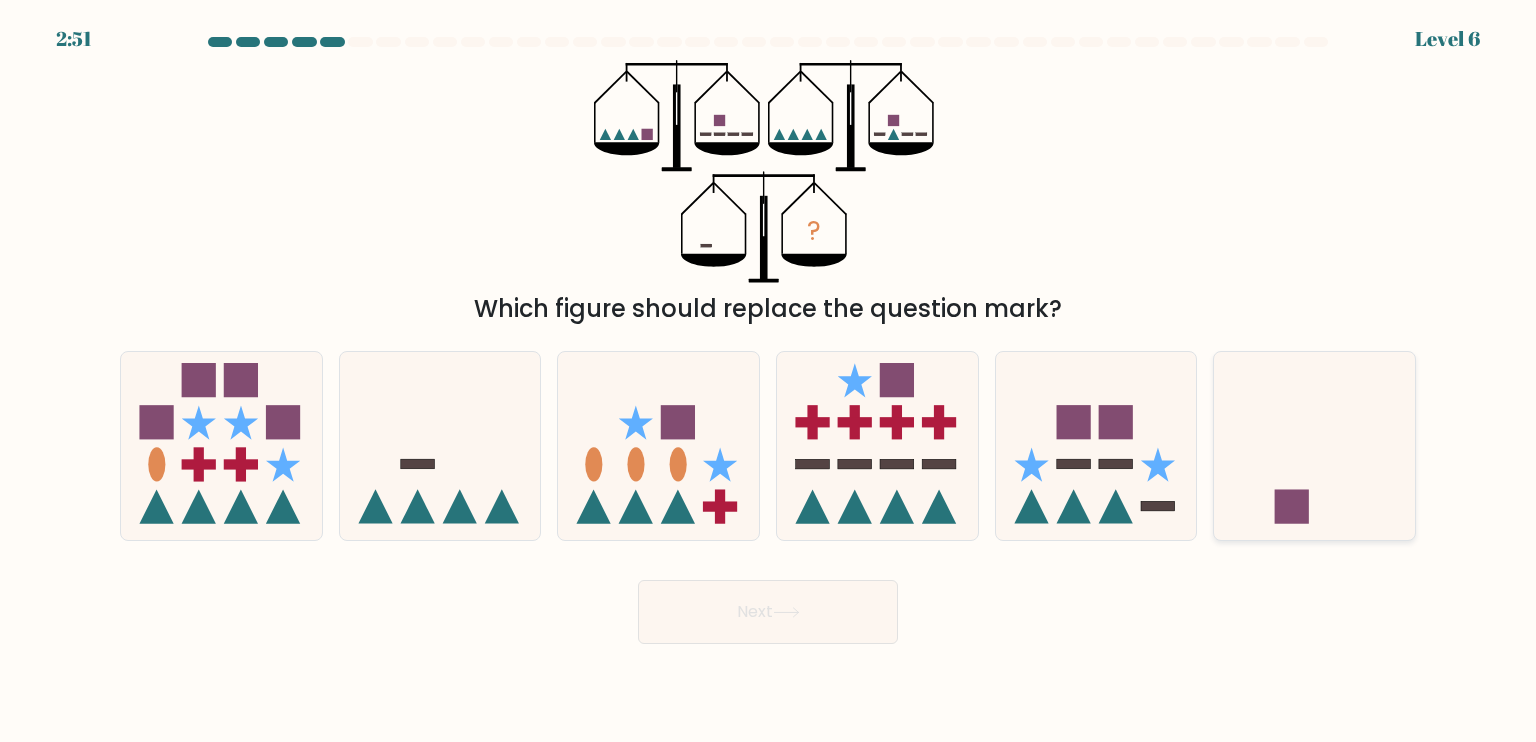 click 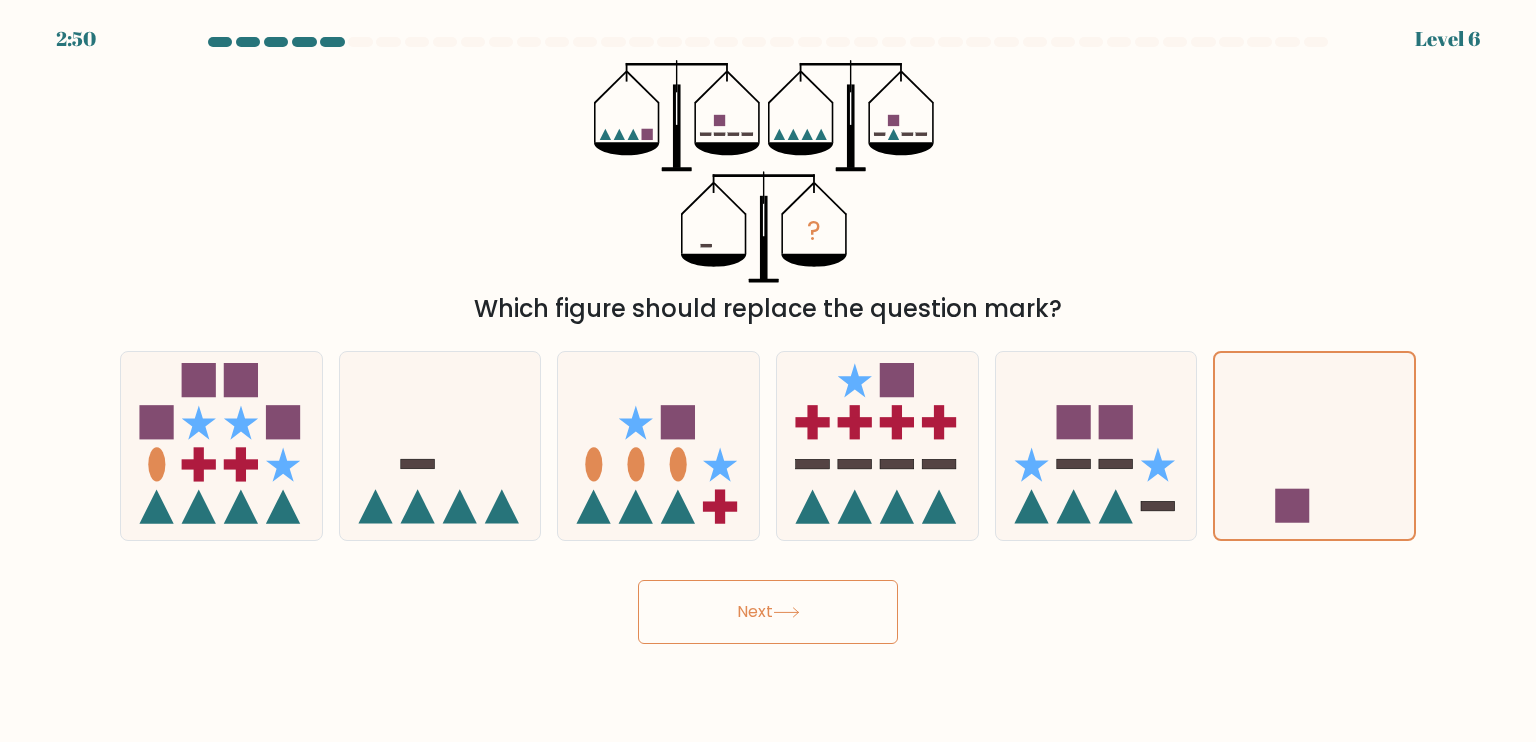 click on "Next" at bounding box center [768, 612] 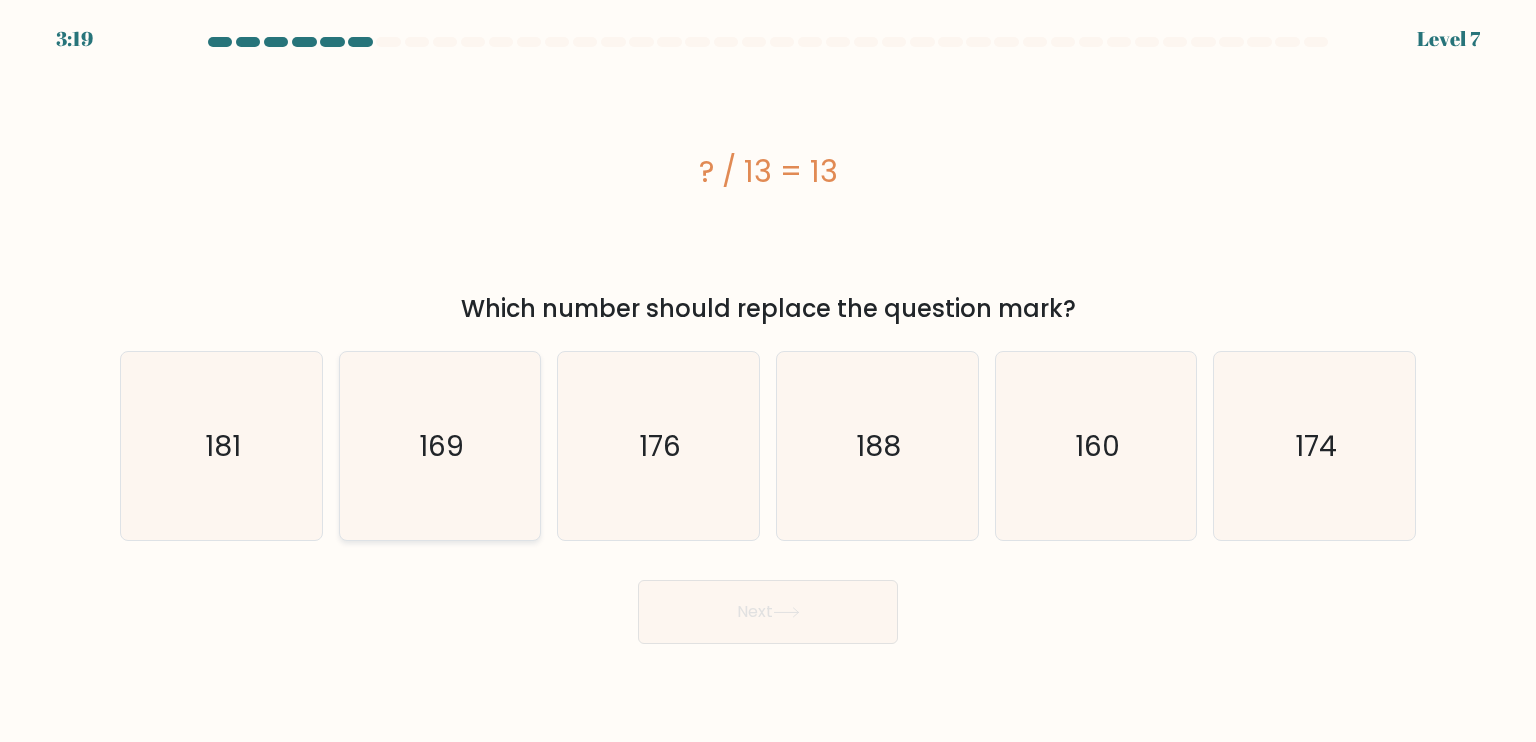 click on "169" 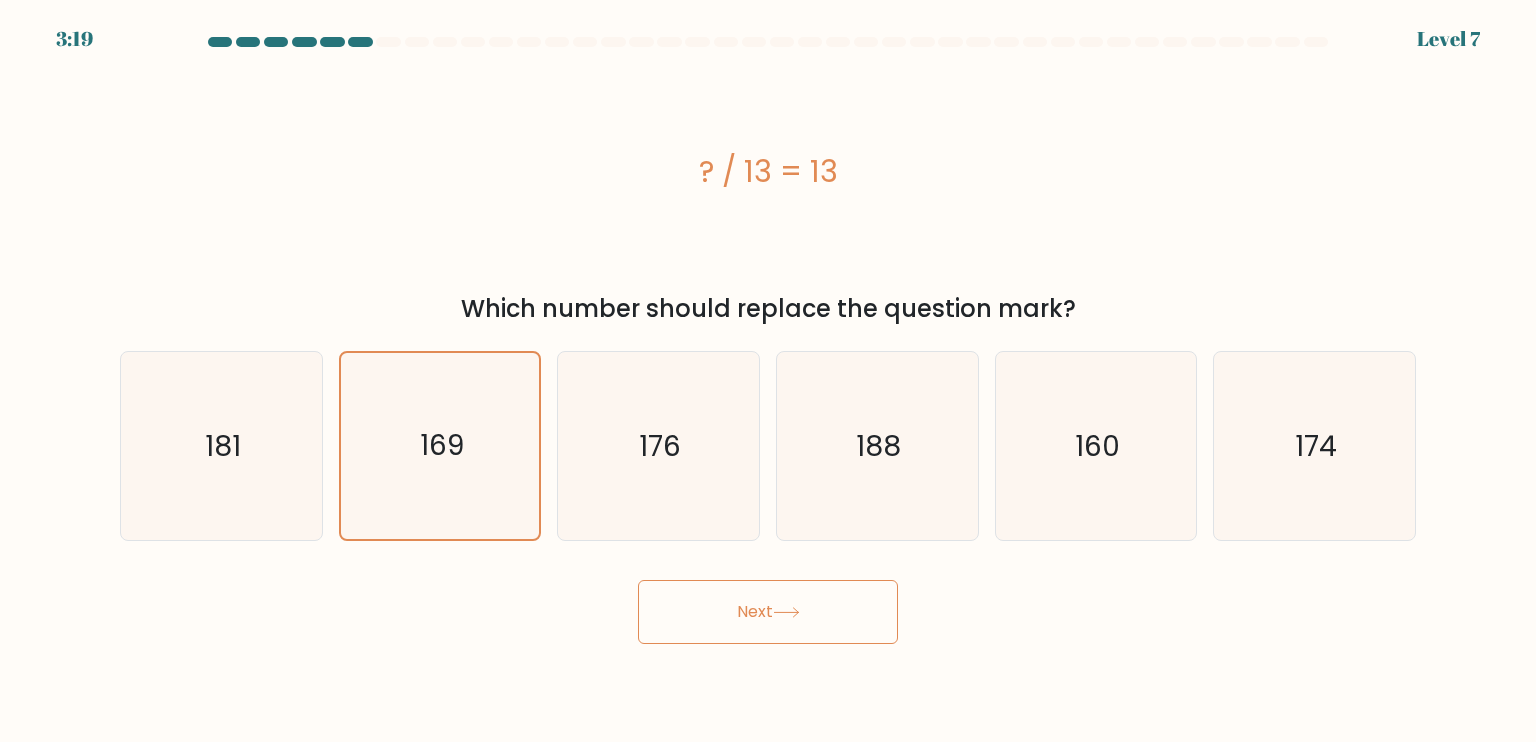 click on "Next" at bounding box center [768, 612] 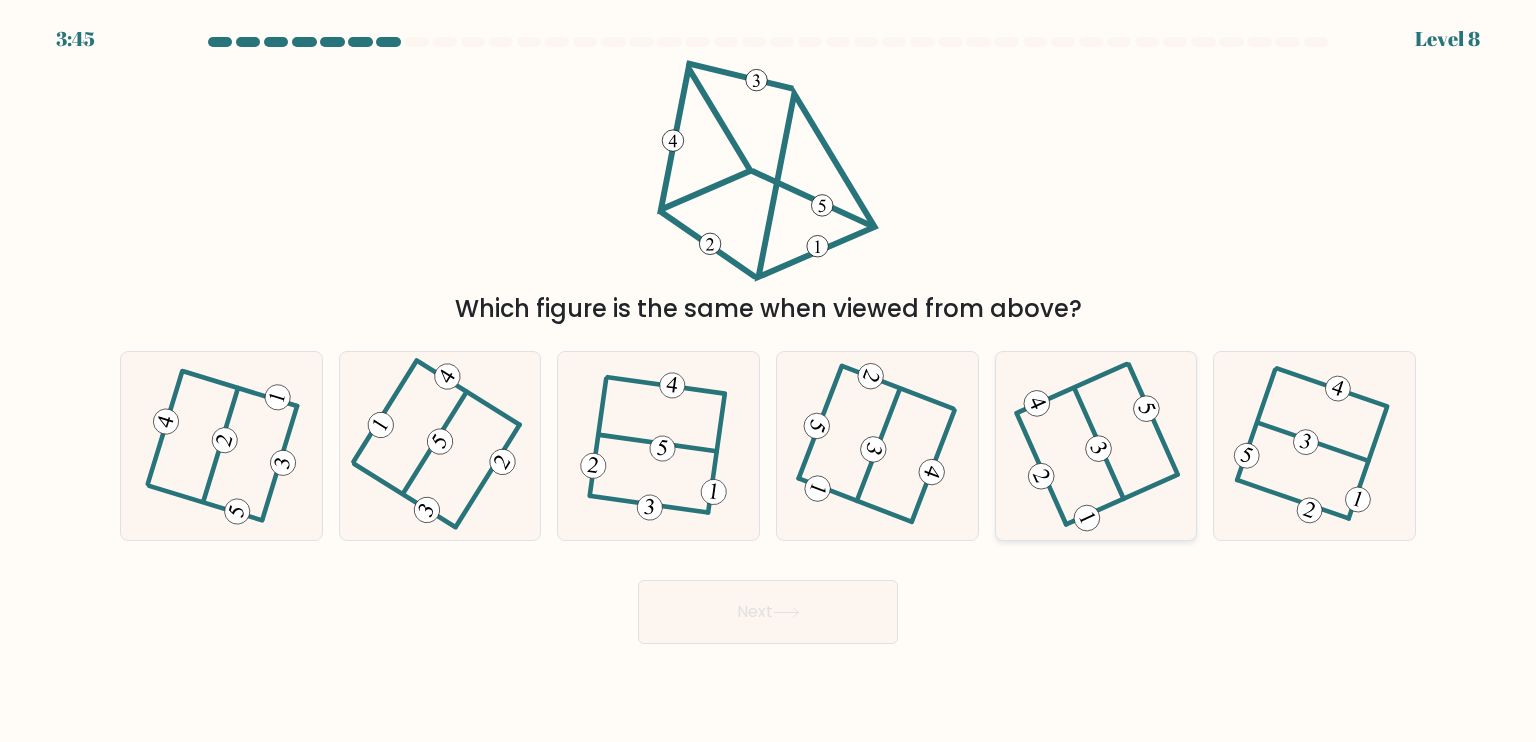 click 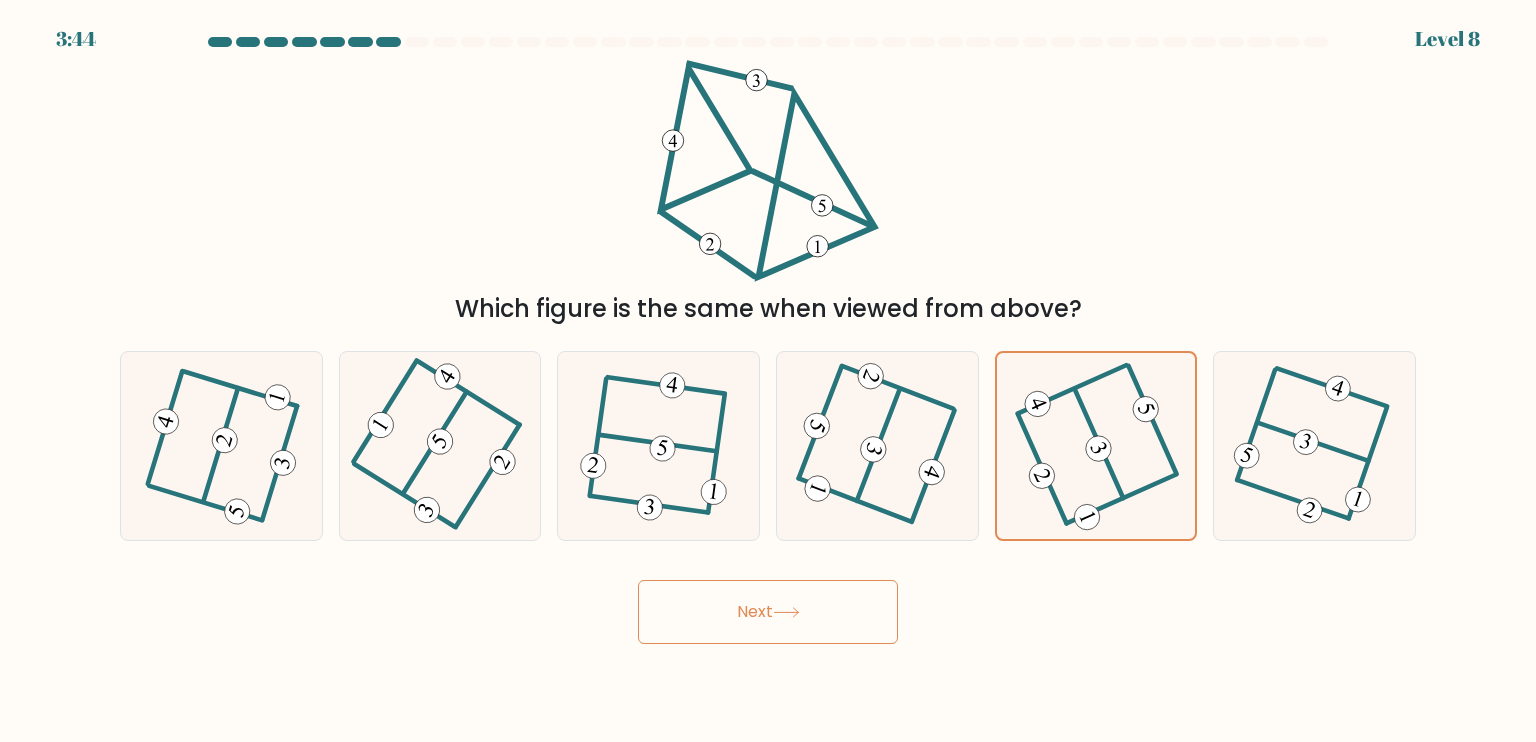 click on "Next" at bounding box center [768, 612] 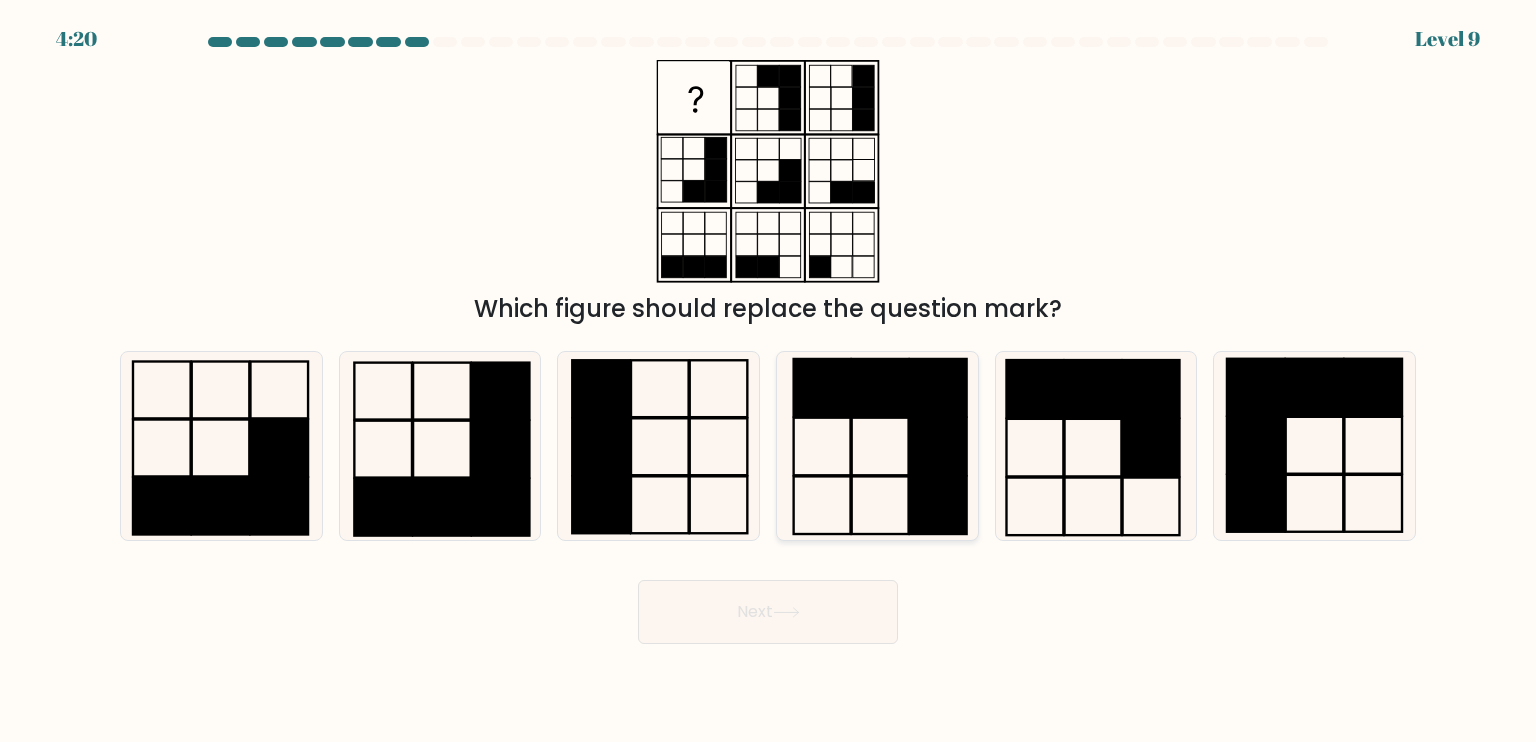 click 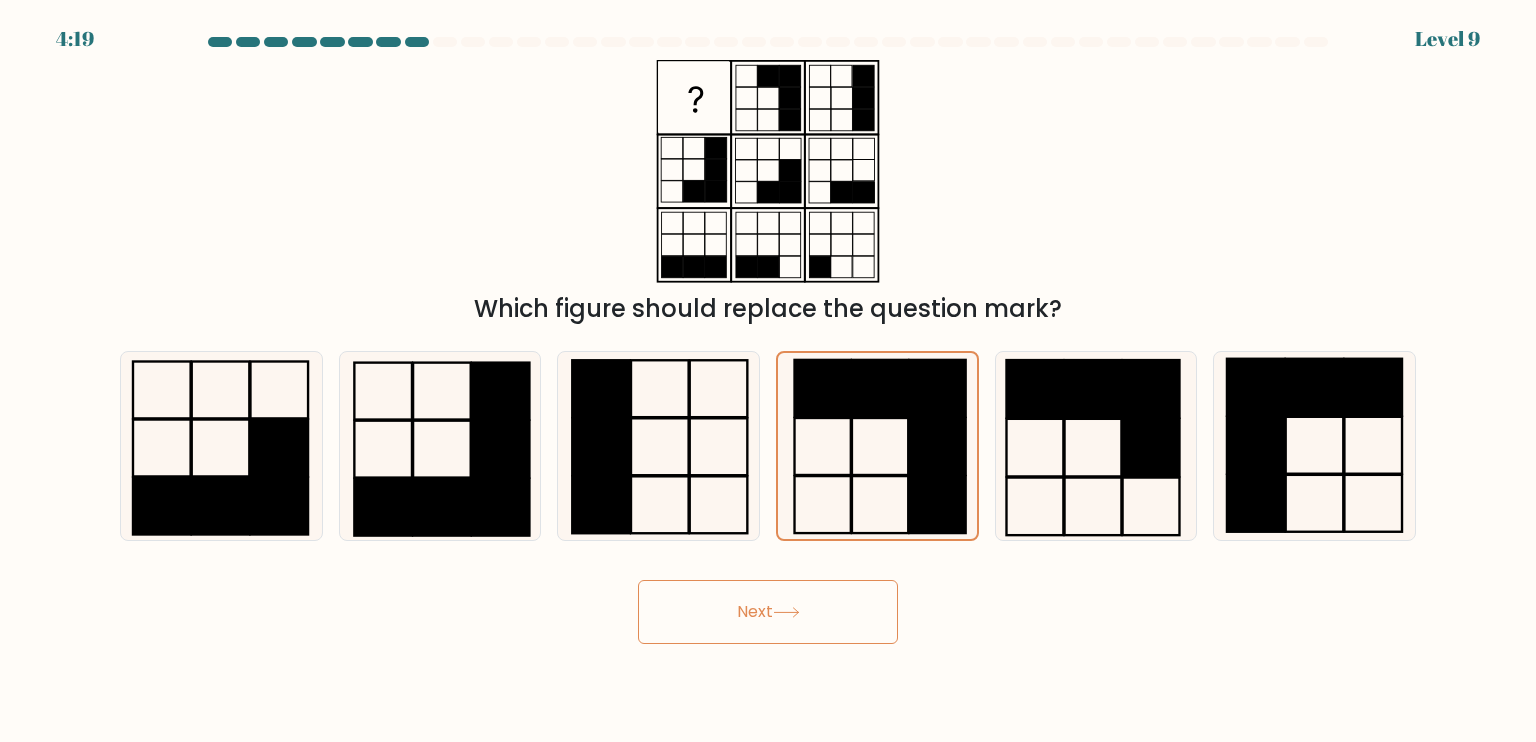 click on "Next" at bounding box center (768, 612) 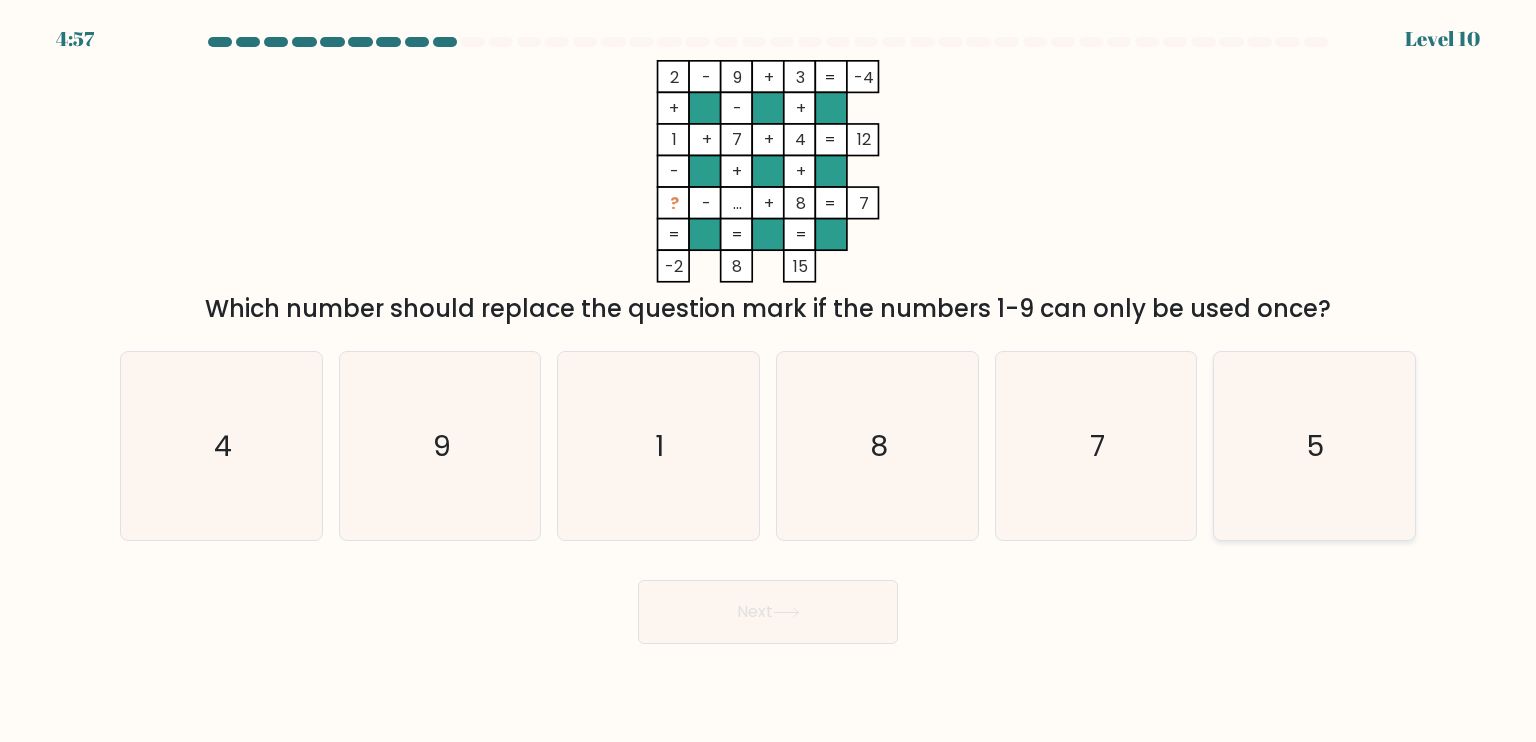 click on "5" 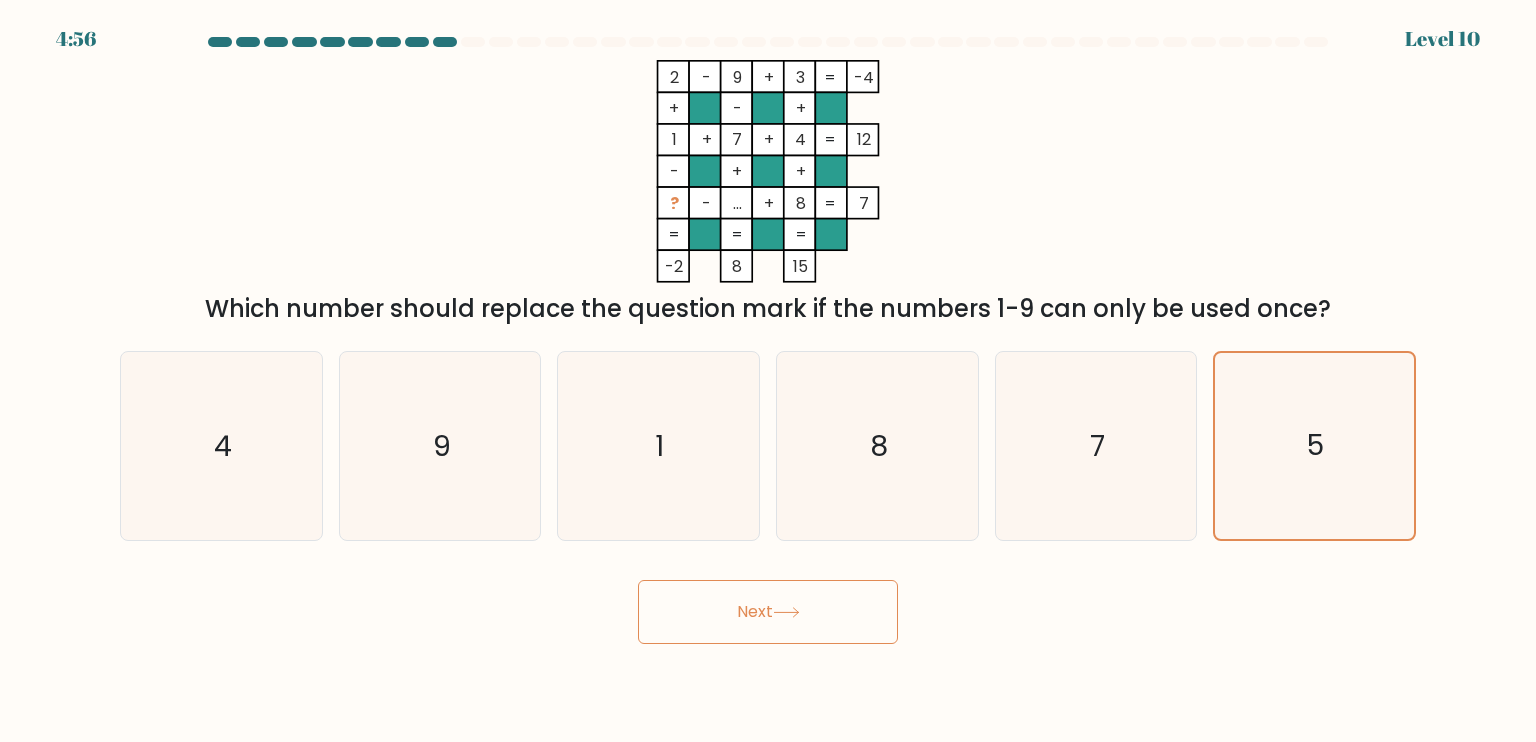 click on "Next" at bounding box center (768, 612) 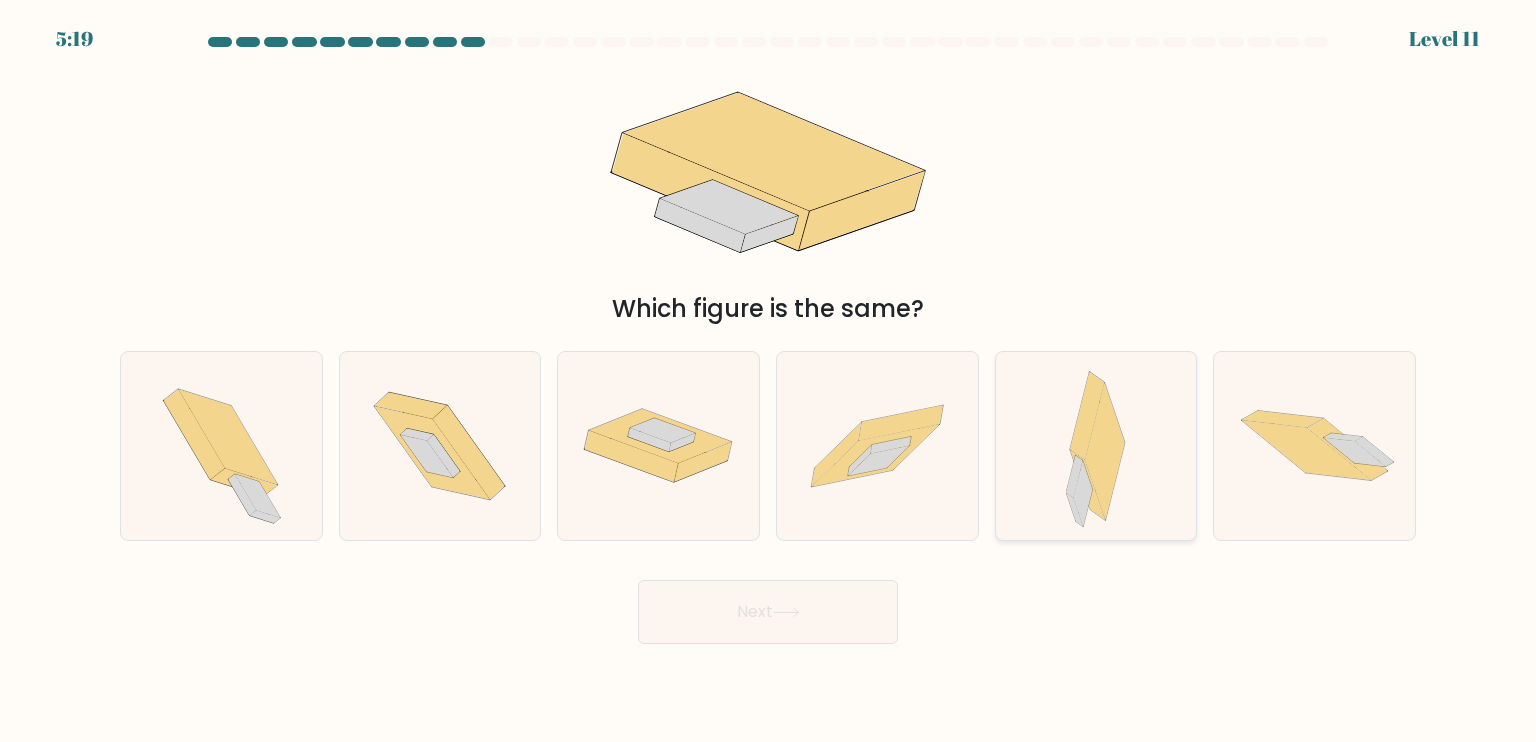 click at bounding box center [1096, 446] 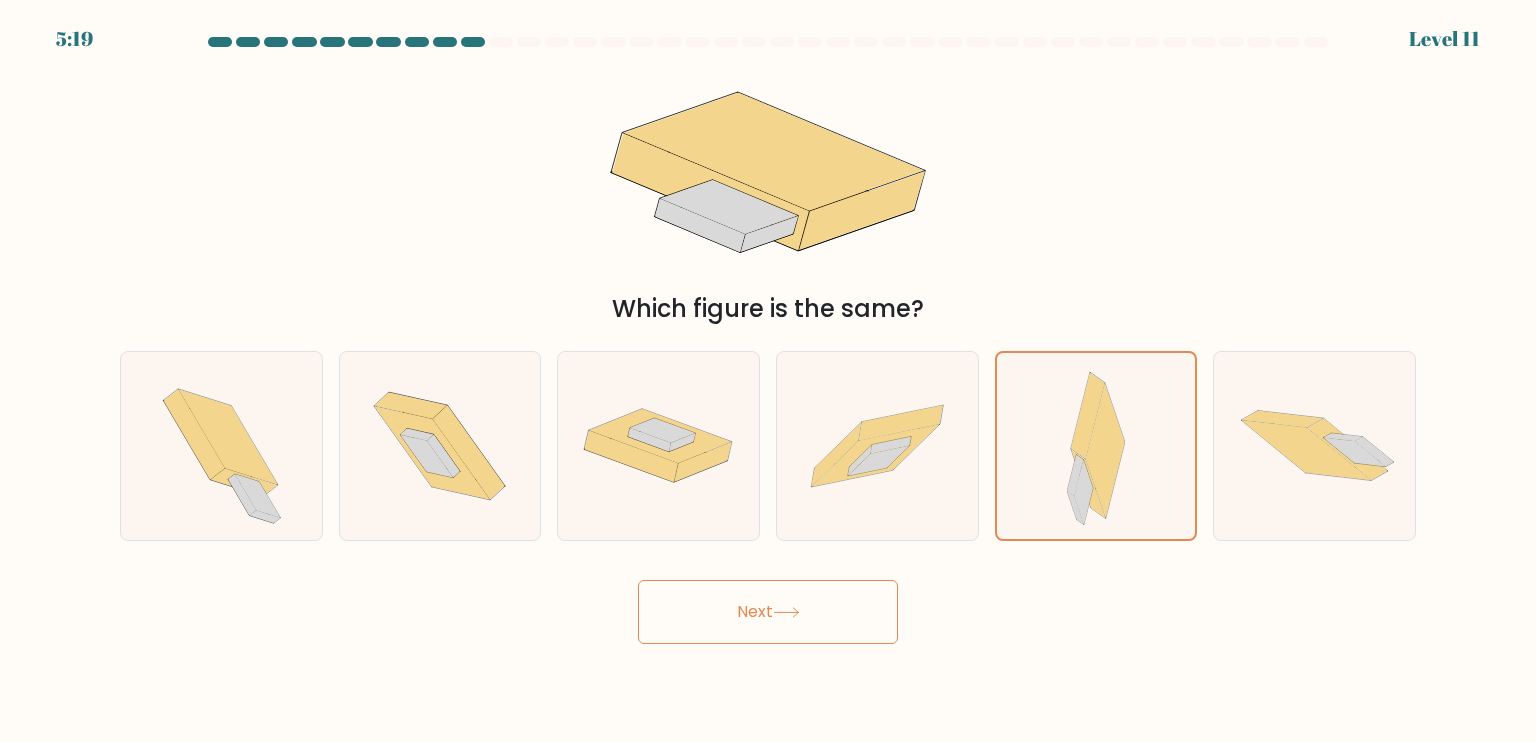 click on "Next" at bounding box center [768, 612] 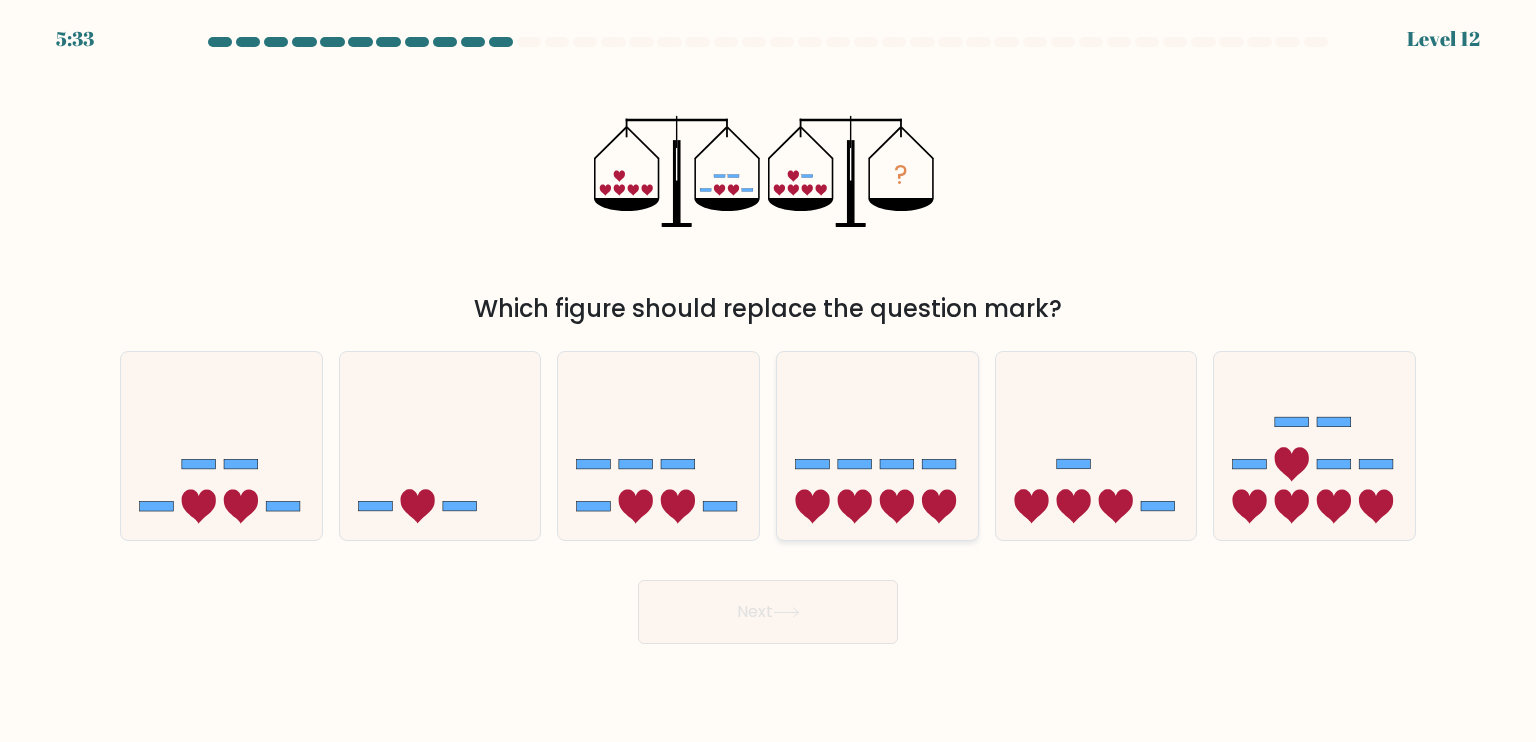 click 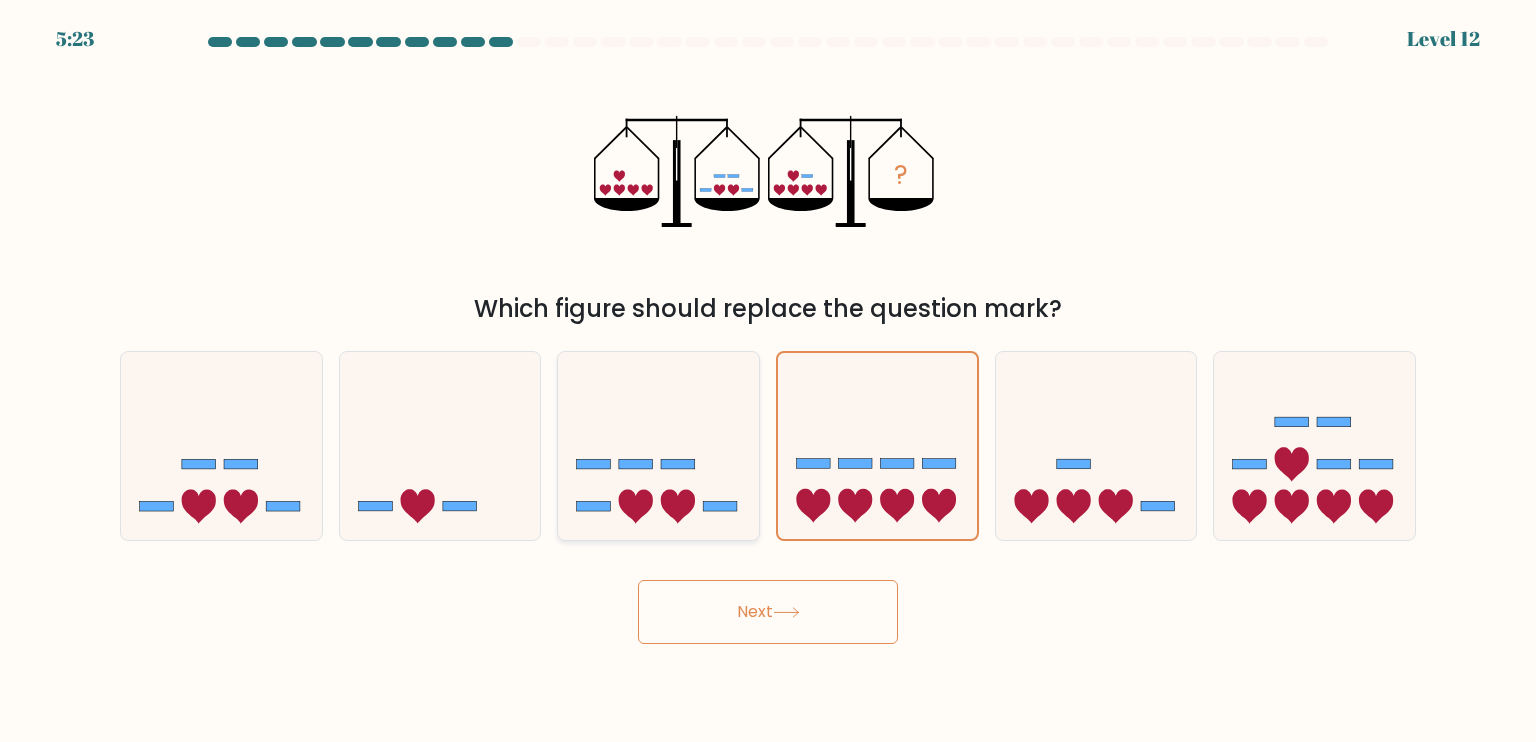 click 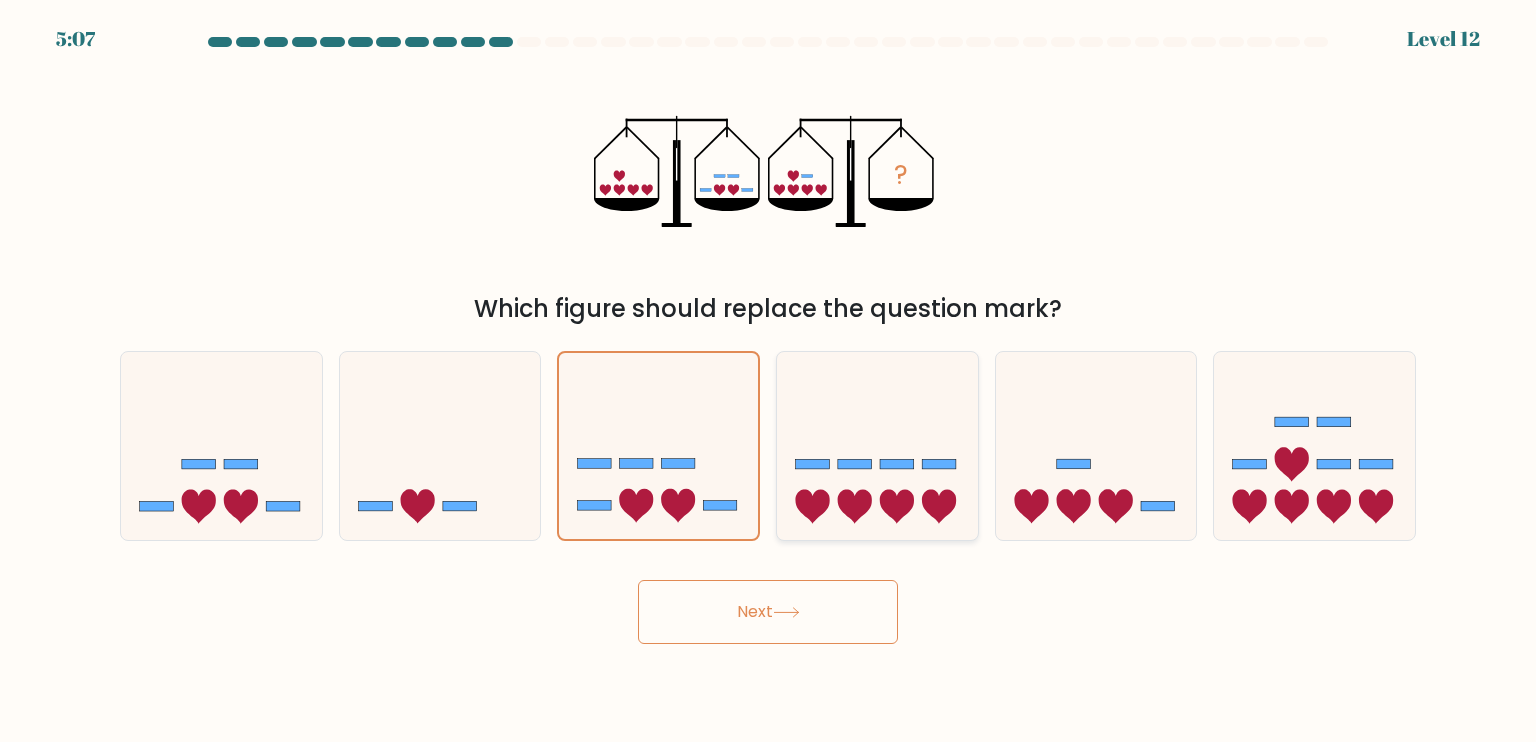 click 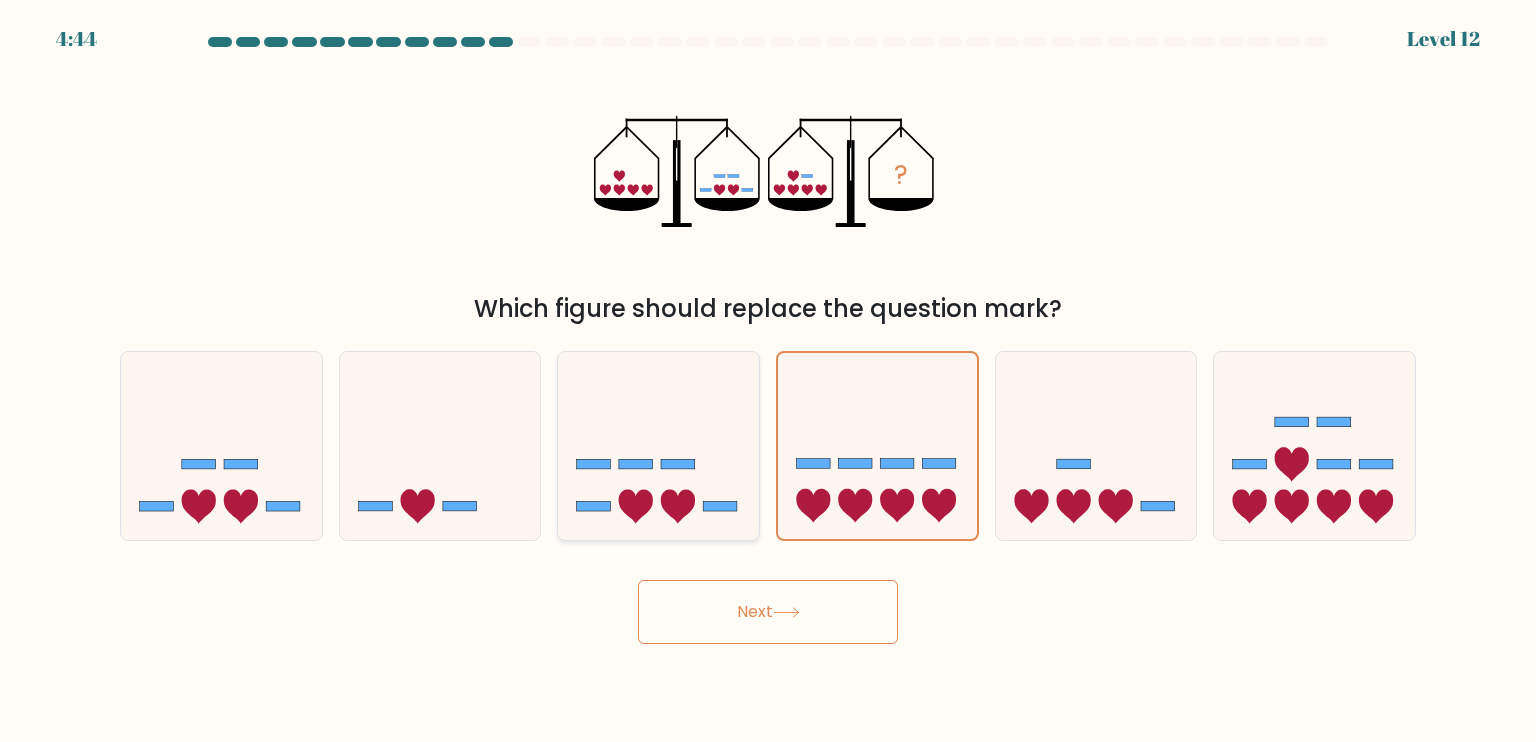 click 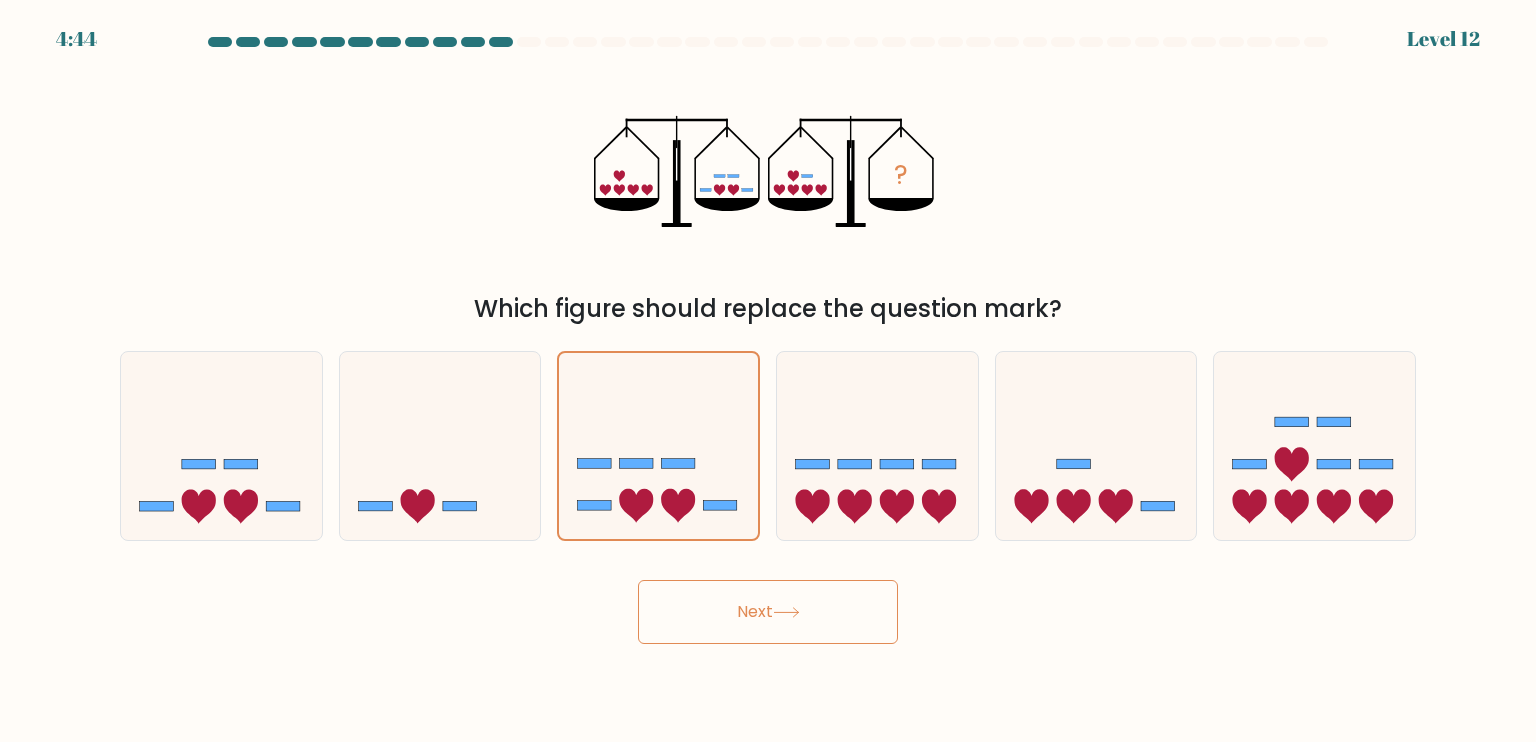 click on "Next" at bounding box center (768, 612) 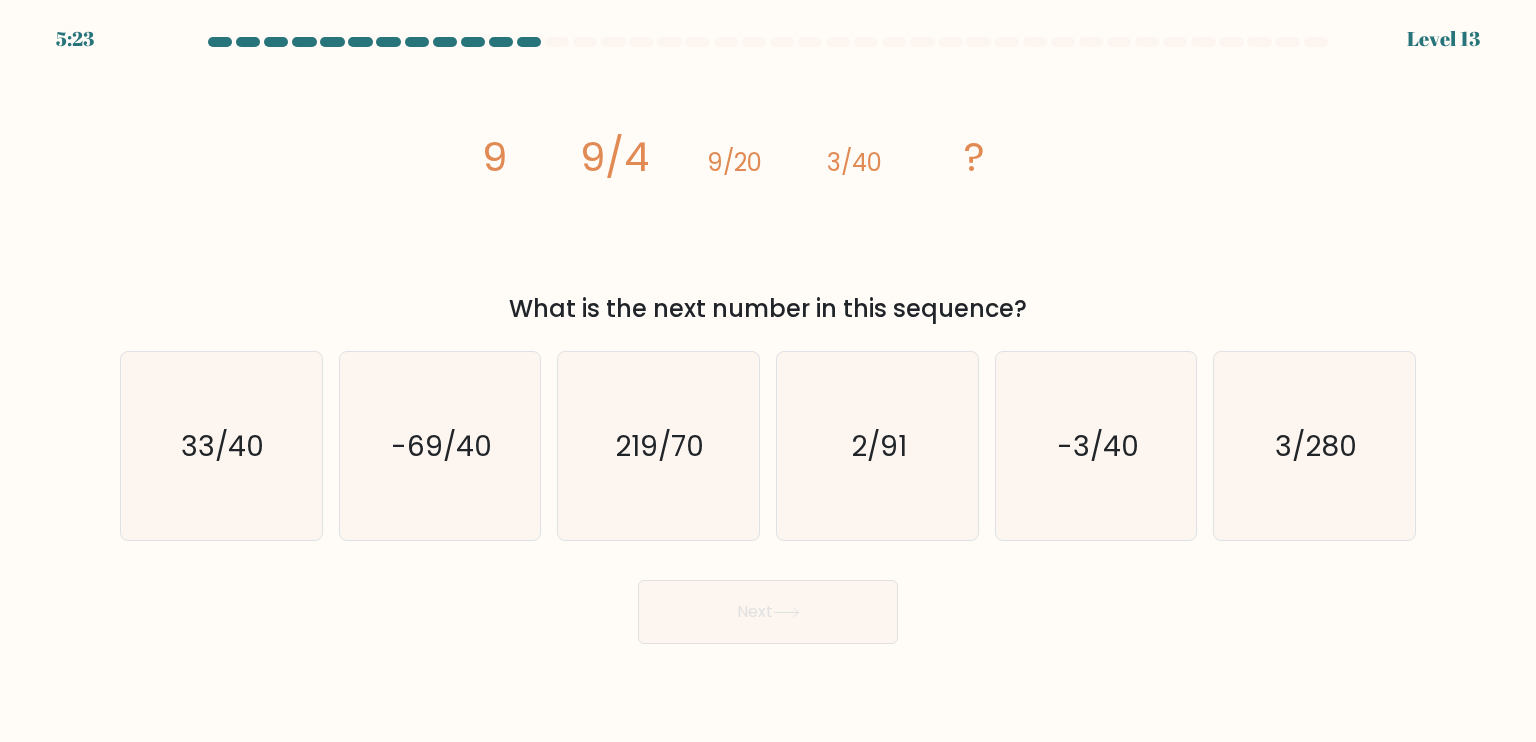 click at bounding box center [501, 42] 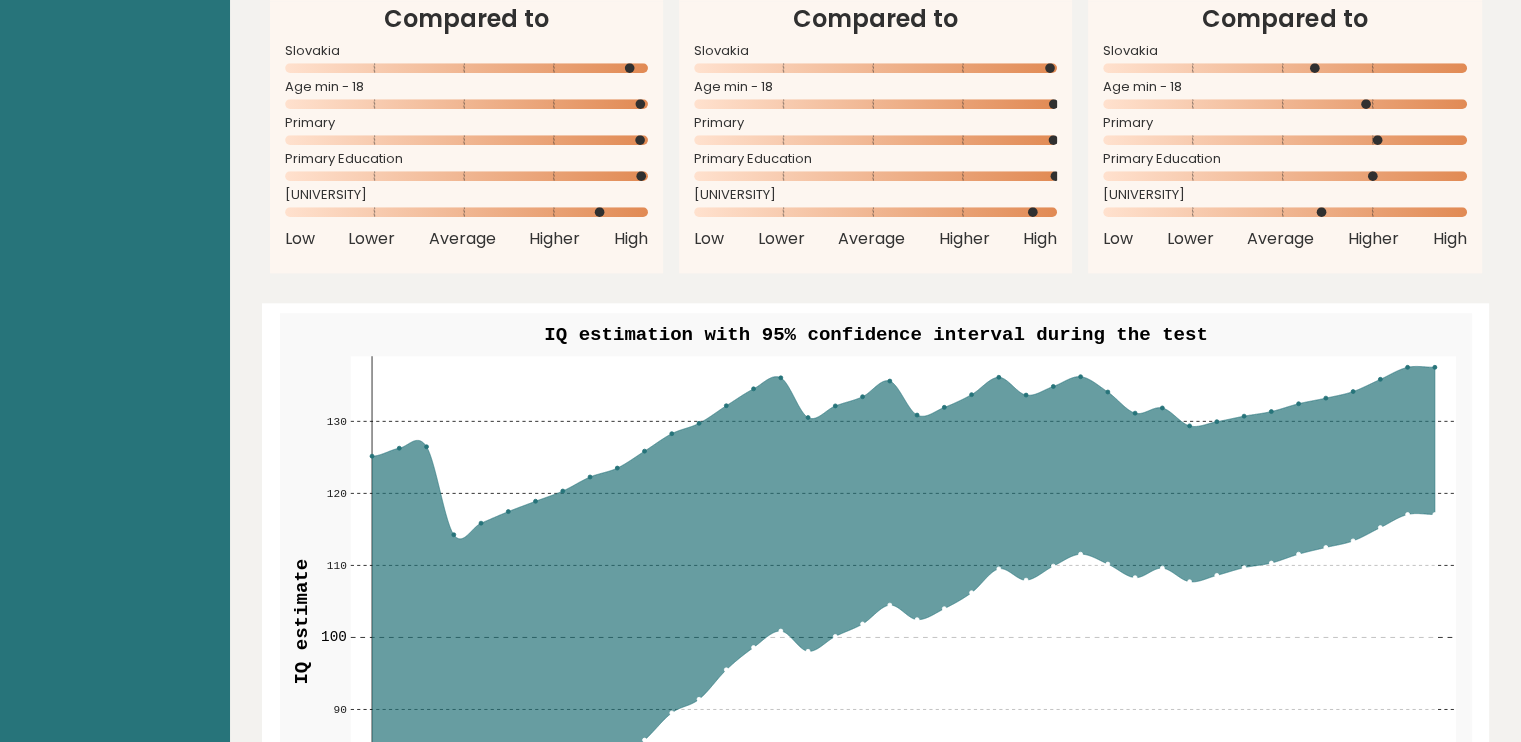 scroll, scrollTop: 2300, scrollLeft: 0, axis: vertical 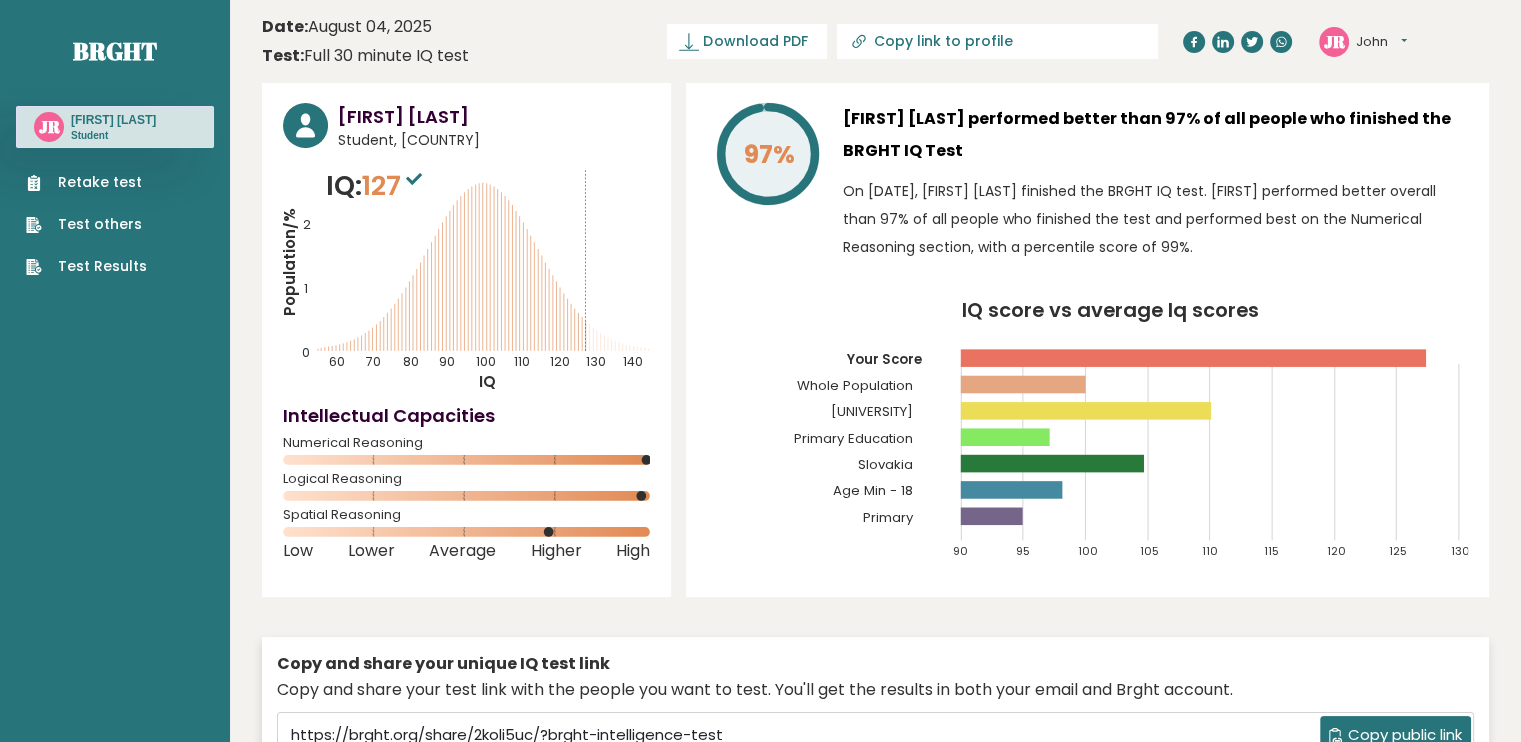 click on "Test others" at bounding box center [86, 224] 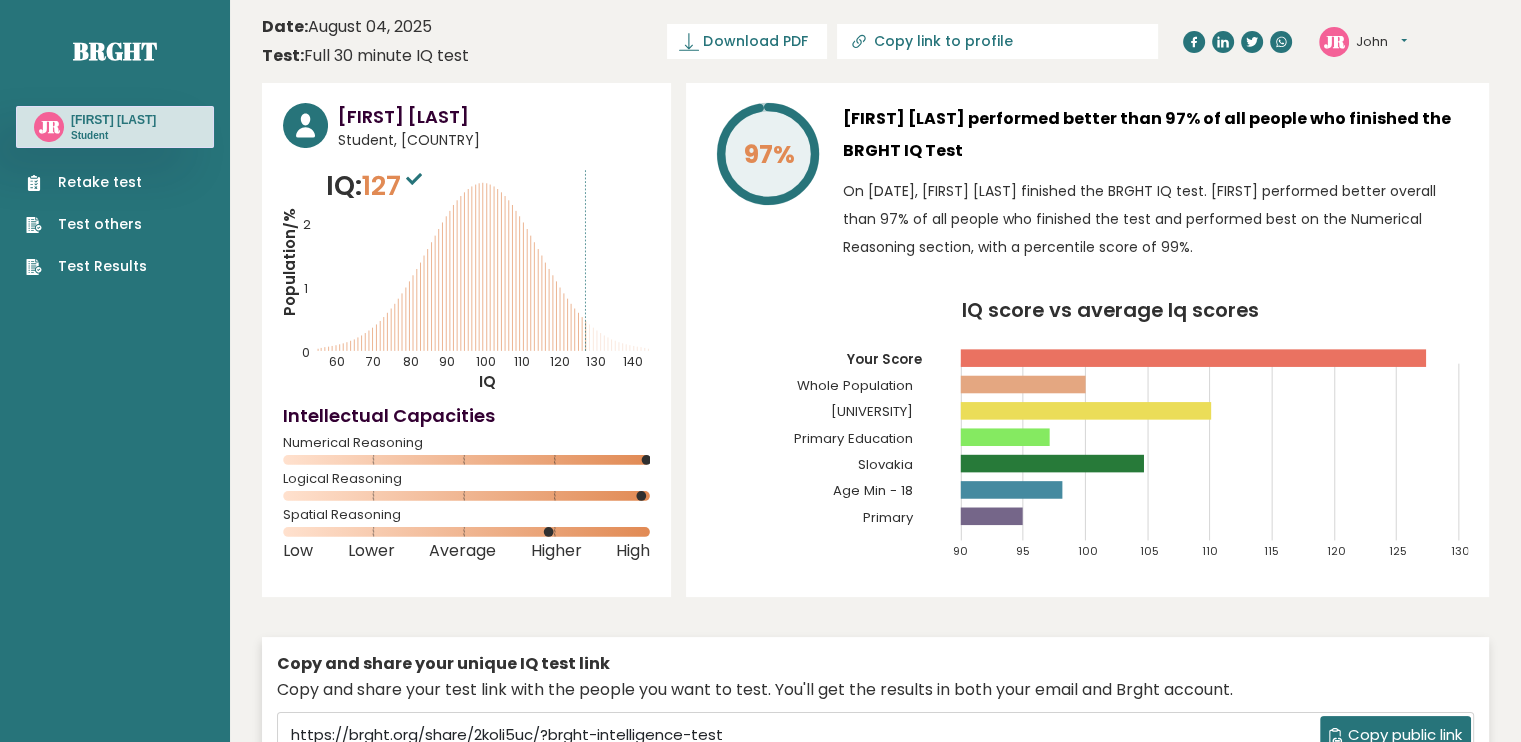 click on "Retake test" at bounding box center [86, 182] 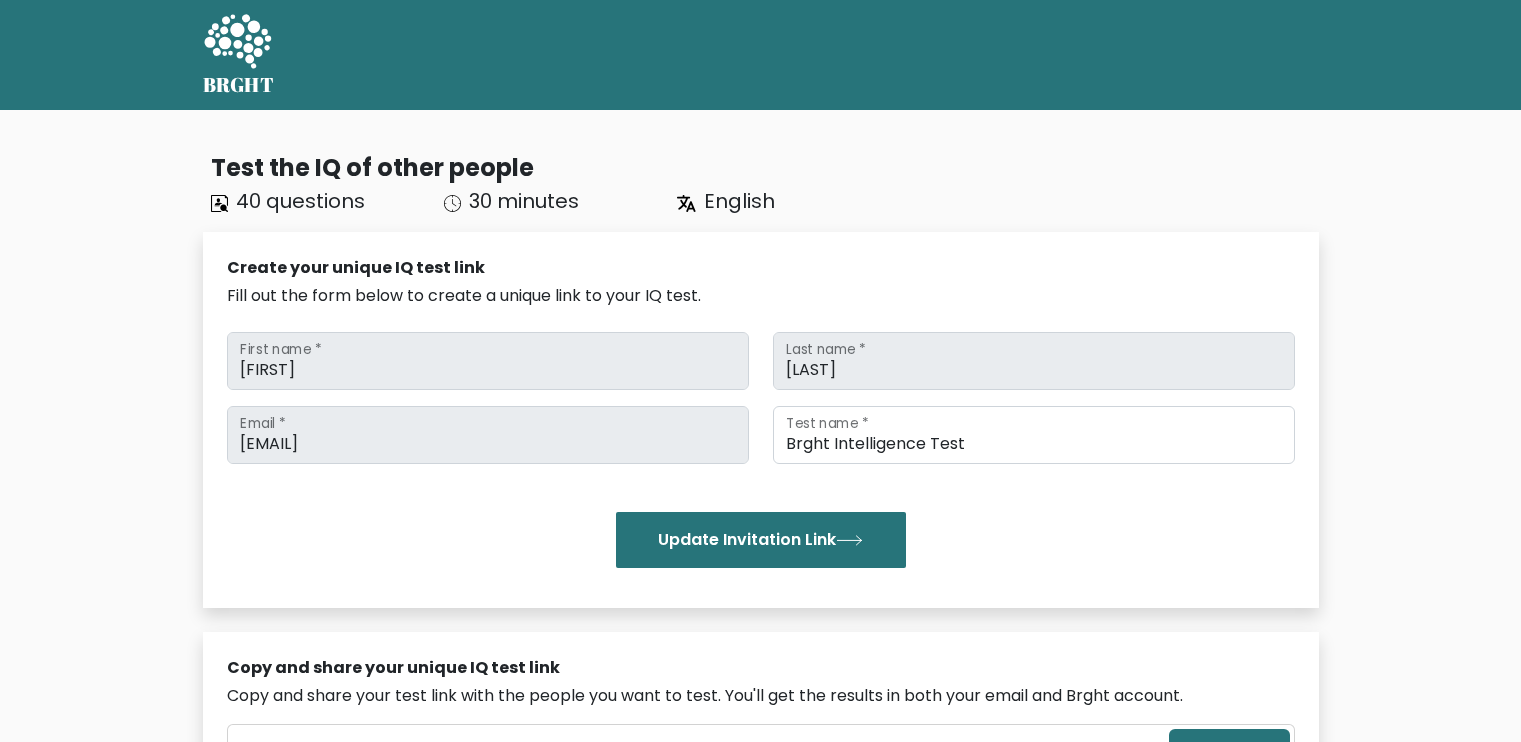 scroll, scrollTop: 0, scrollLeft: 0, axis: both 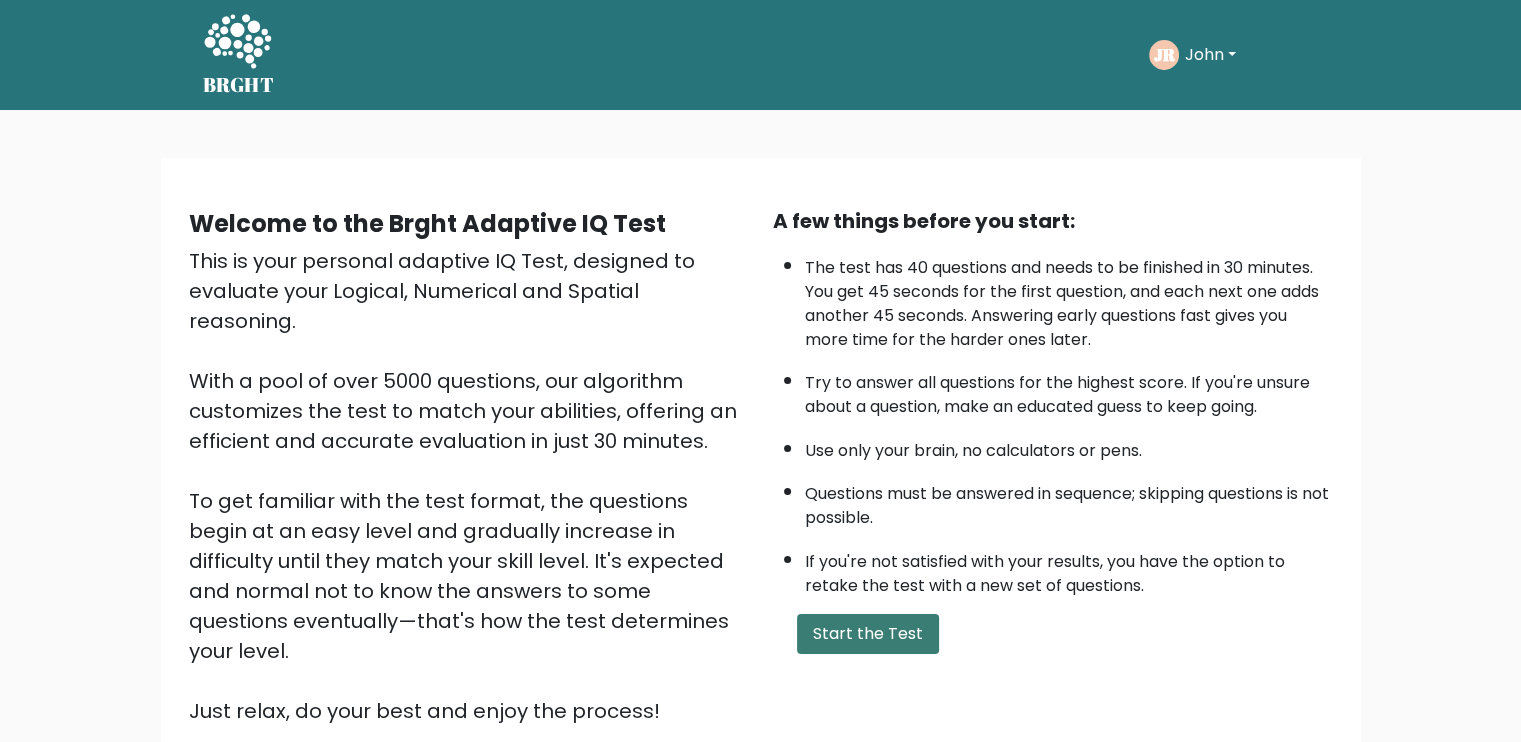click on "Start the Test" at bounding box center [868, 634] 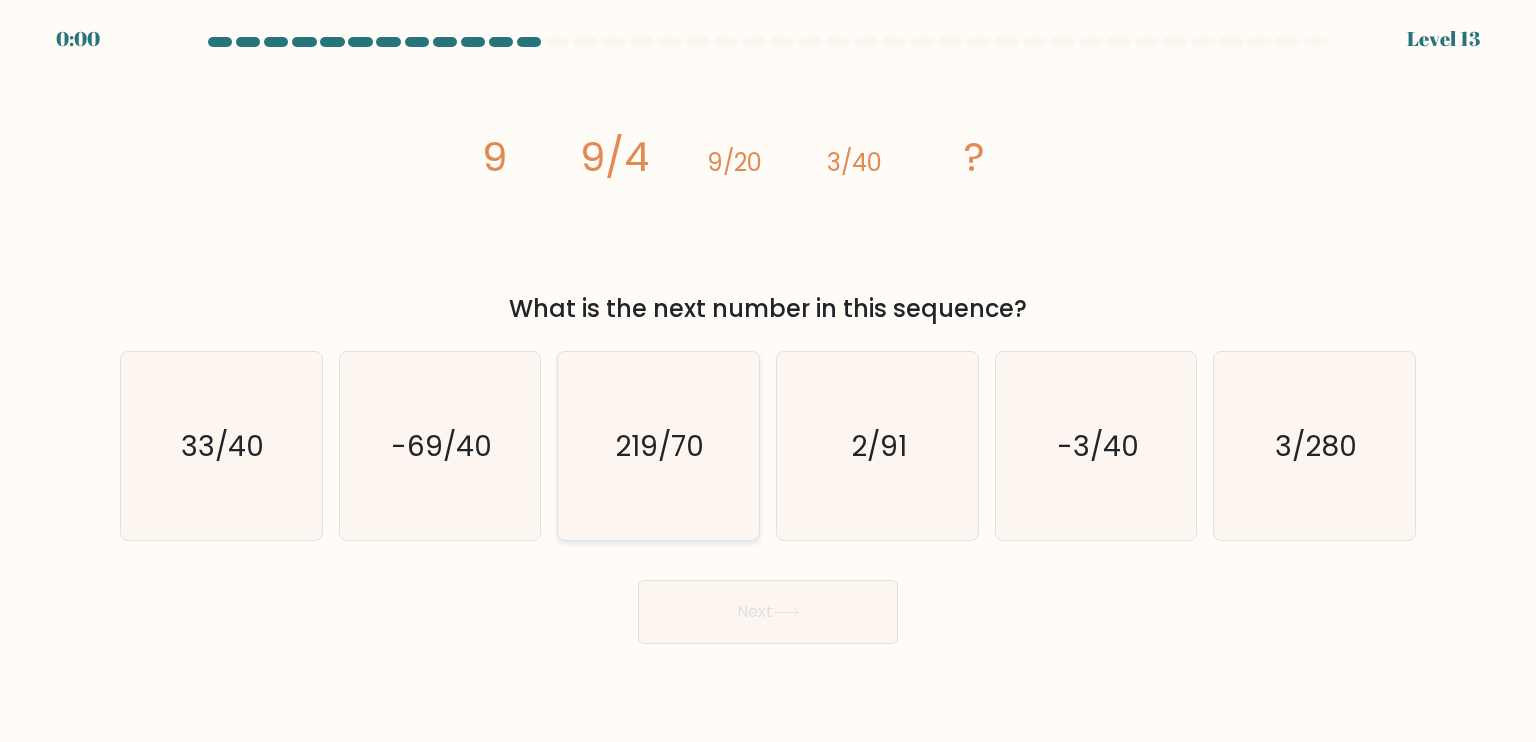 scroll, scrollTop: 0, scrollLeft: 0, axis: both 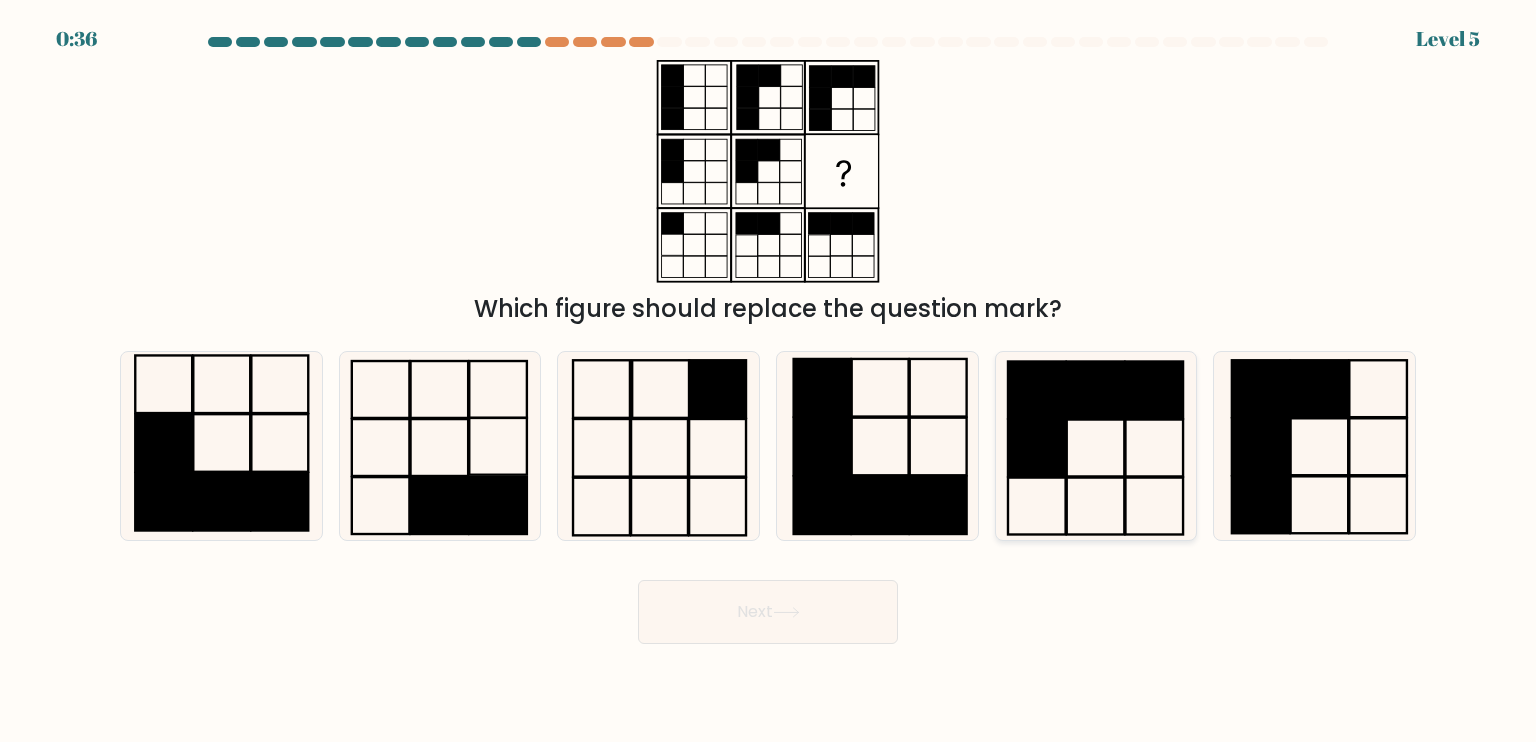 click 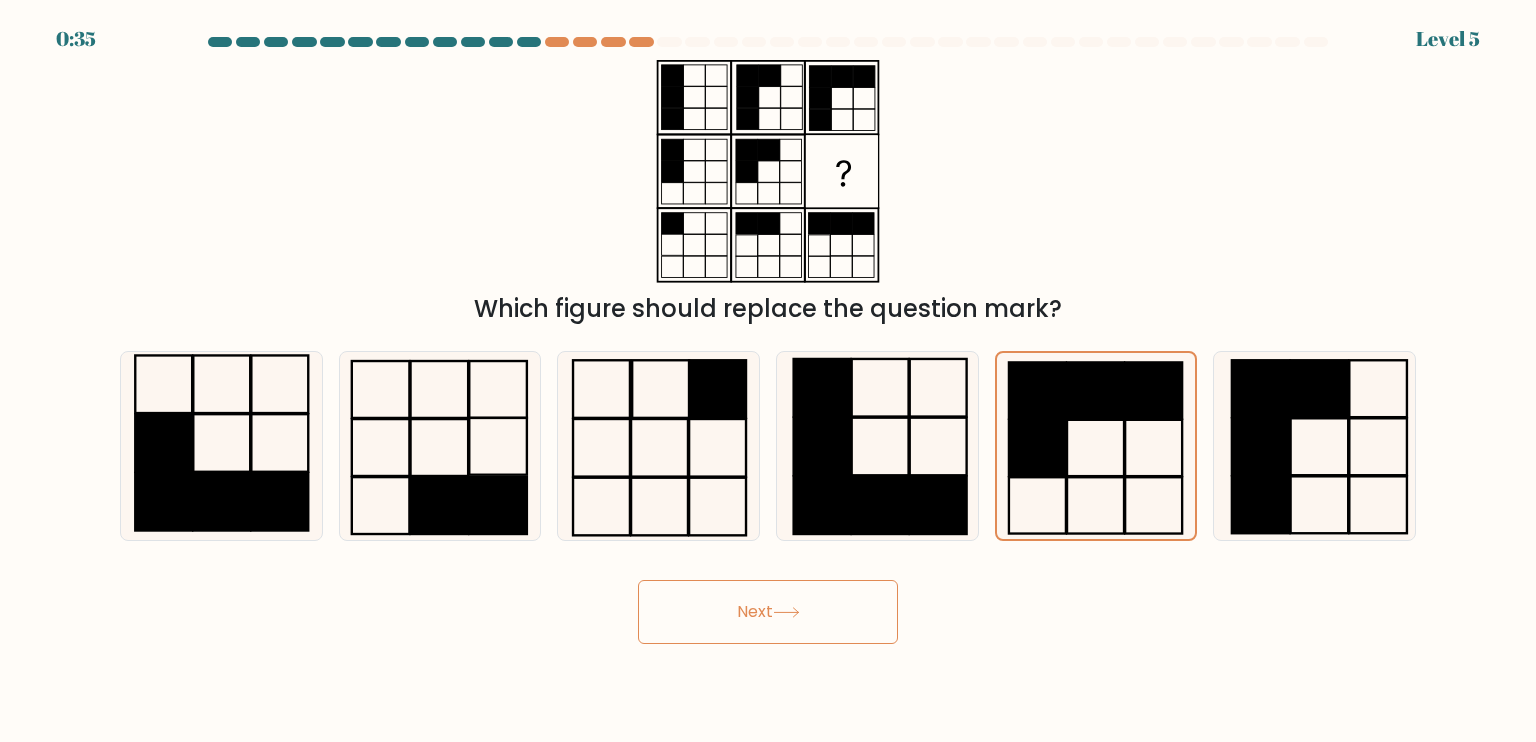 click on "Next" at bounding box center [768, 612] 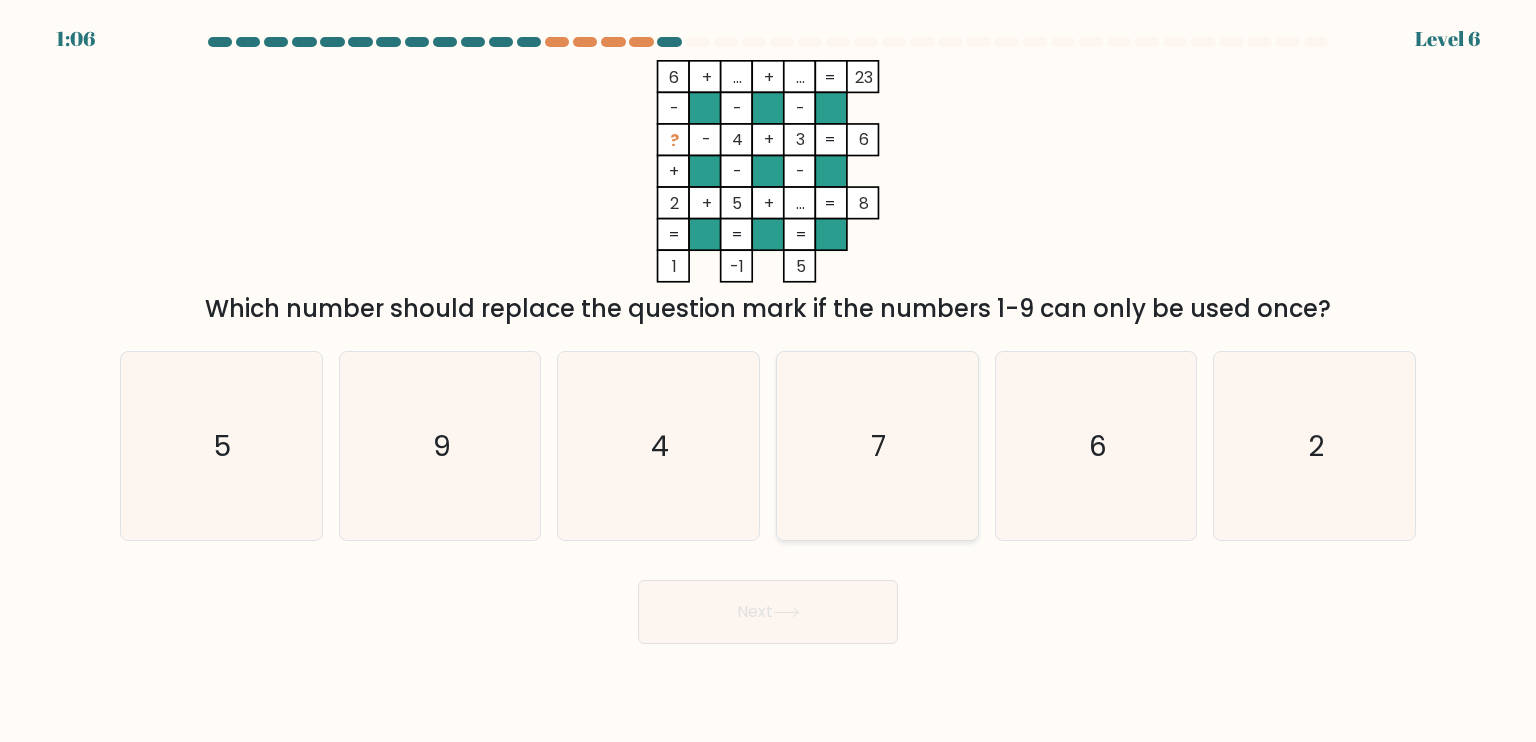 drag, startPoint x: 870, startPoint y: 468, endPoint x: 858, endPoint y: 470, distance: 12.165525 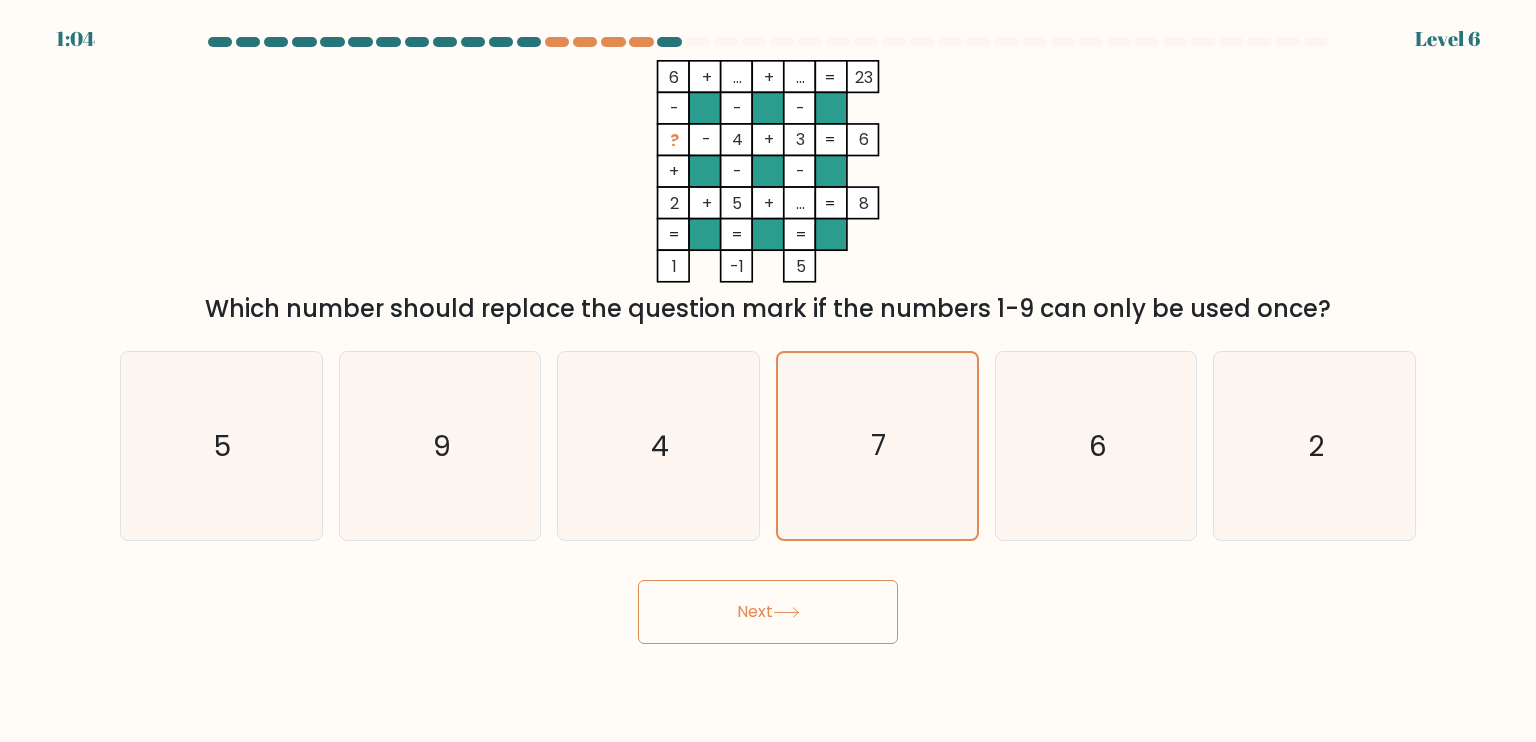 click 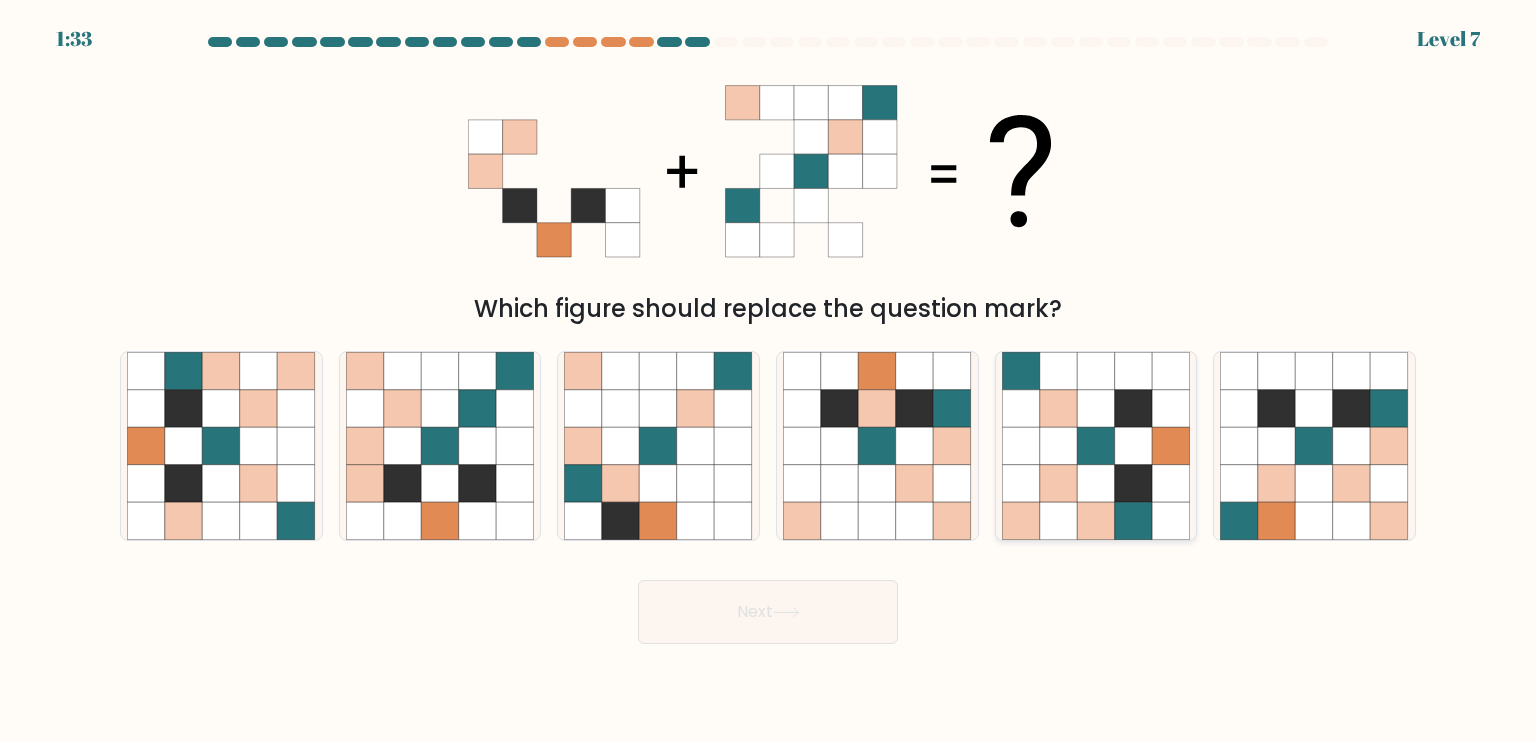 click 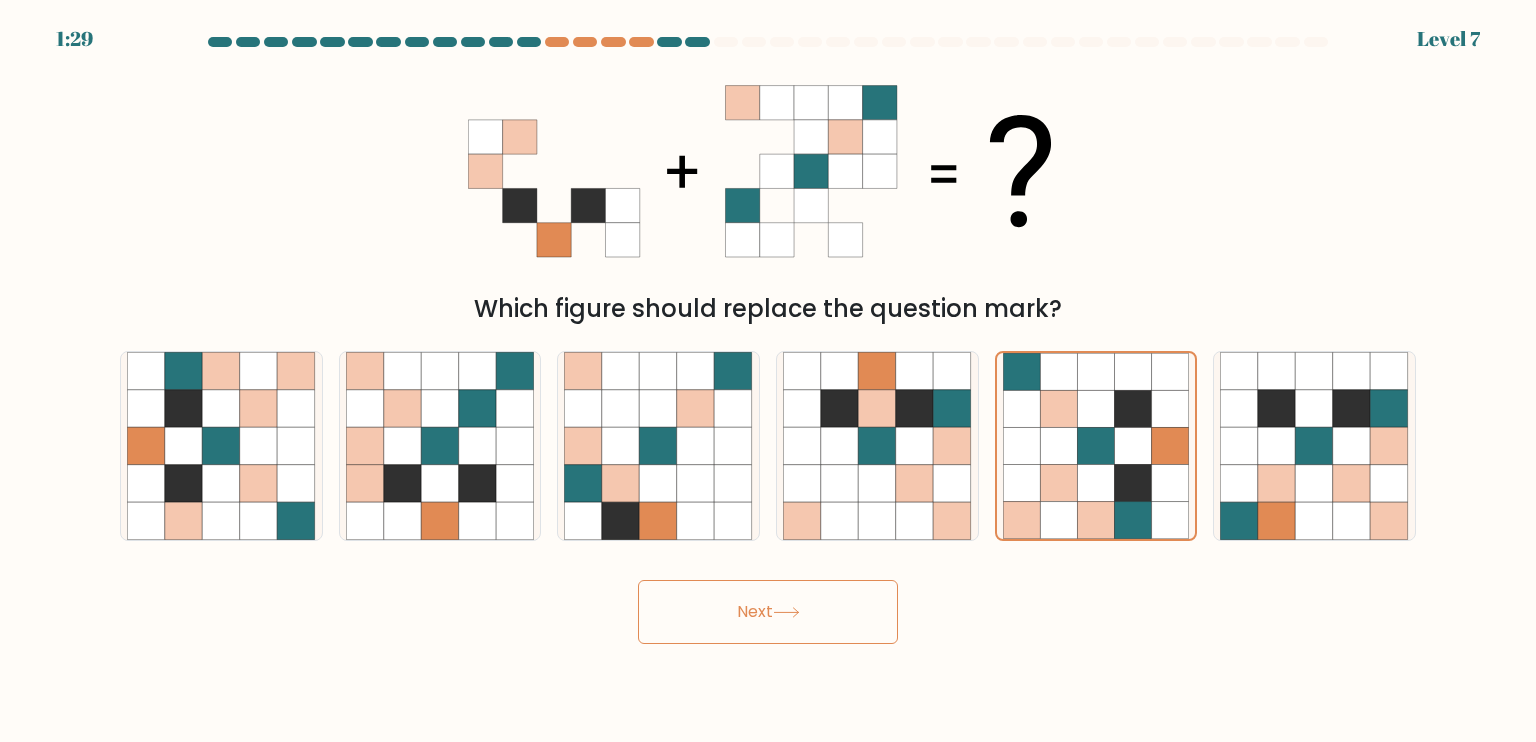click on "Next" at bounding box center [768, 612] 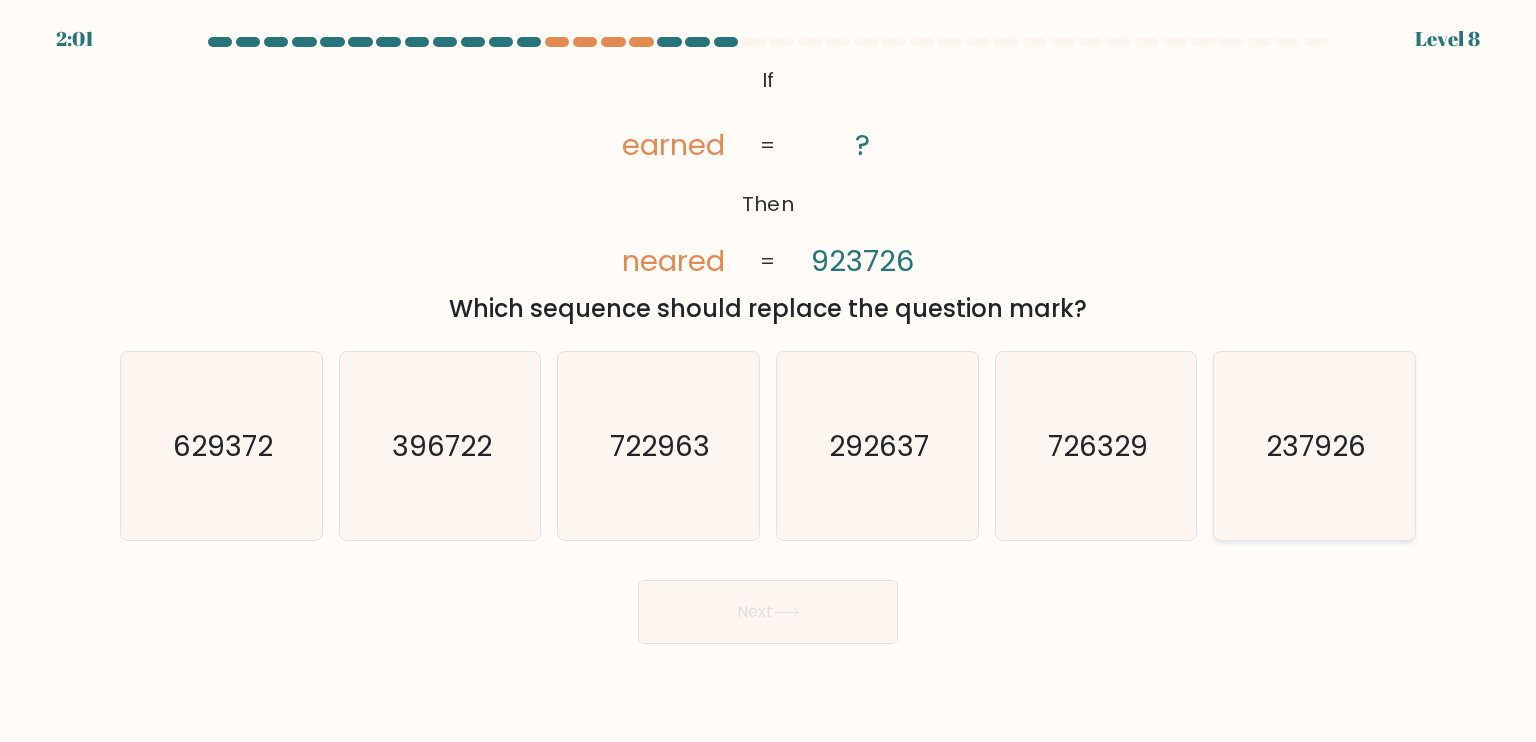 click on "237926" 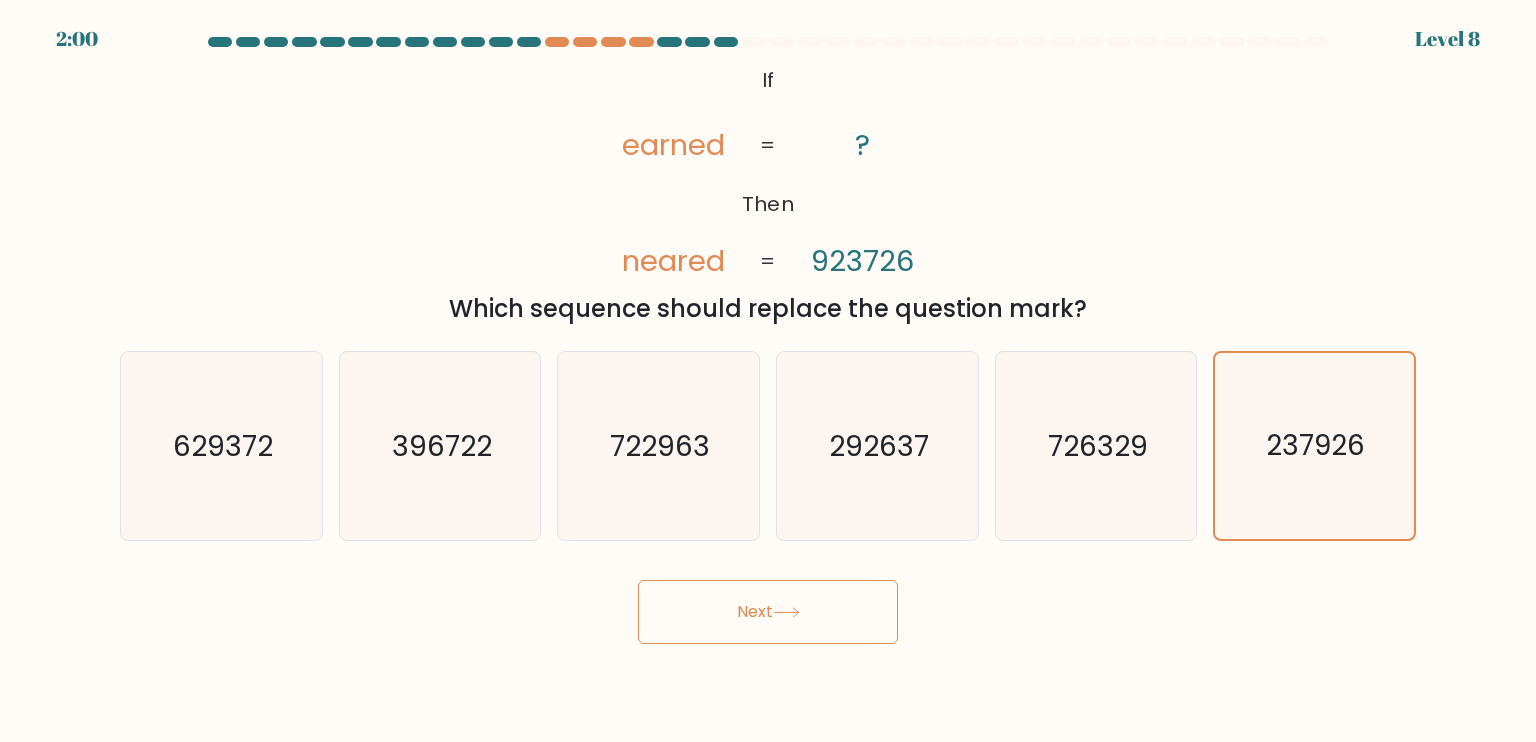 click on "Next" at bounding box center (768, 612) 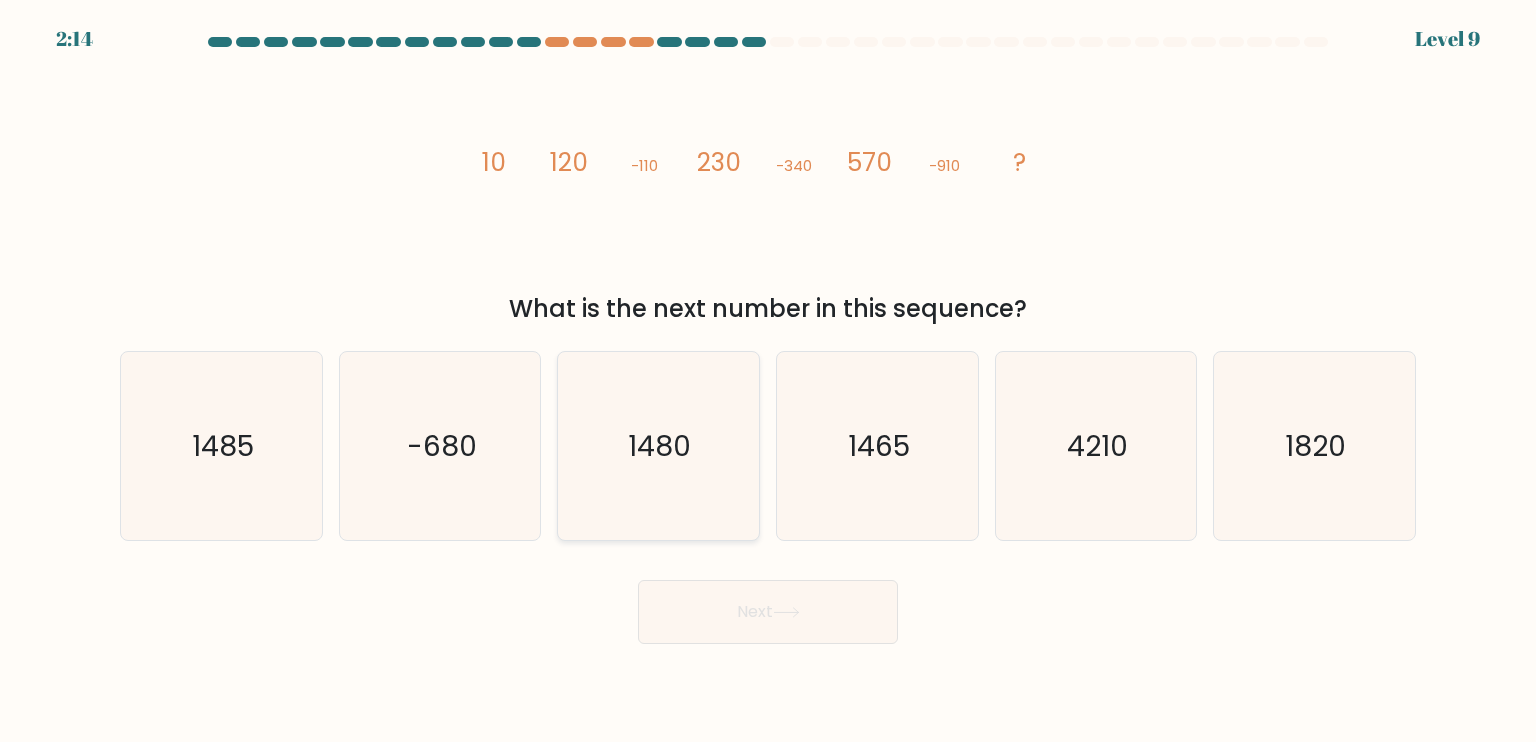 click on "1480" 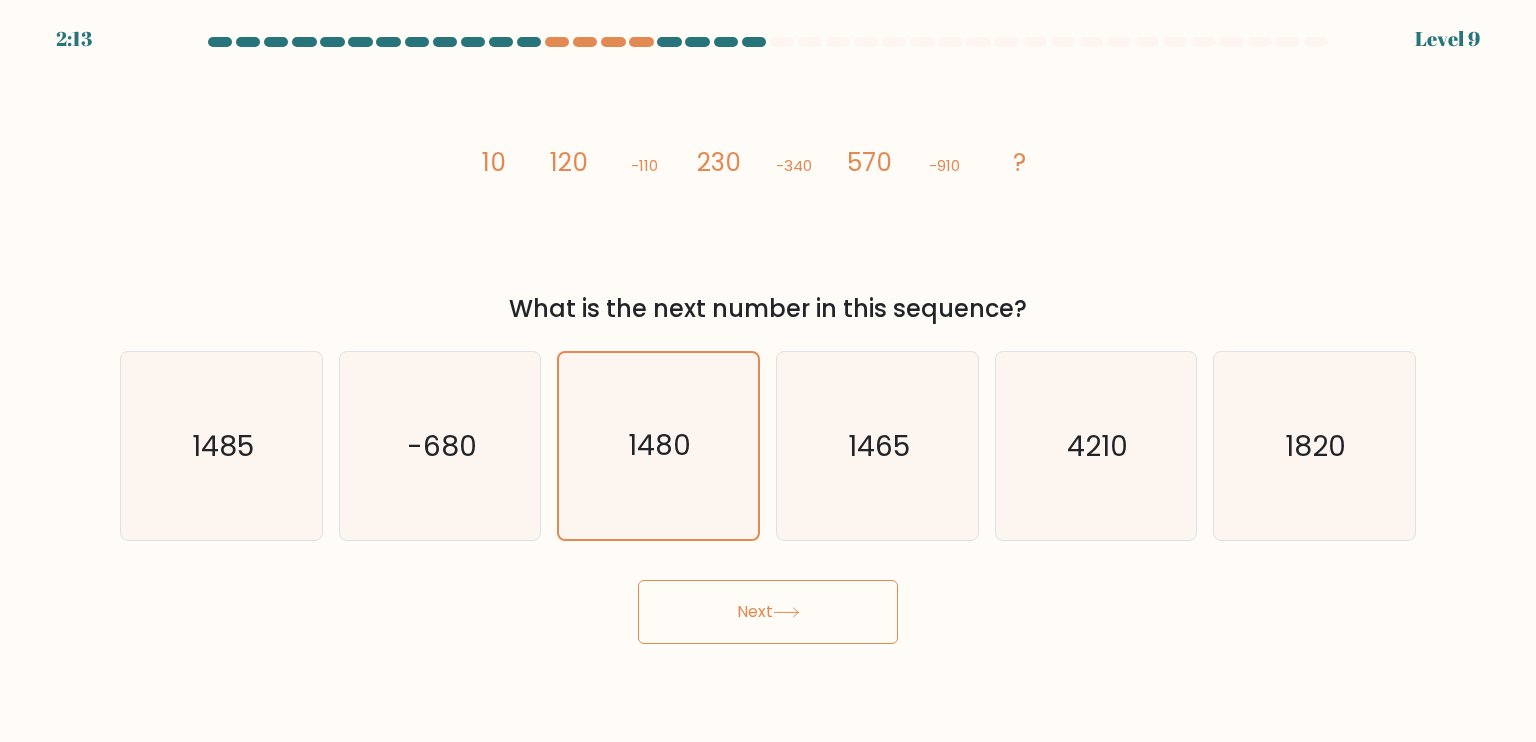 click on "Next" at bounding box center (768, 612) 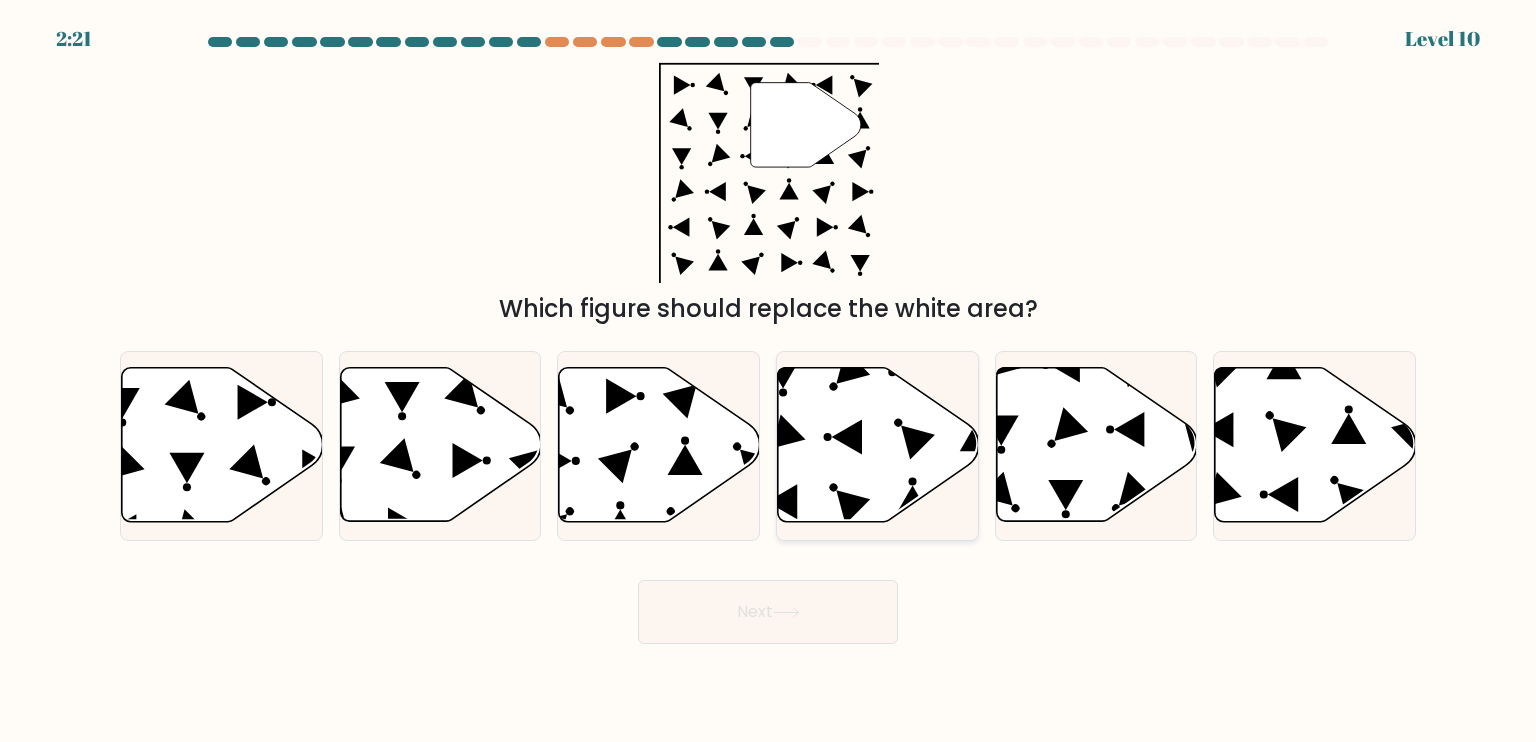 click 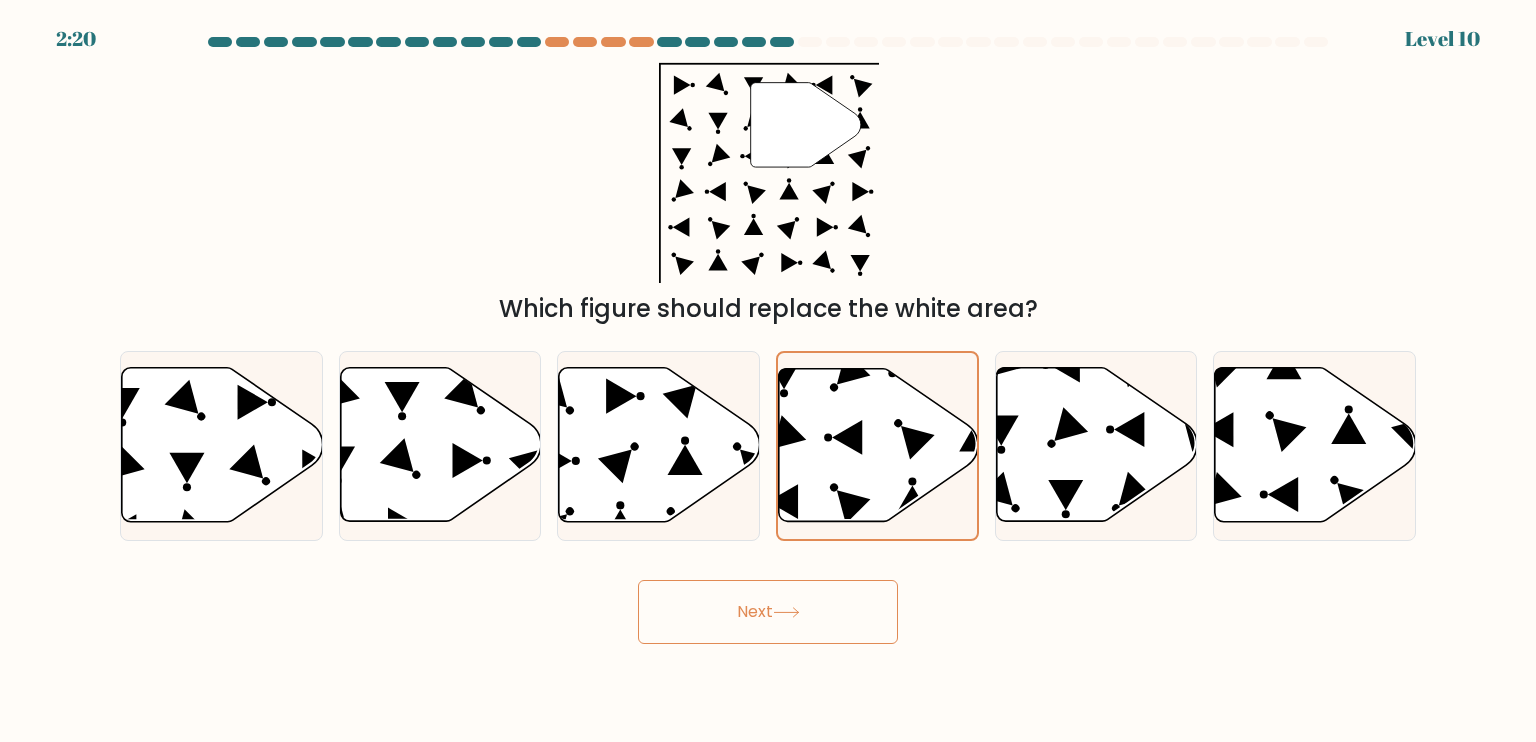 click on "Next" at bounding box center [768, 612] 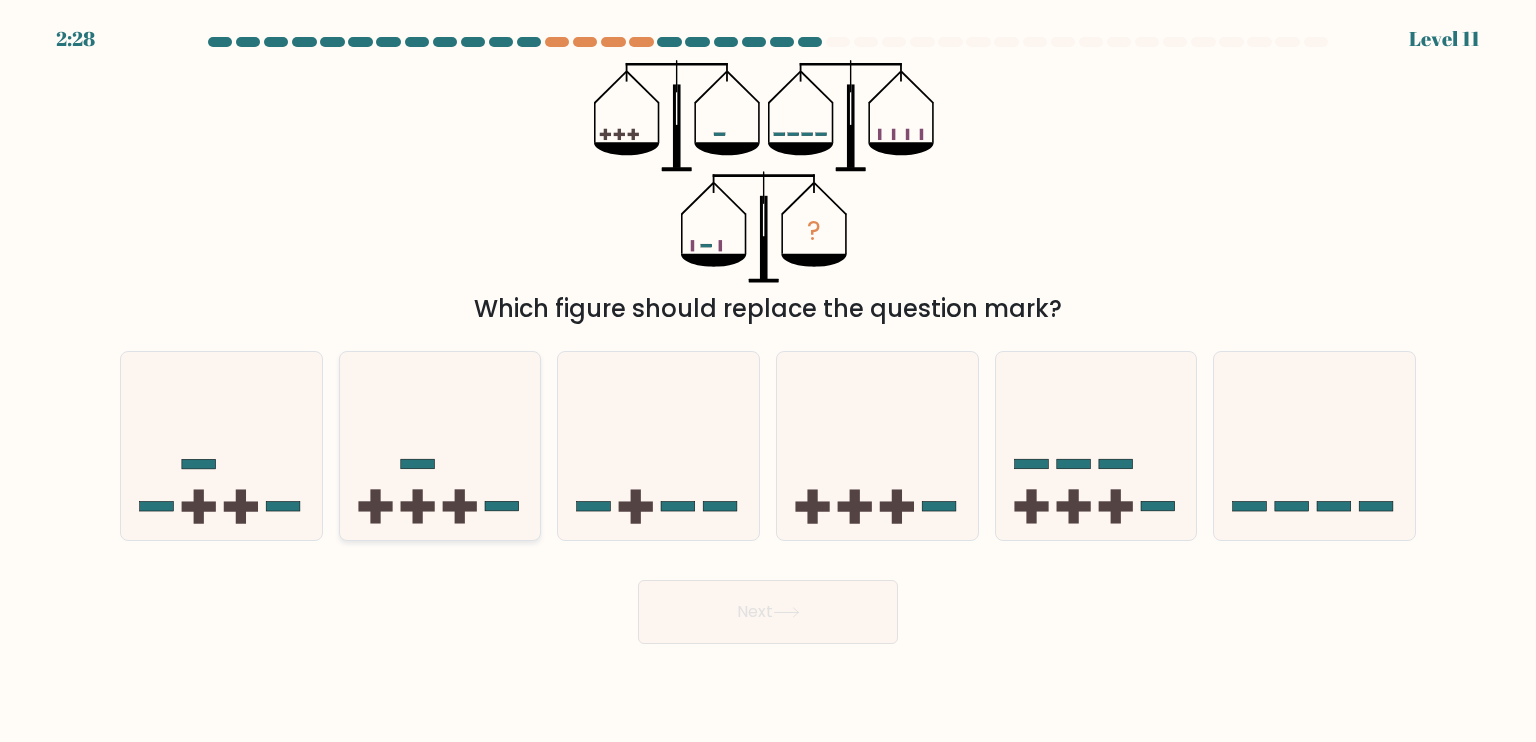 click 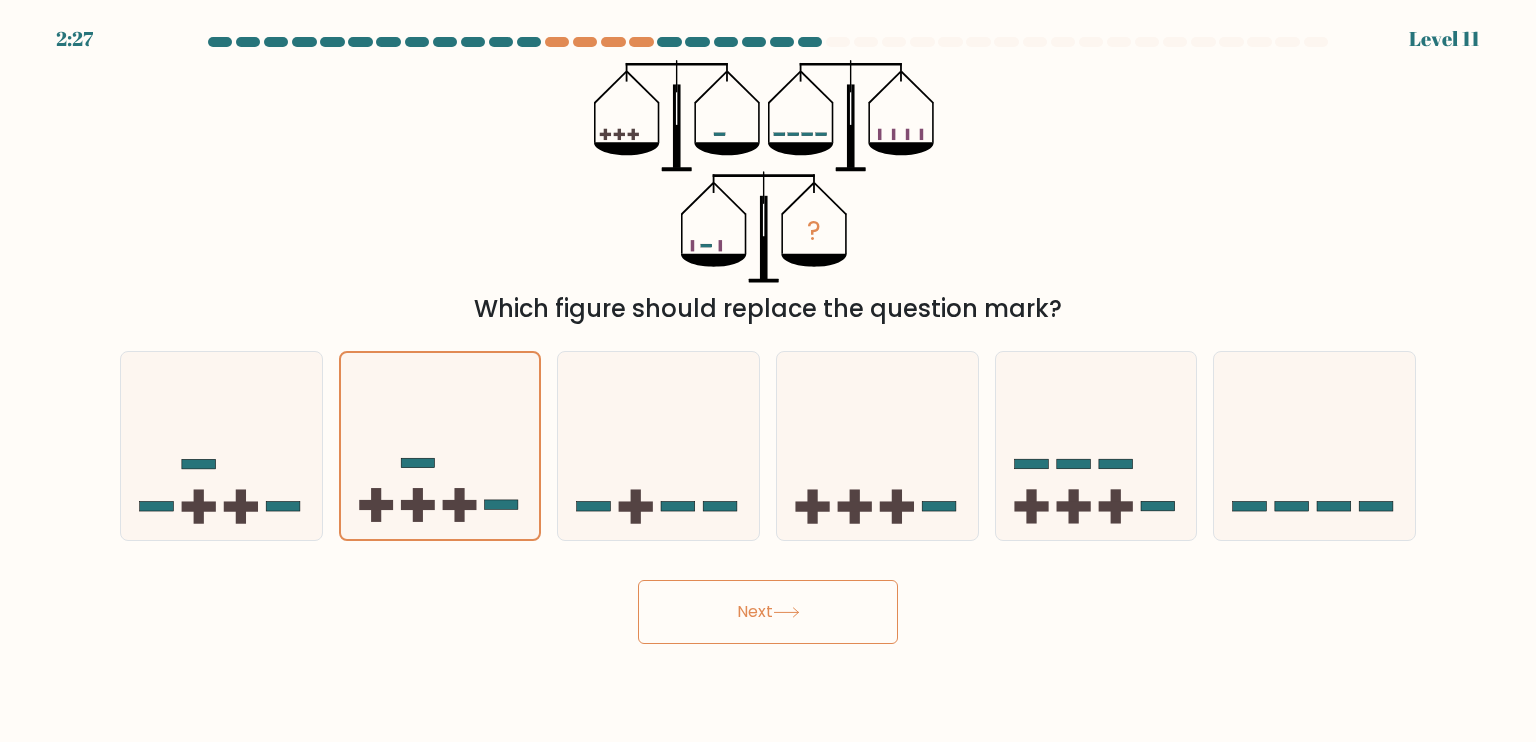 click on "Next" at bounding box center [768, 612] 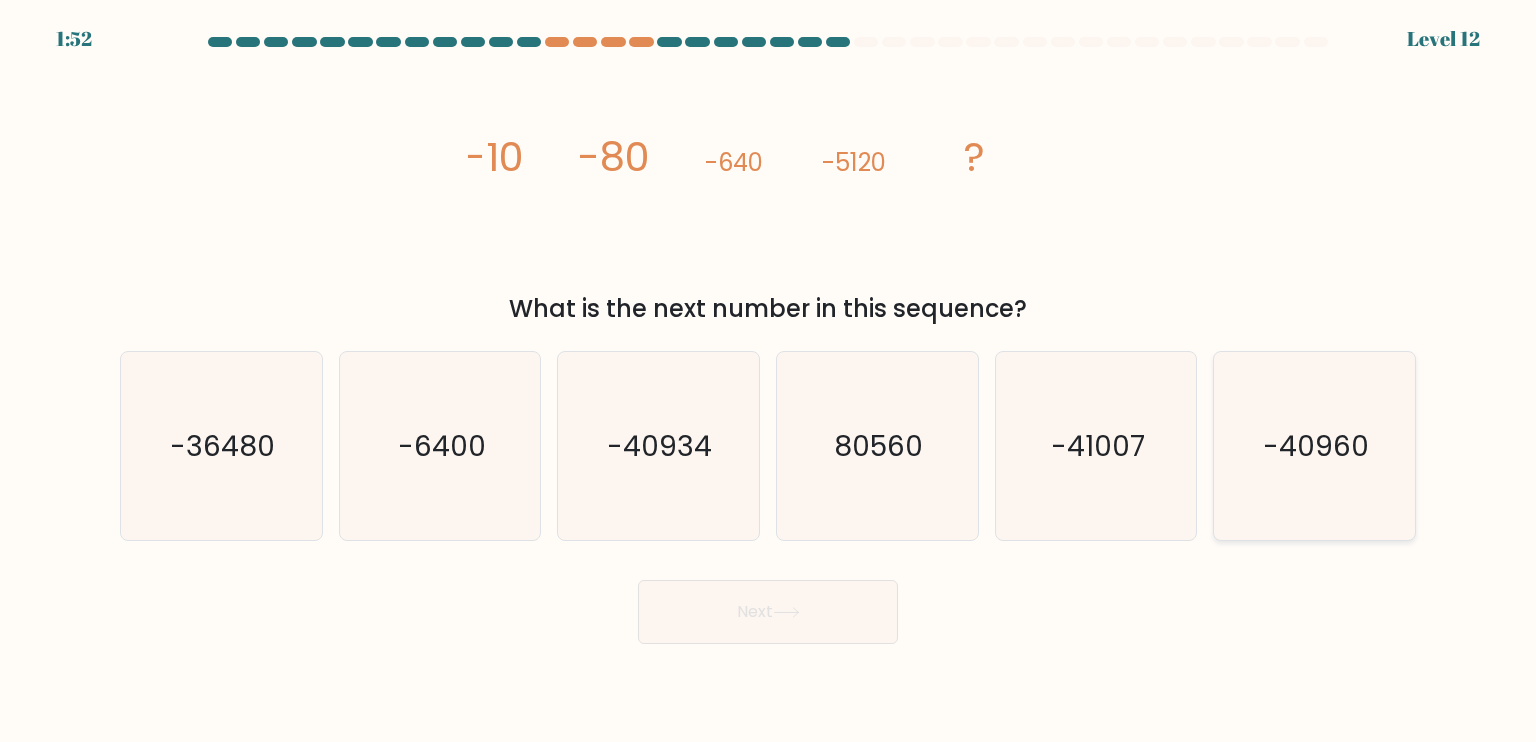click on "-40960" 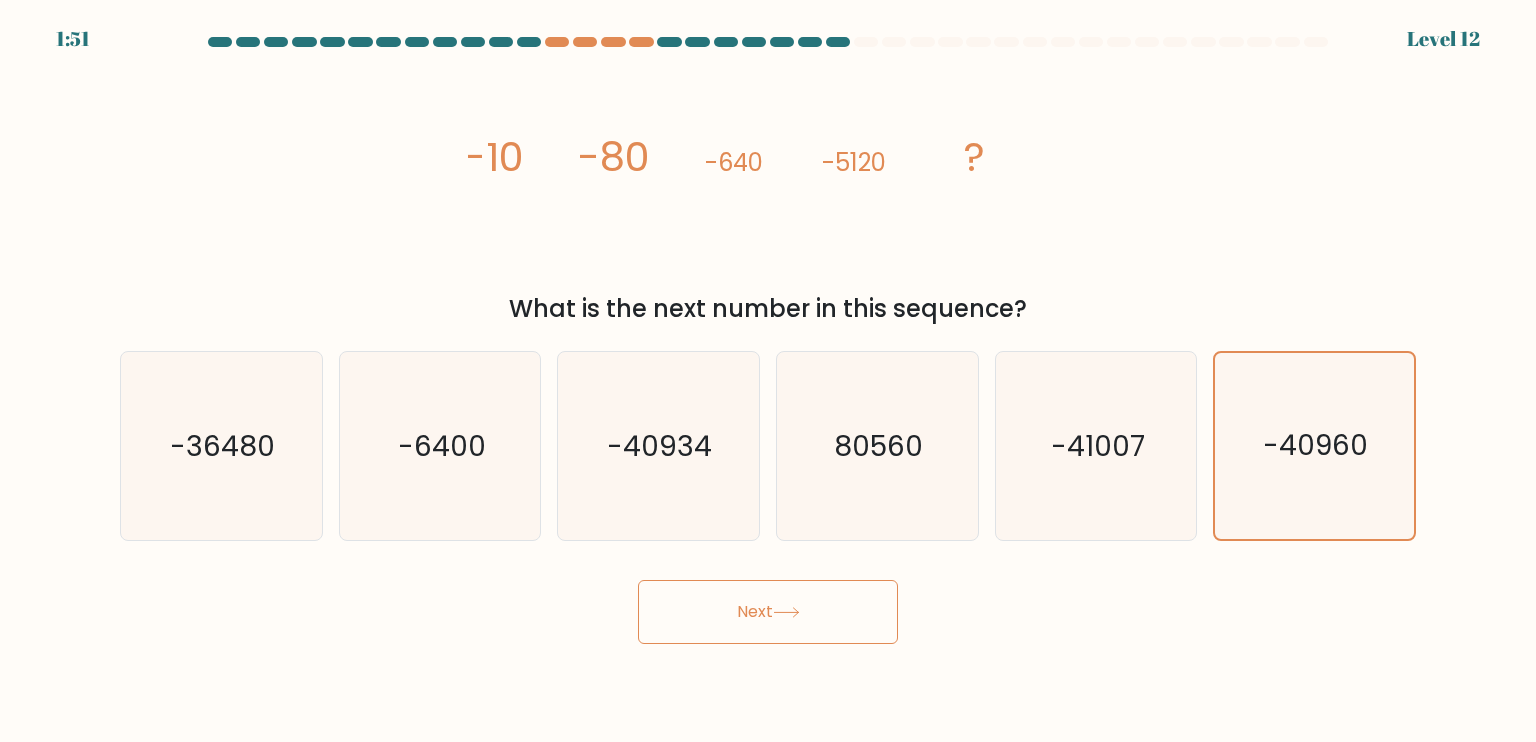 click on "Next" at bounding box center (768, 612) 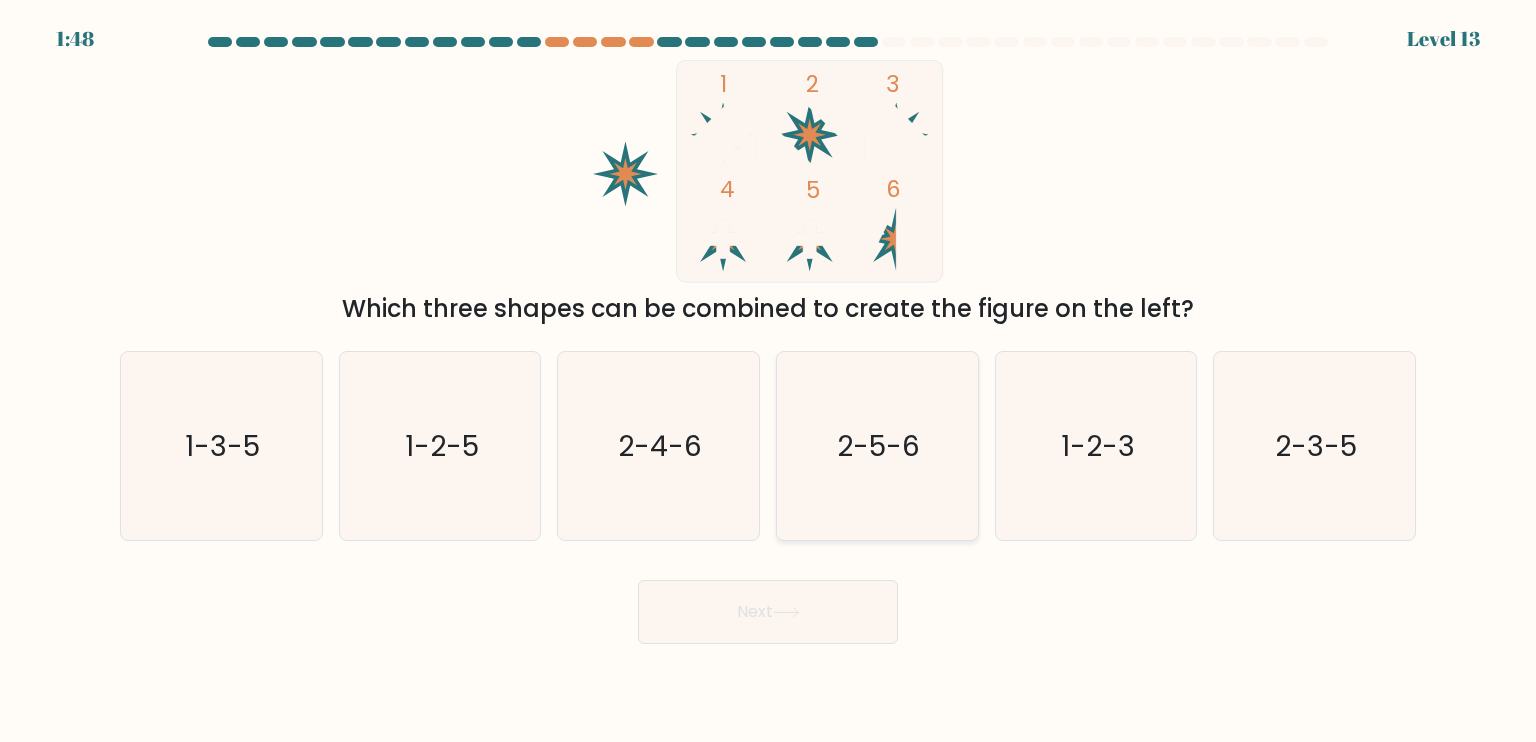 drag, startPoint x: 1033, startPoint y: 431, endPoint x: 948, endPoint y: 518, distance: 121.630585 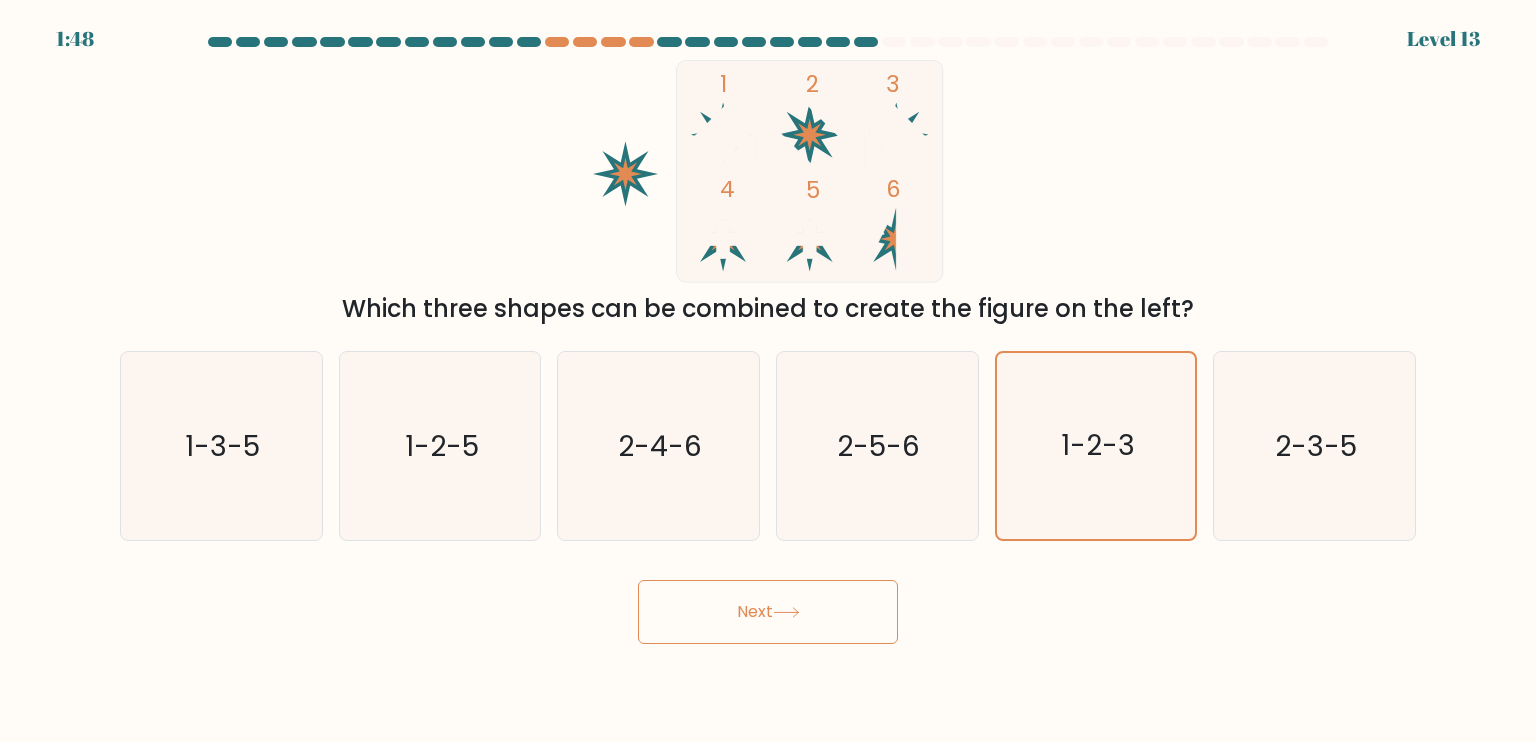 click on "Next" at bounding box center (768, 612) 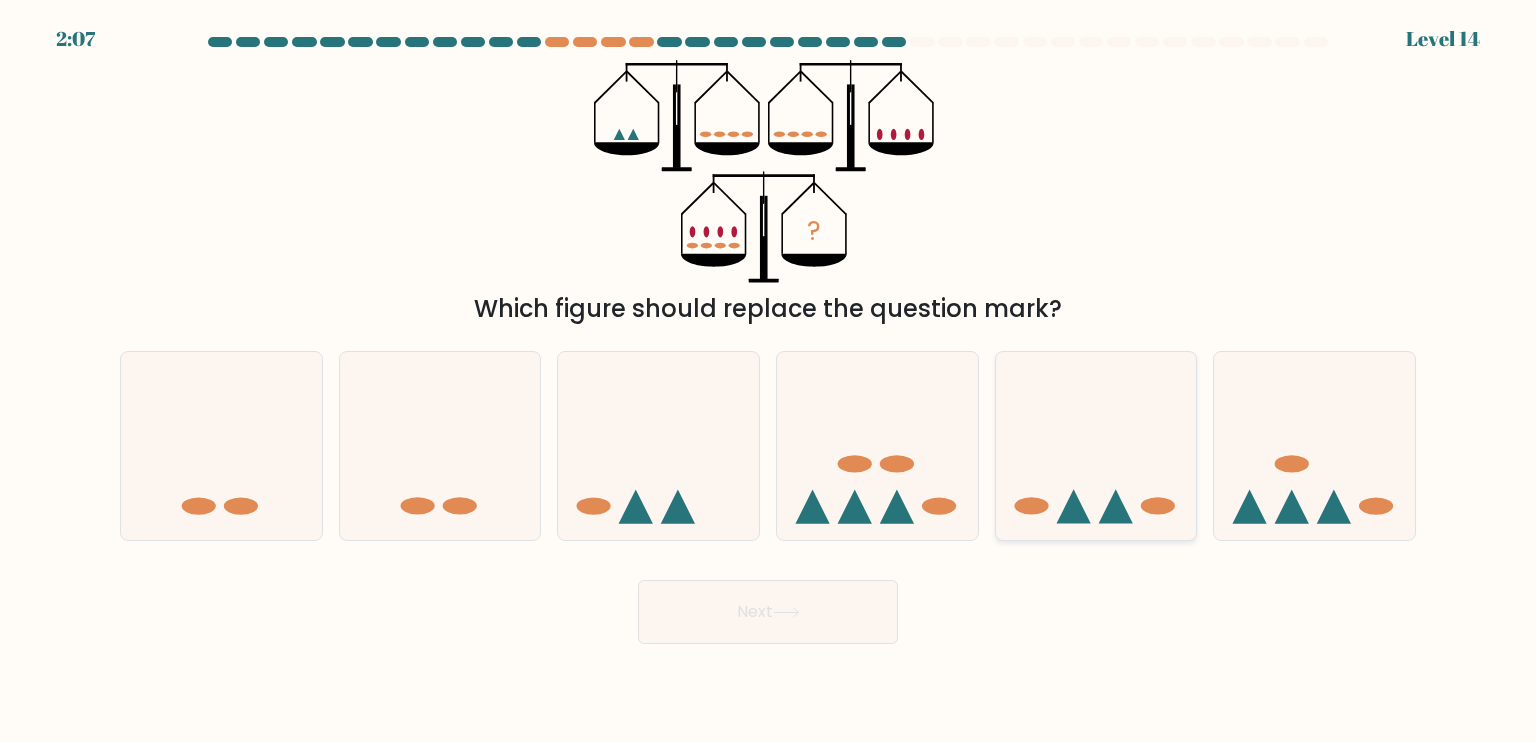 drag, startPoint x: 1392, startPoint y: 445, endPoint x: 1170, endPoint y: 490, distance: 226.5149 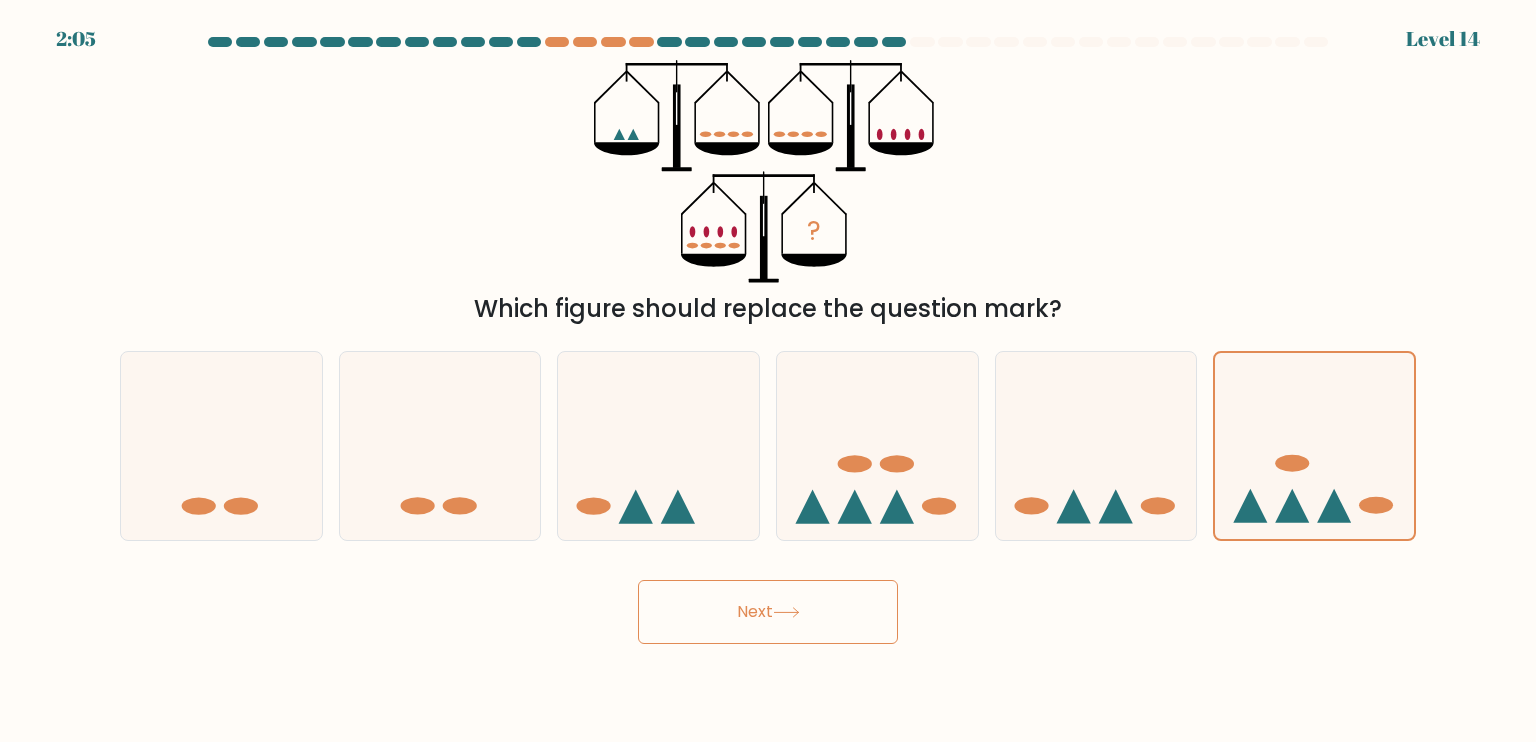 click on "Next" at bounding box center (768, 612) 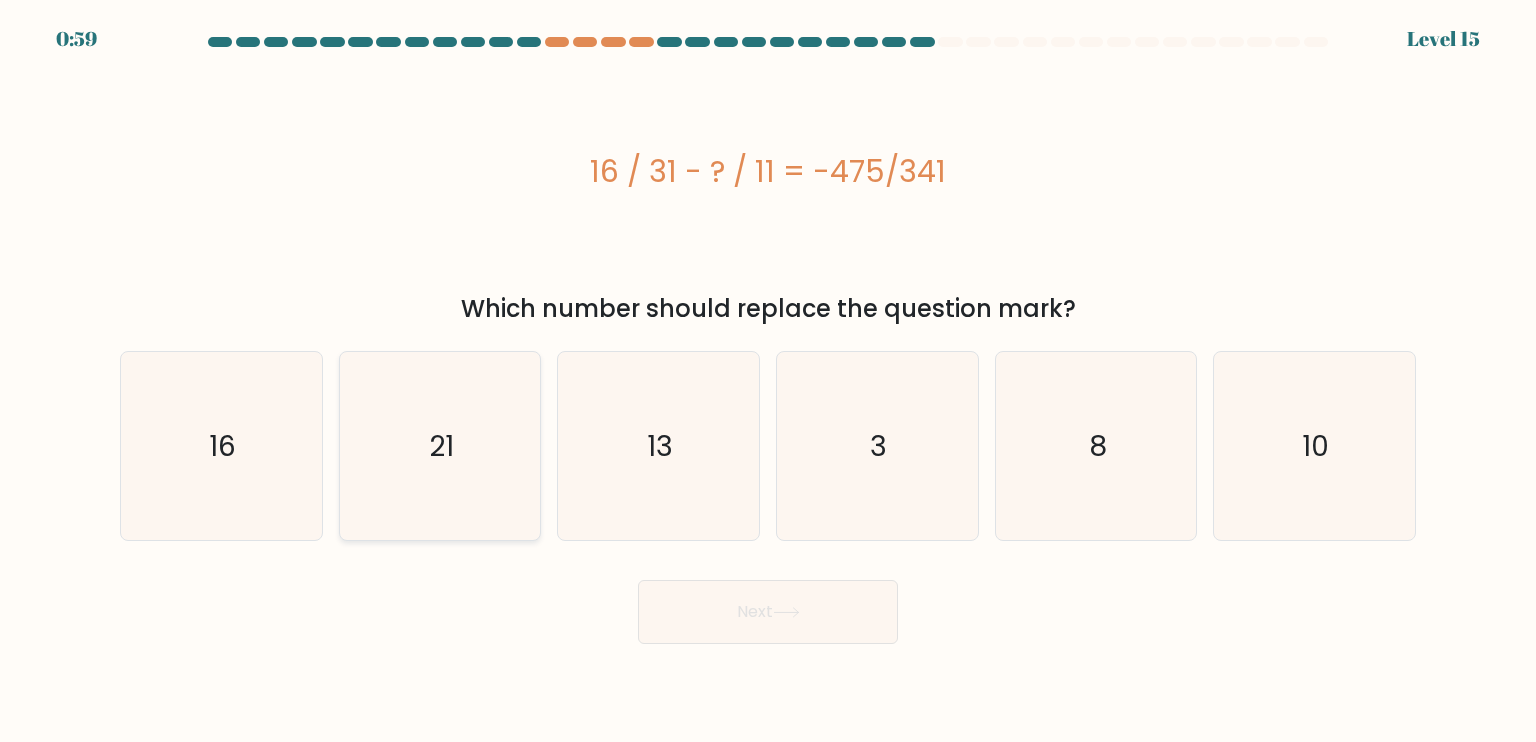 click on "21" 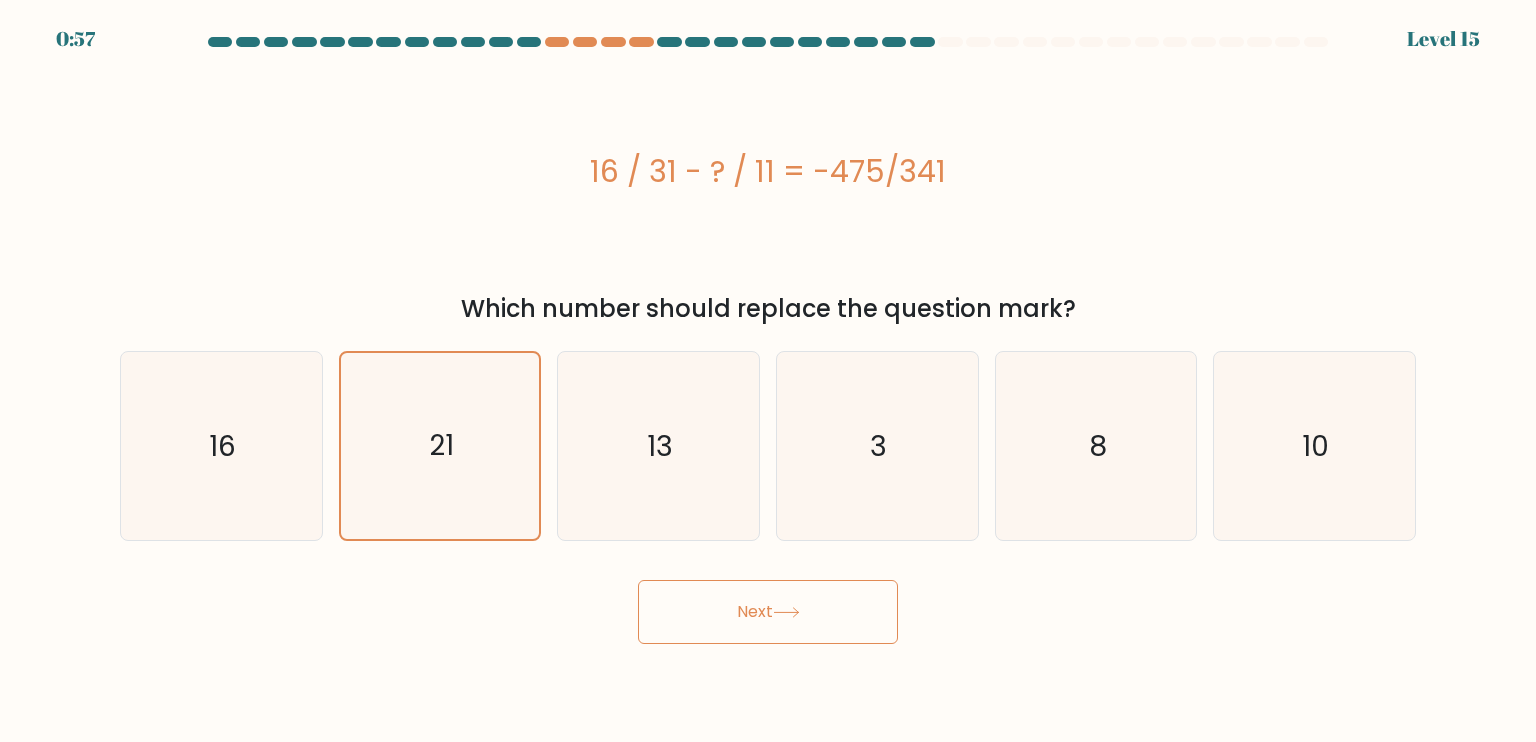 click on "Next" at bounding box center (768, 612) 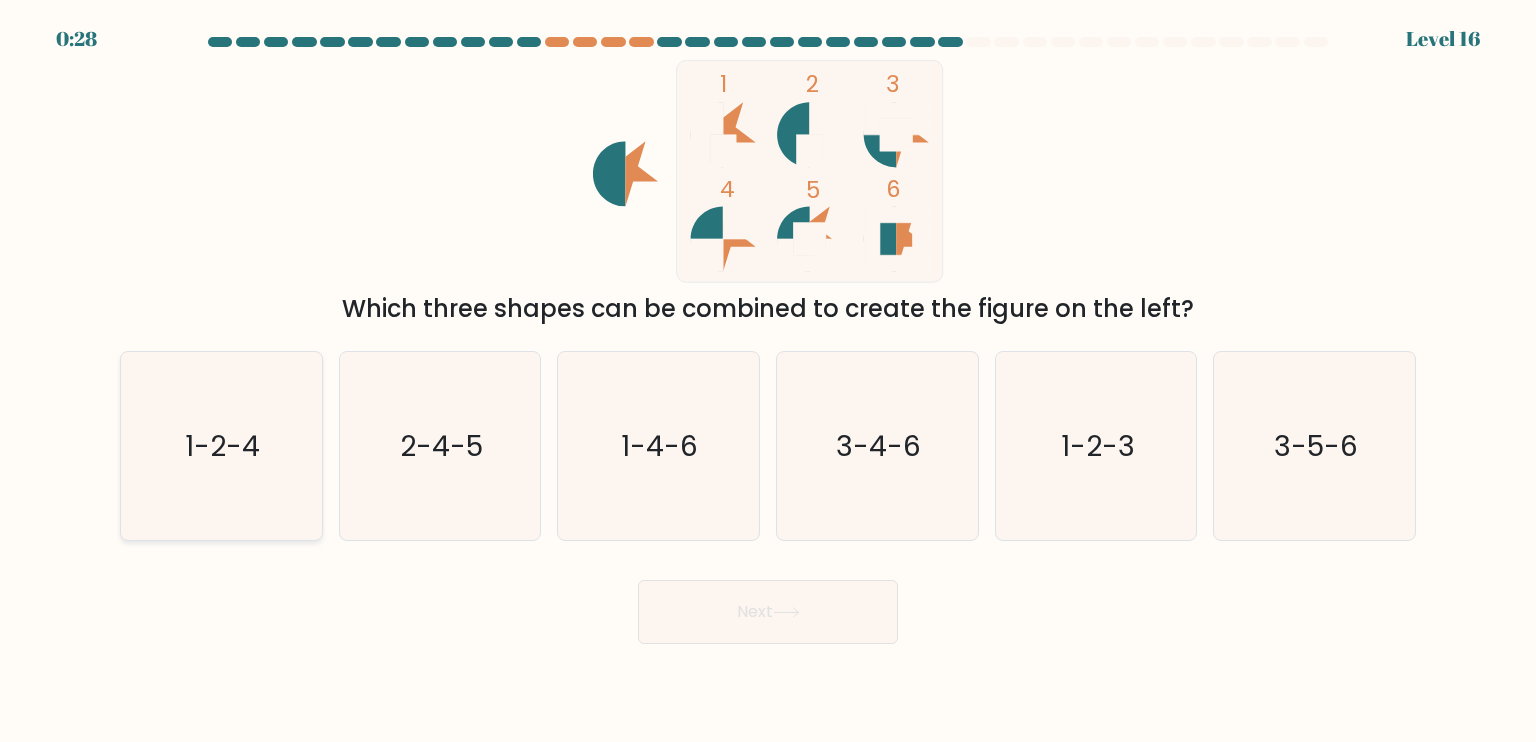 click on "1-2-4" 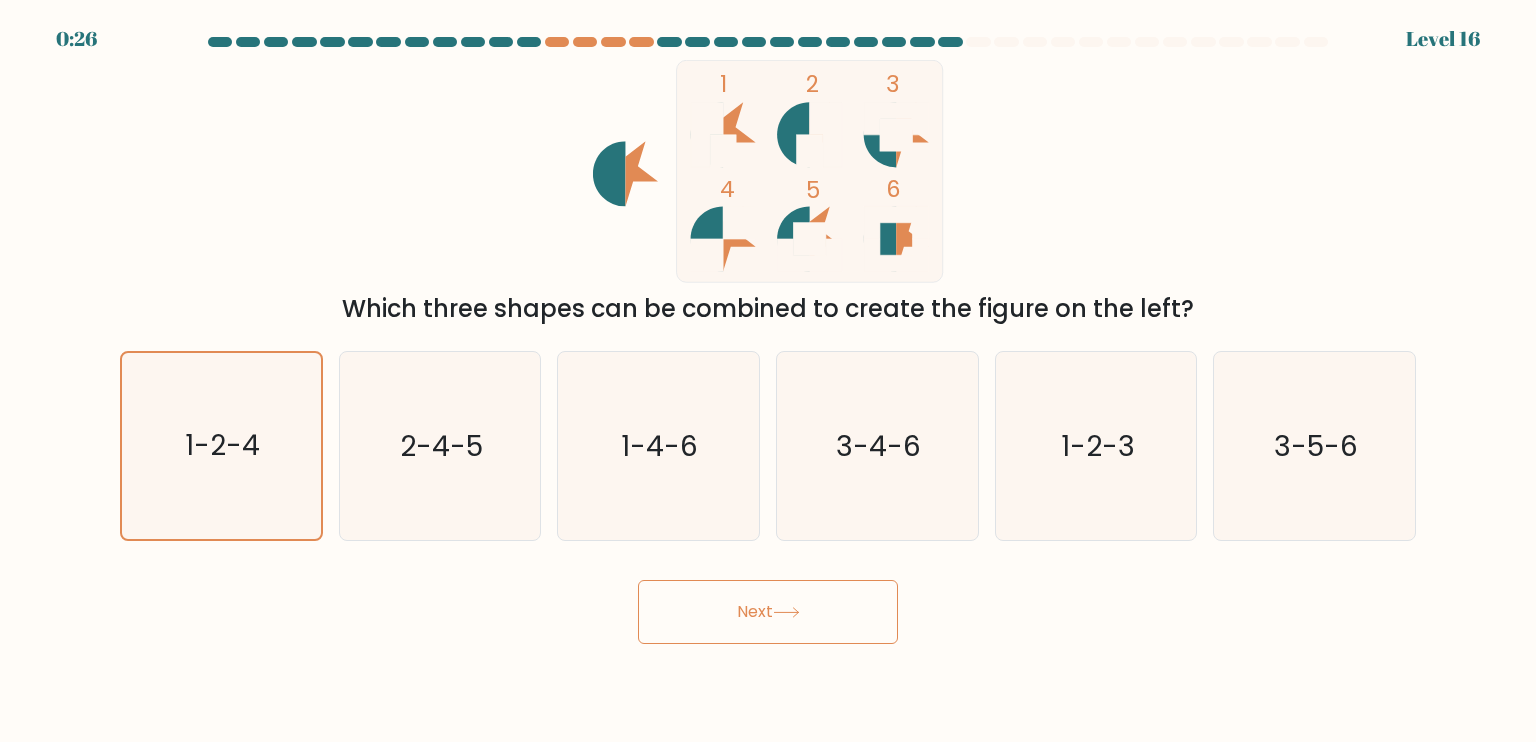 drag, startPoint x: 715, startPoint y: 606, endPoint x: 707, endPoint y: 614, distance: 11.313708 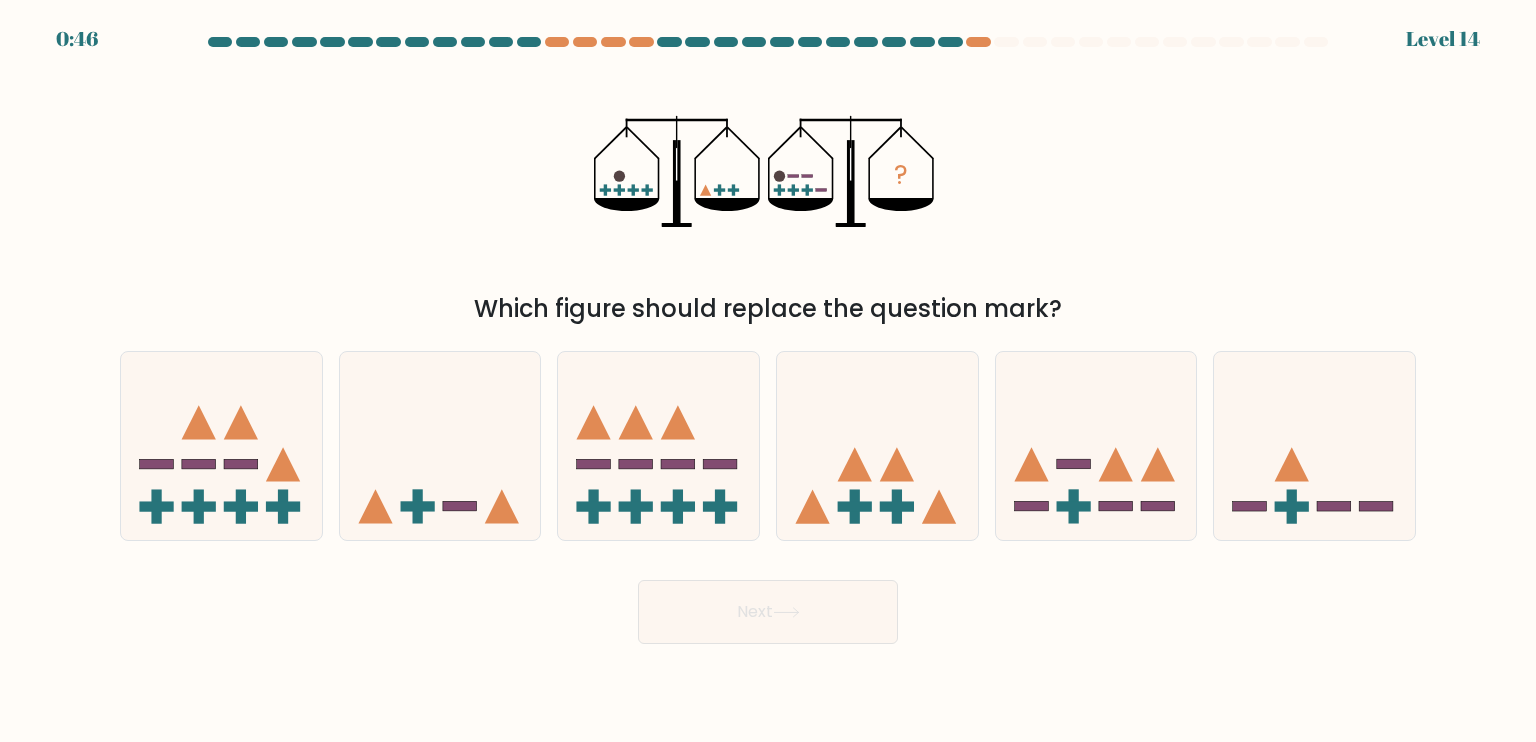 click at bounding box center (768, 340) 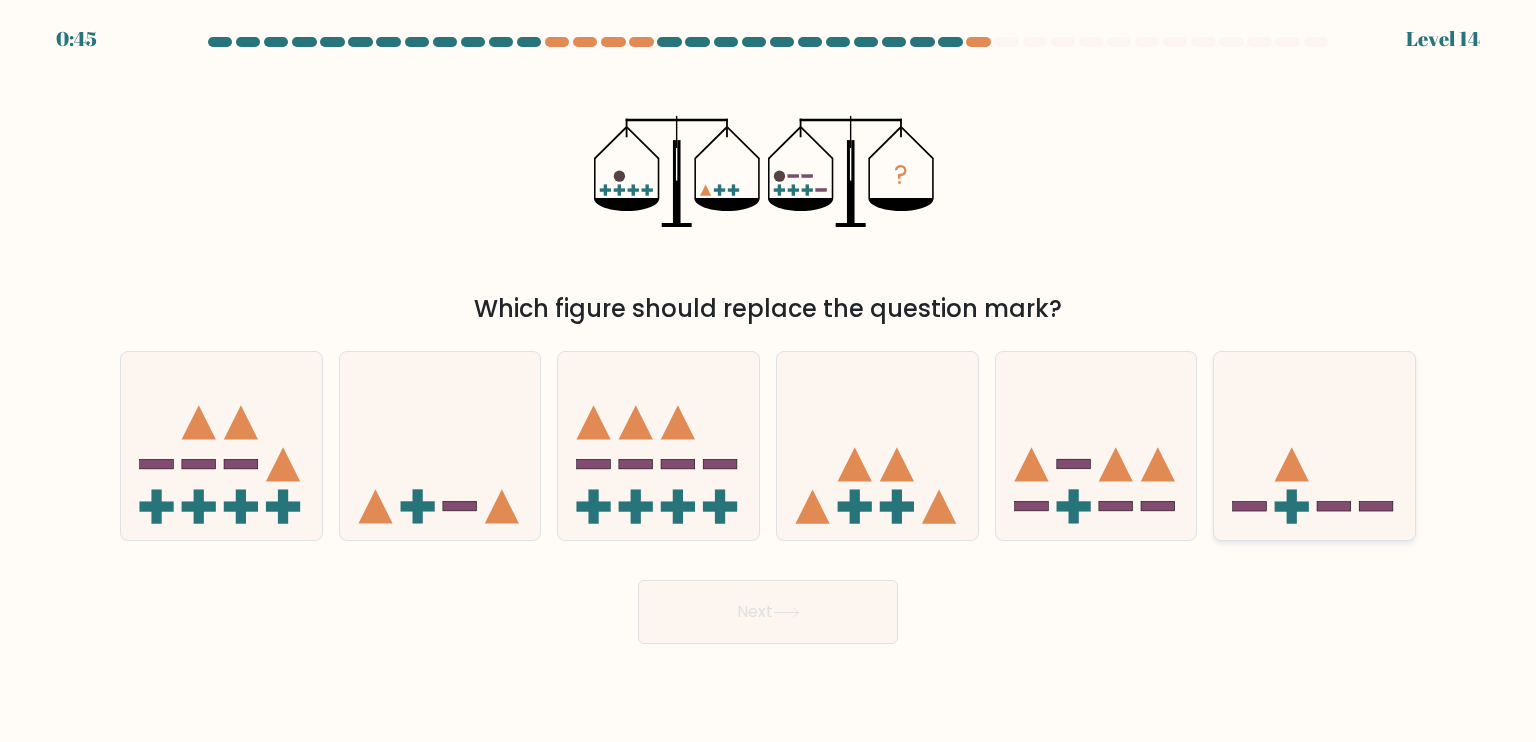 click 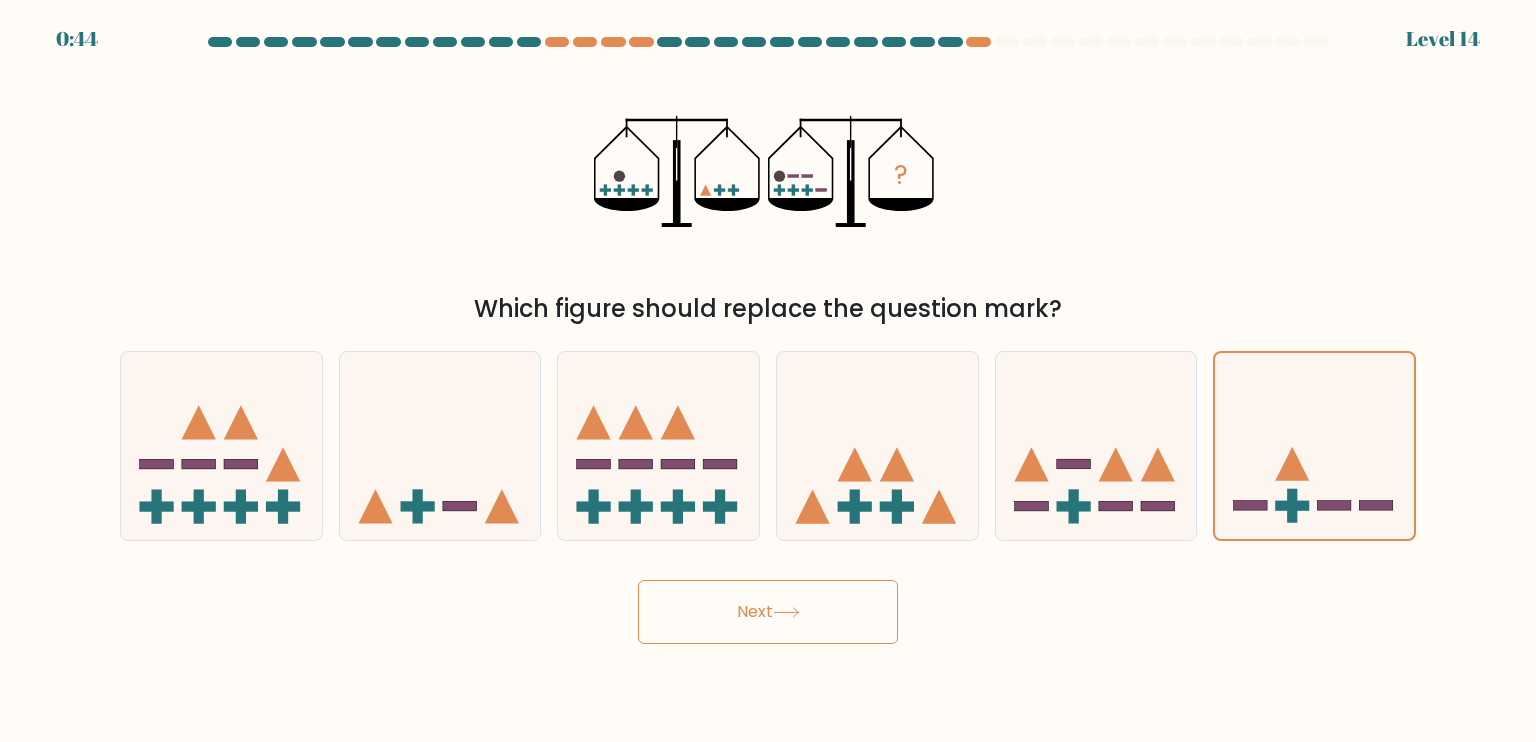 click on "Next" at bounding box center [768, 612] 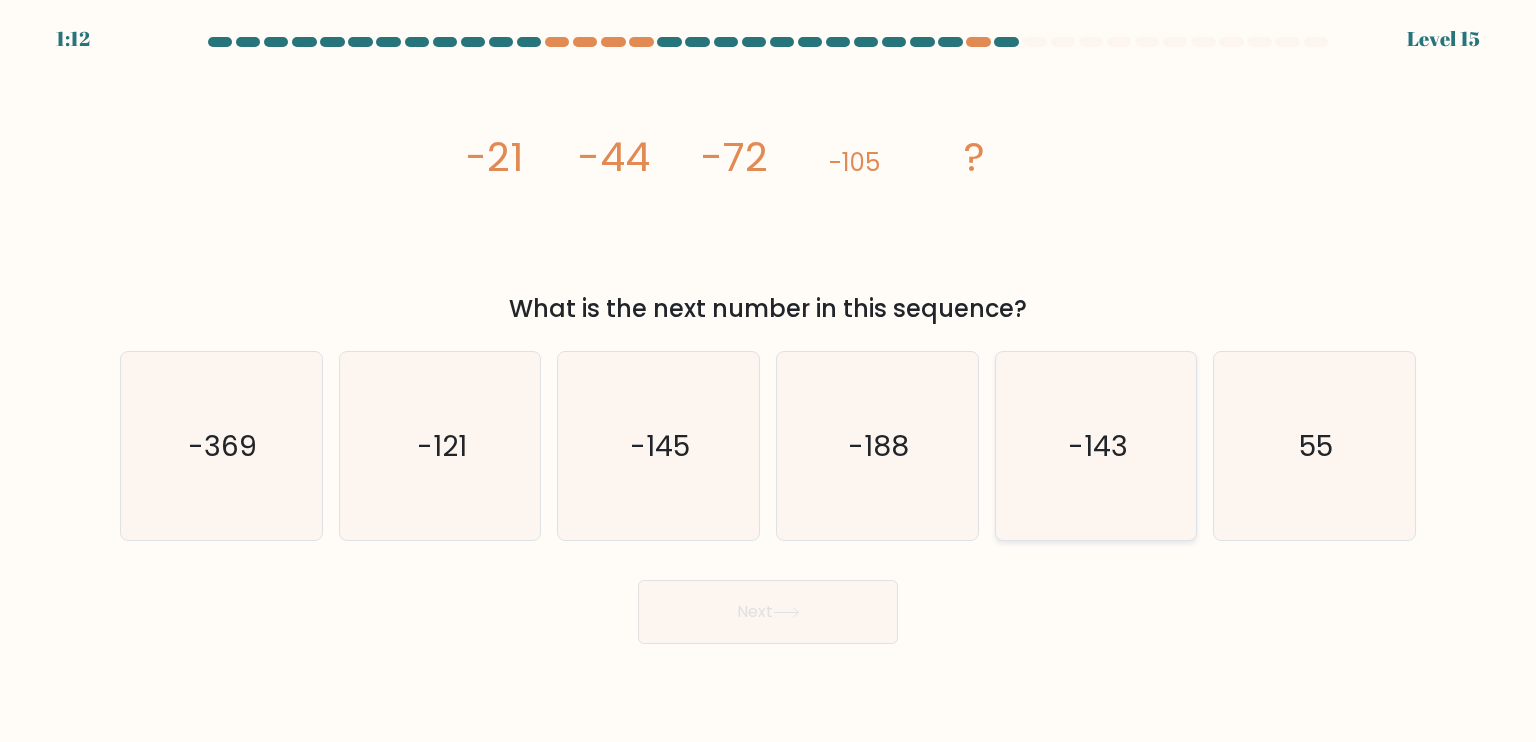 click on "-143" 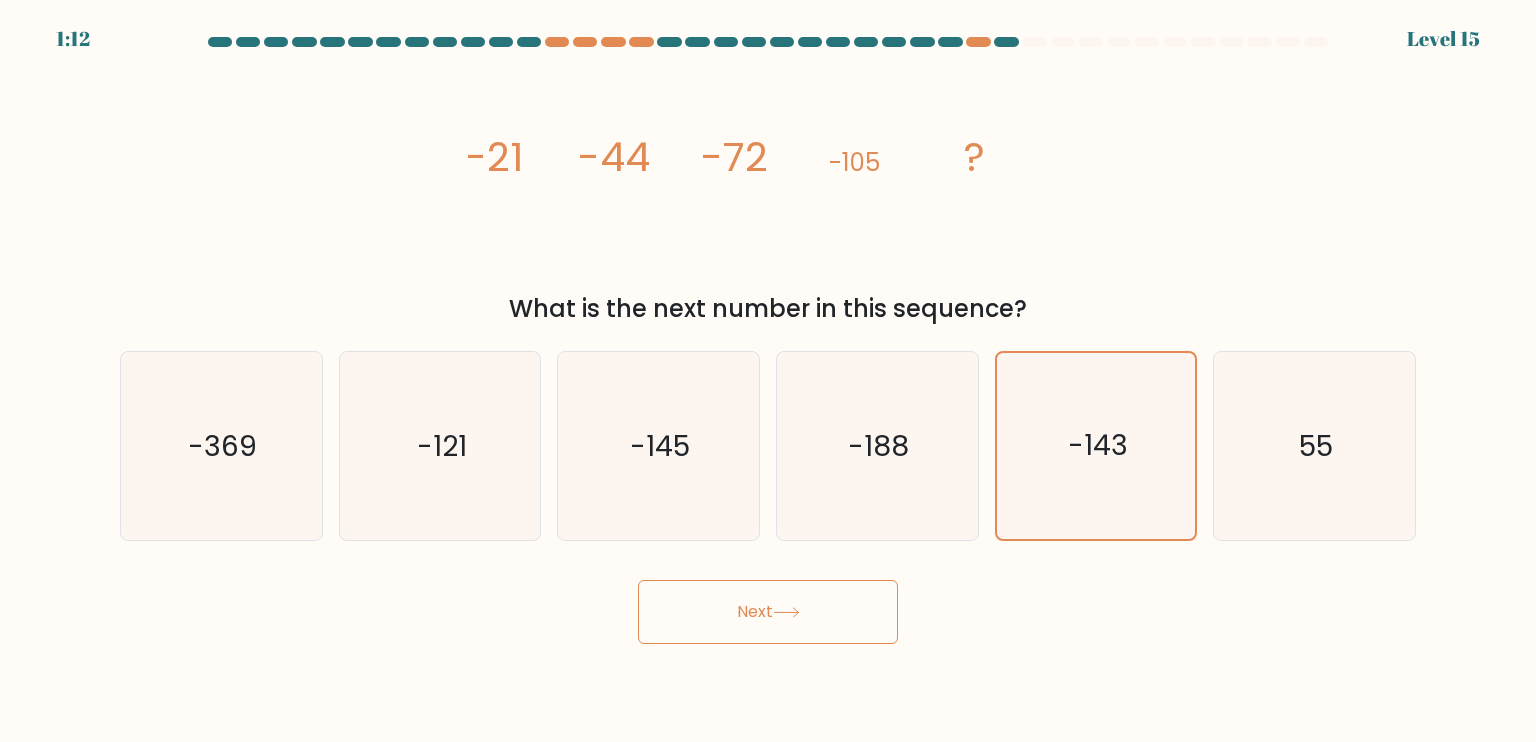 click on "Next" at bounding box center (768, 612) 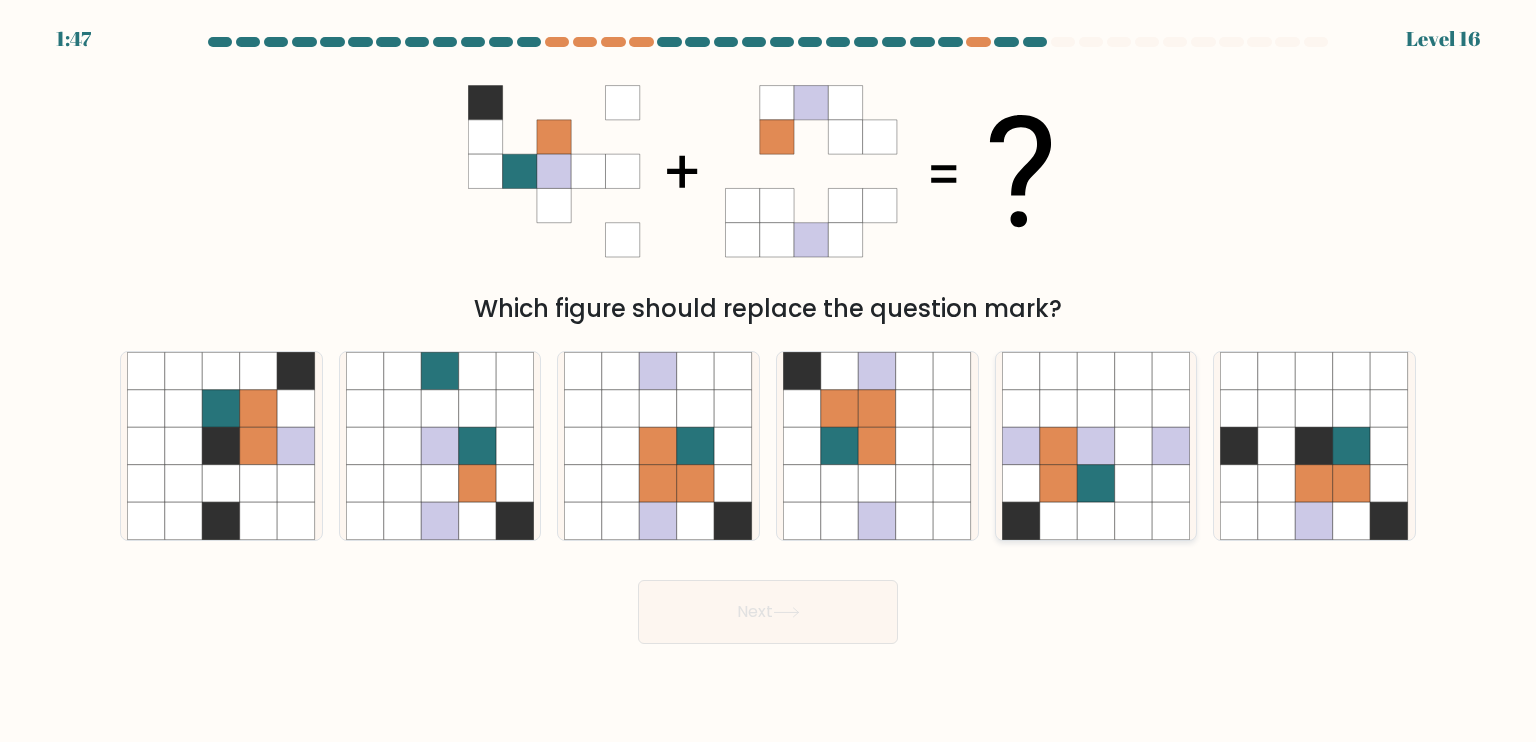 drag, startPoint x: 1053, startPoint y: 523, endPoint x: 1047, endPoint y: 532, distance: 10.816654 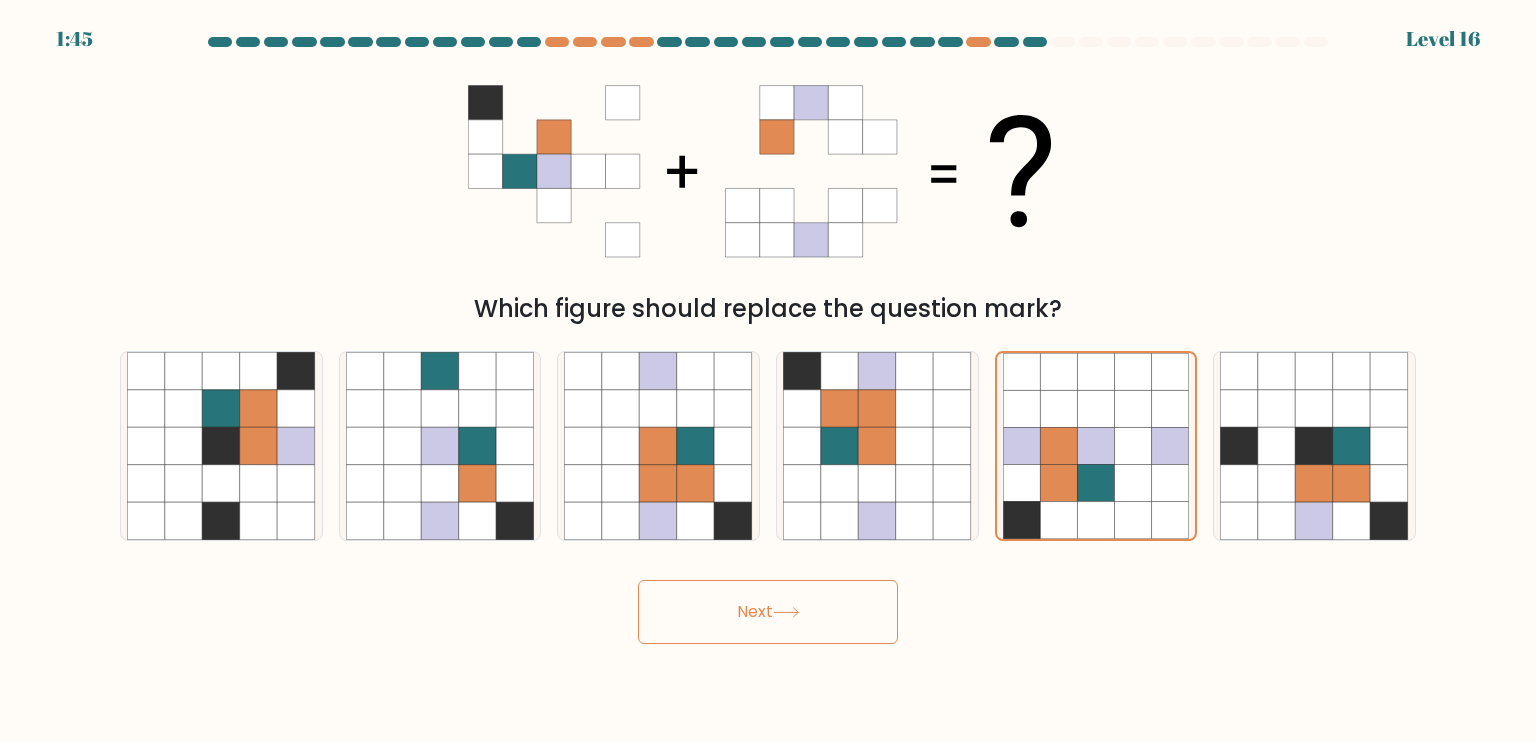 click on "Next" at bounding box center (768, 612) 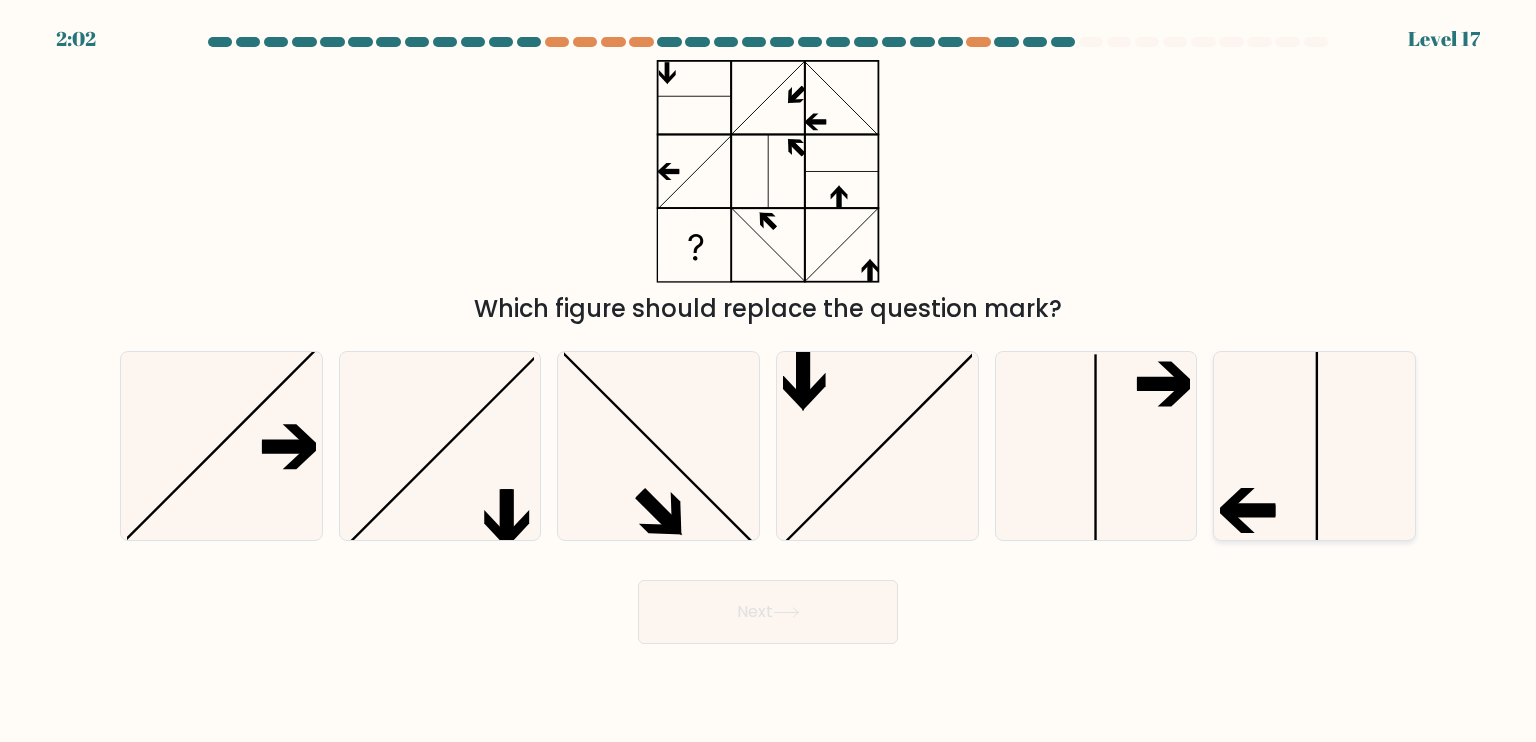 click 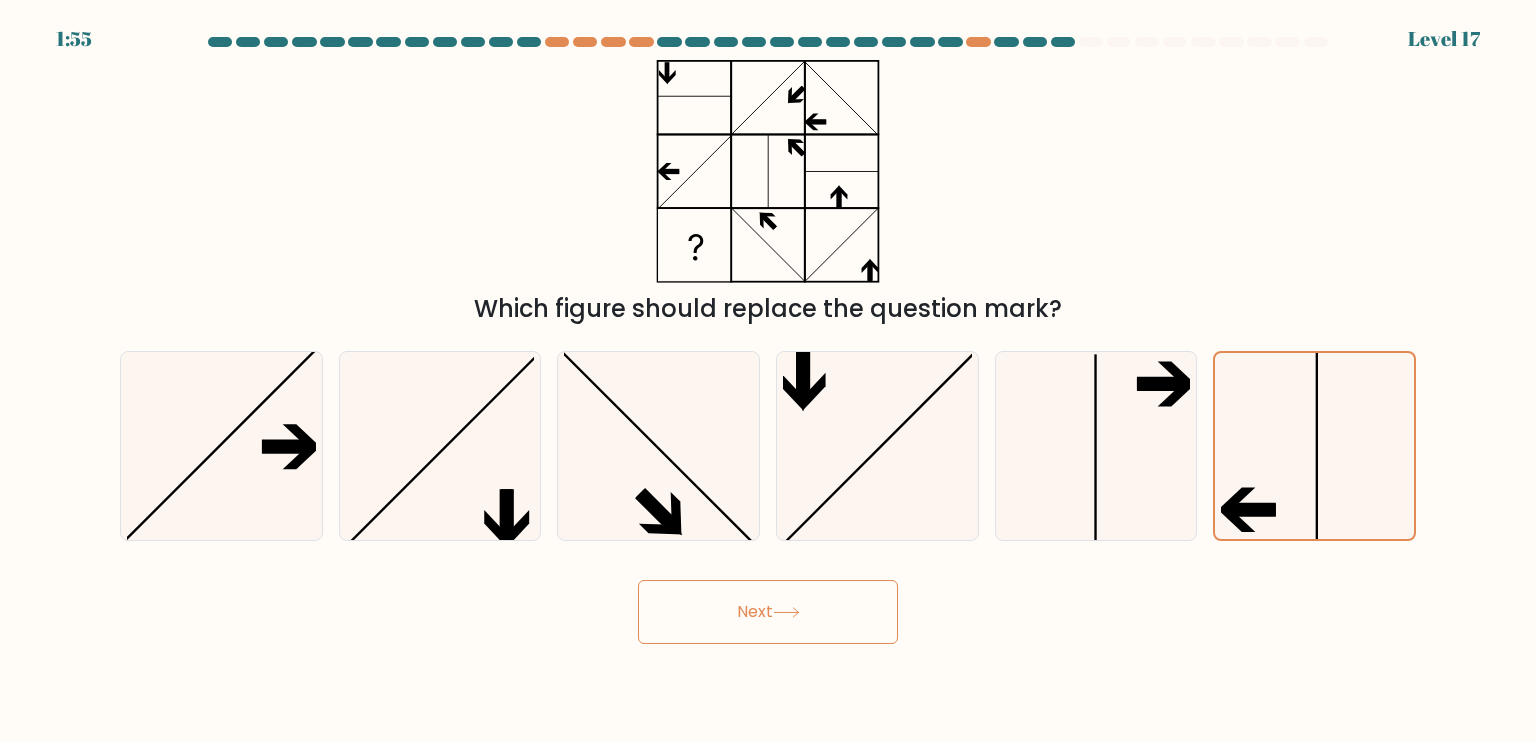 click on "Next" at bounding box center (768, 612) 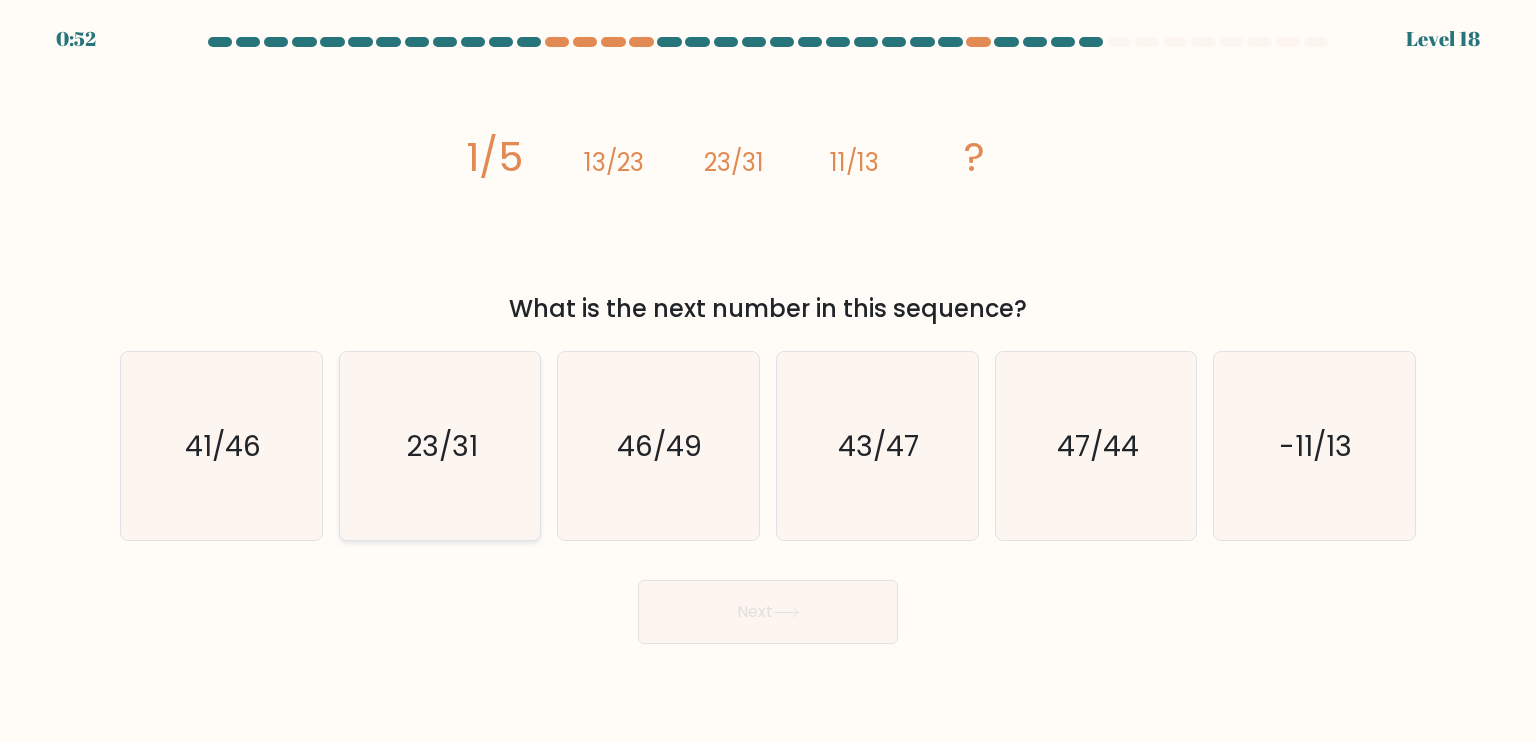 click on "23/31" 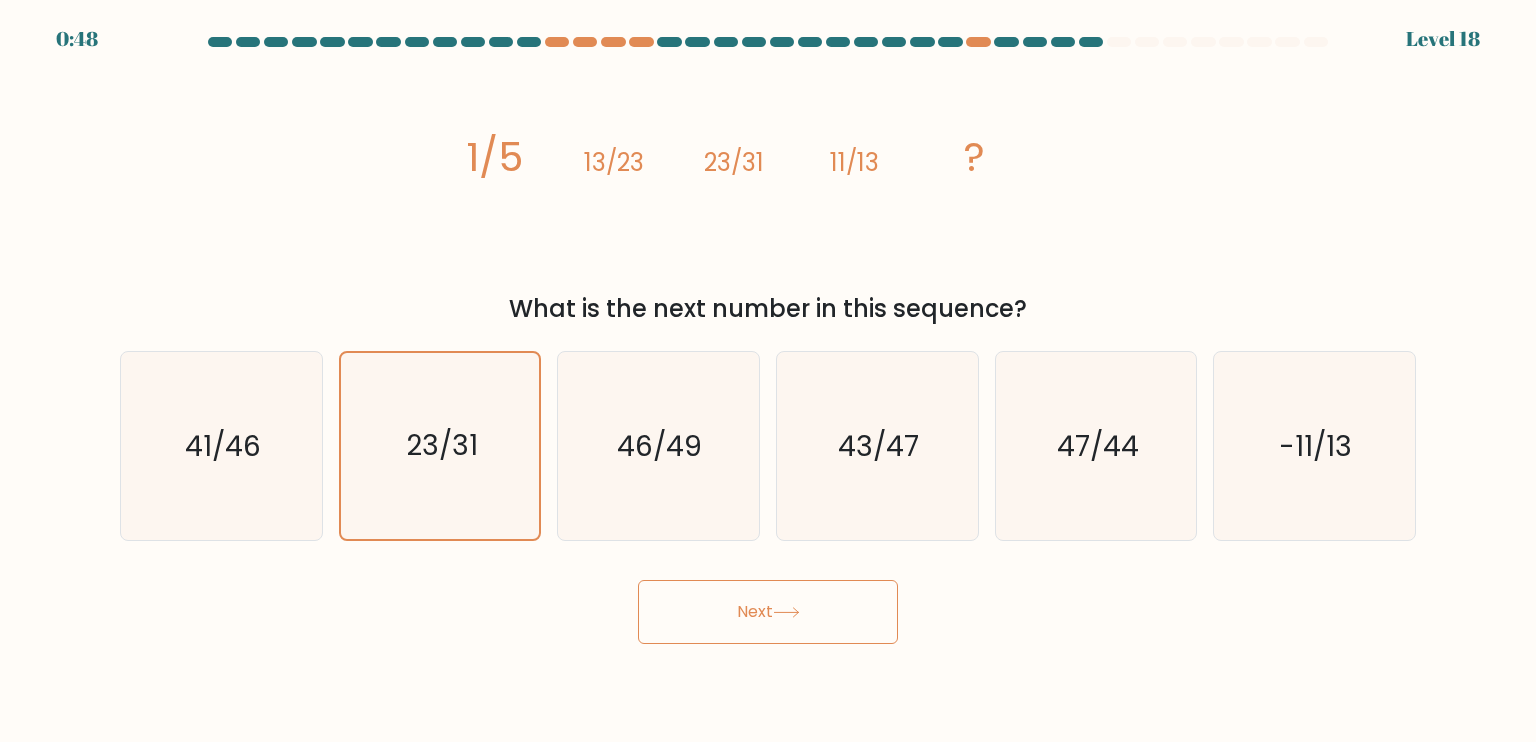drag, startPoint x: 625, startPoint y: 479, endPoint x: 699, endPoint y: 559, distance: 108.97706 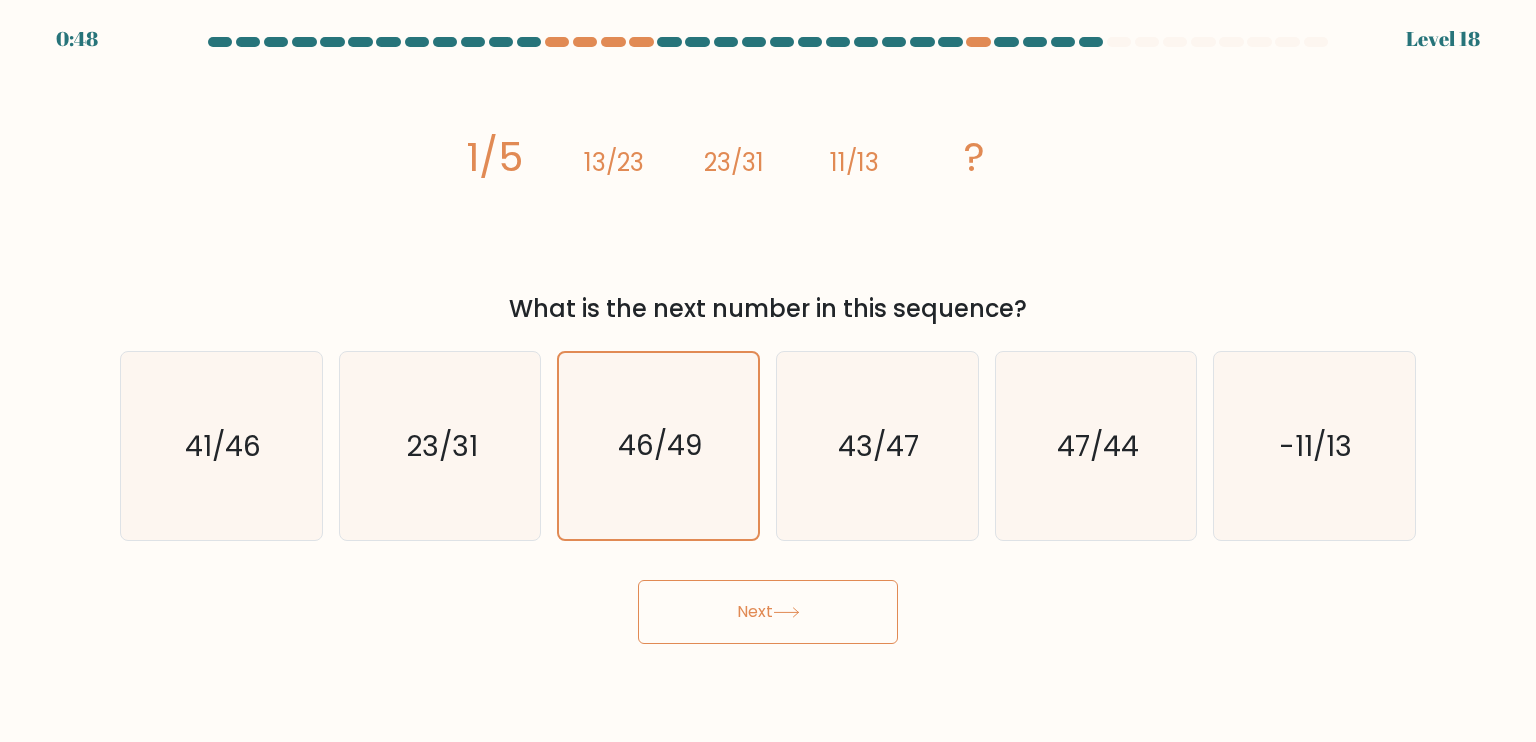 click on "Next" at bounding box center [768, 612] 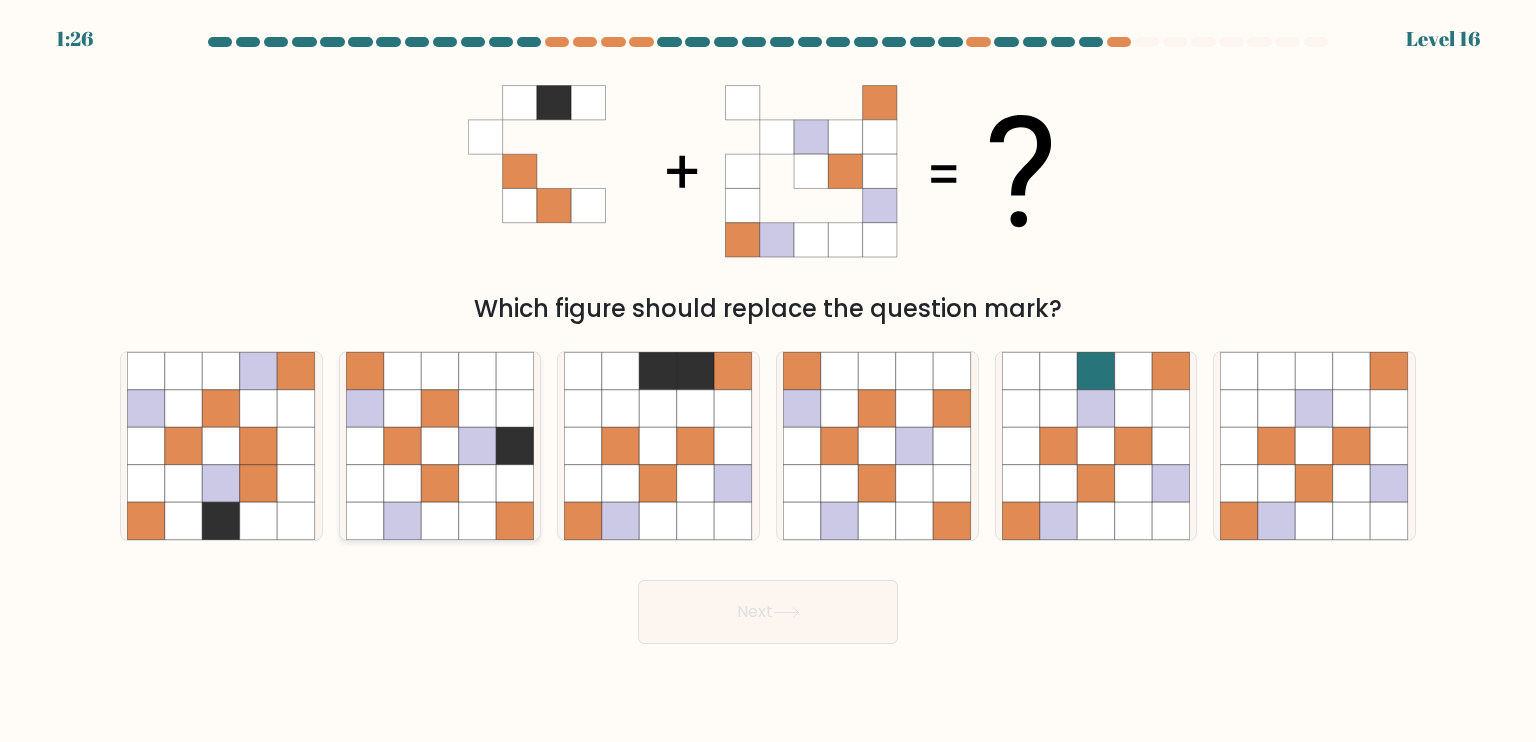 click 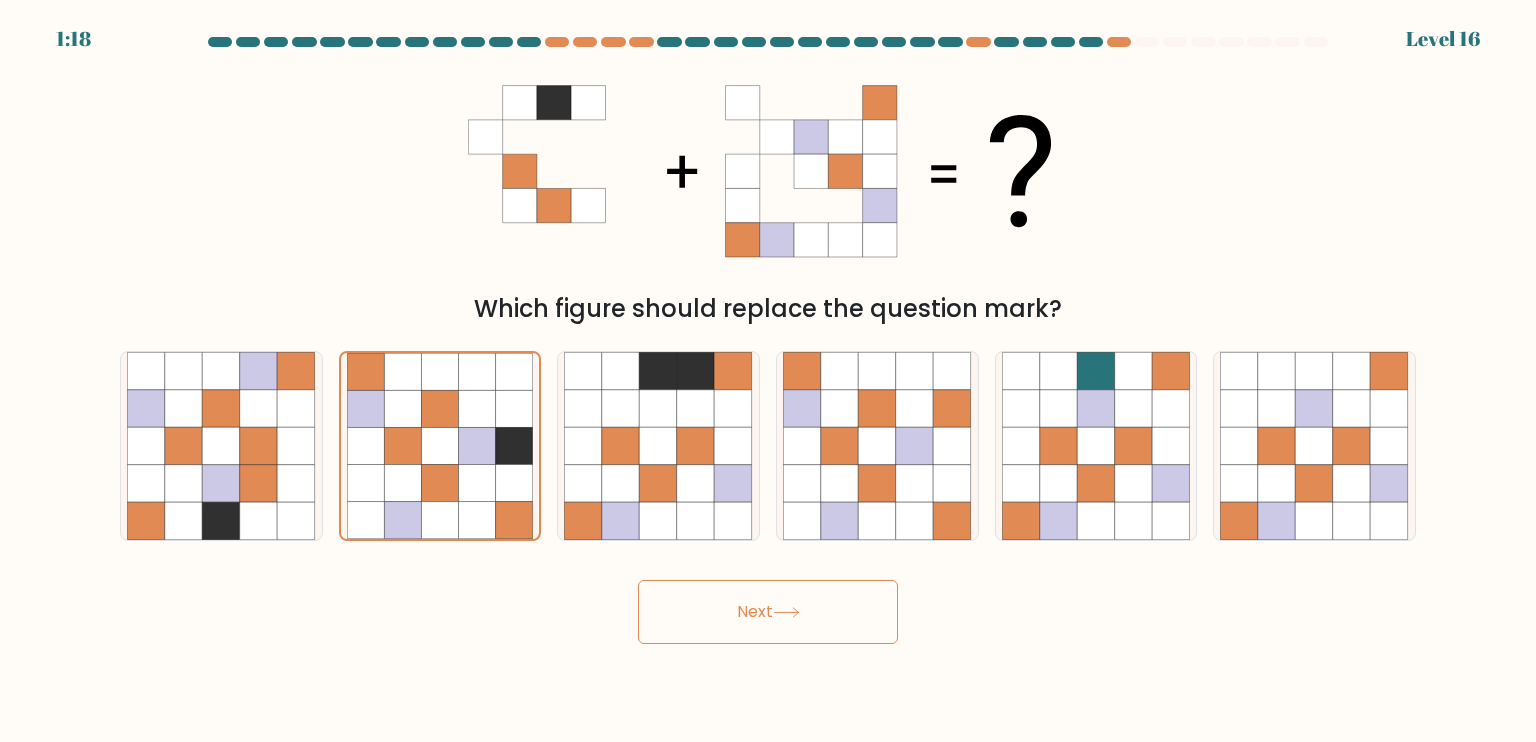 click on "Next" at bounding box center [768, 612] 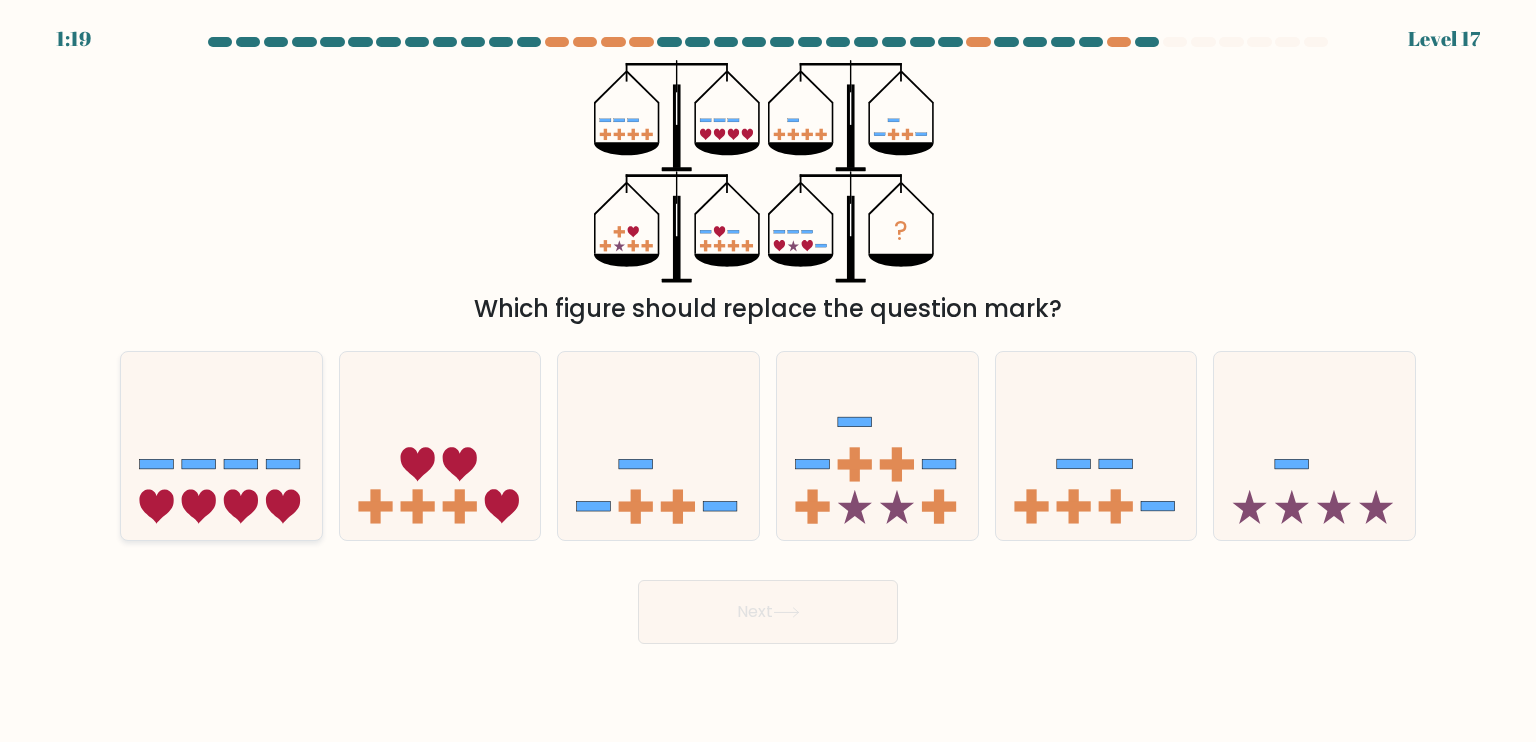 click 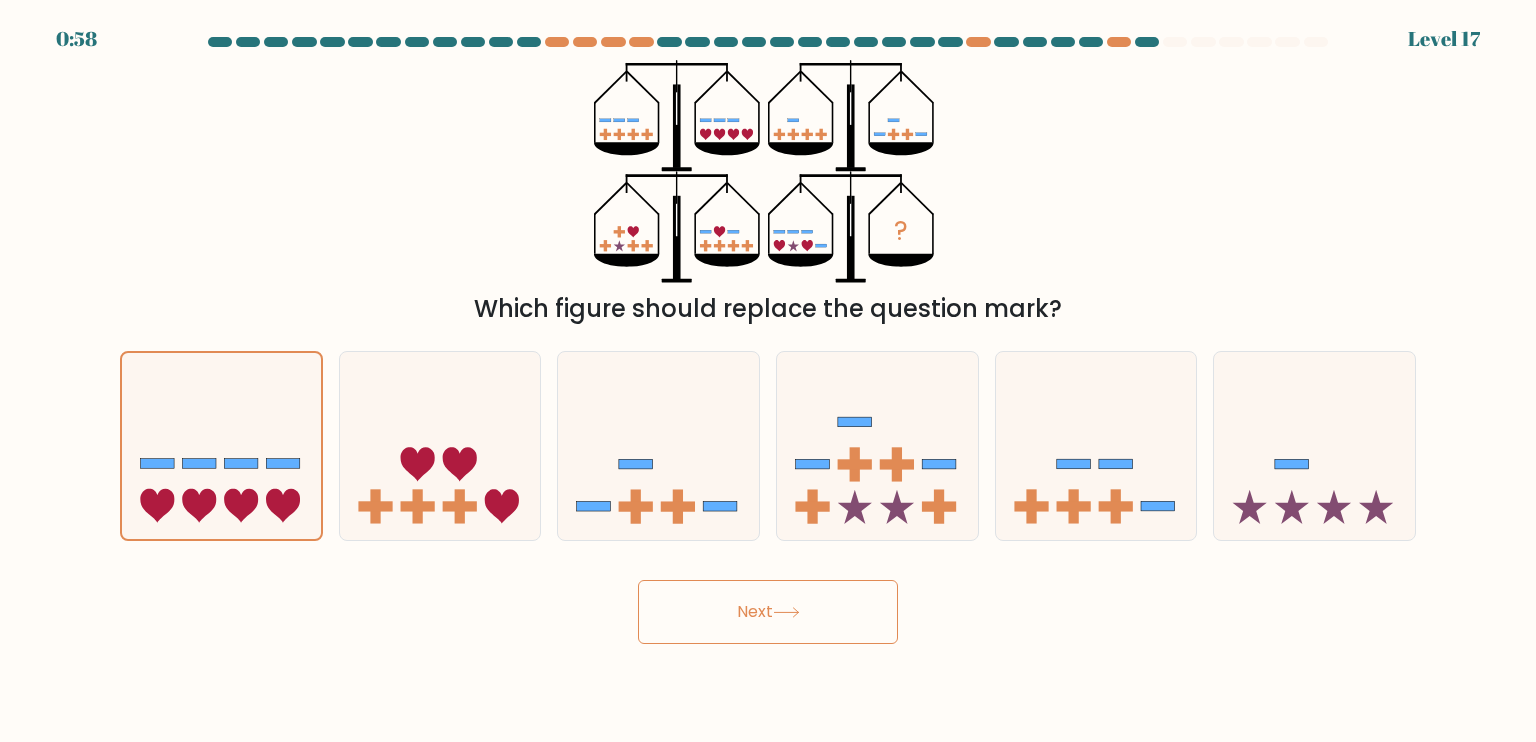 click on "Next" at bounding box center (768, 612) 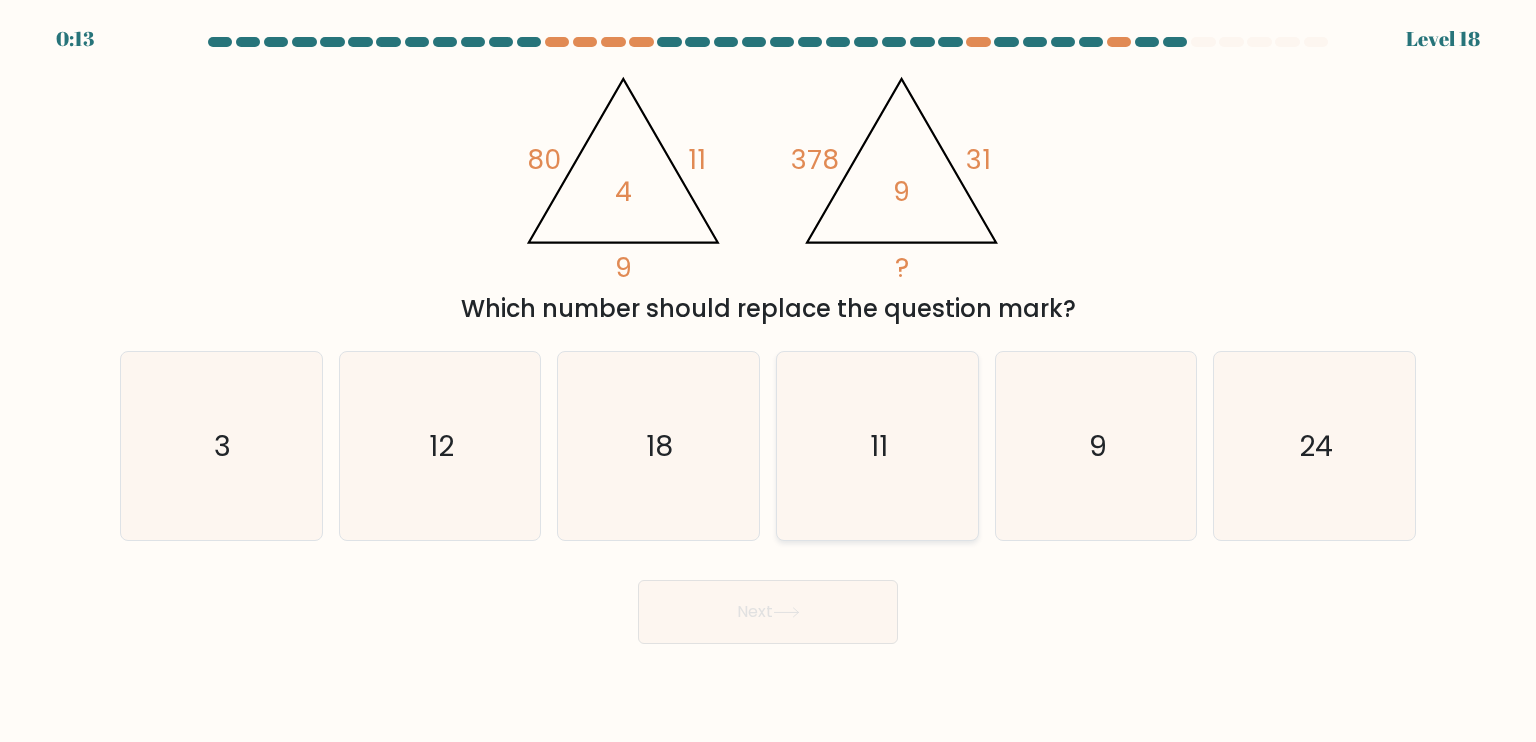 click on "11" 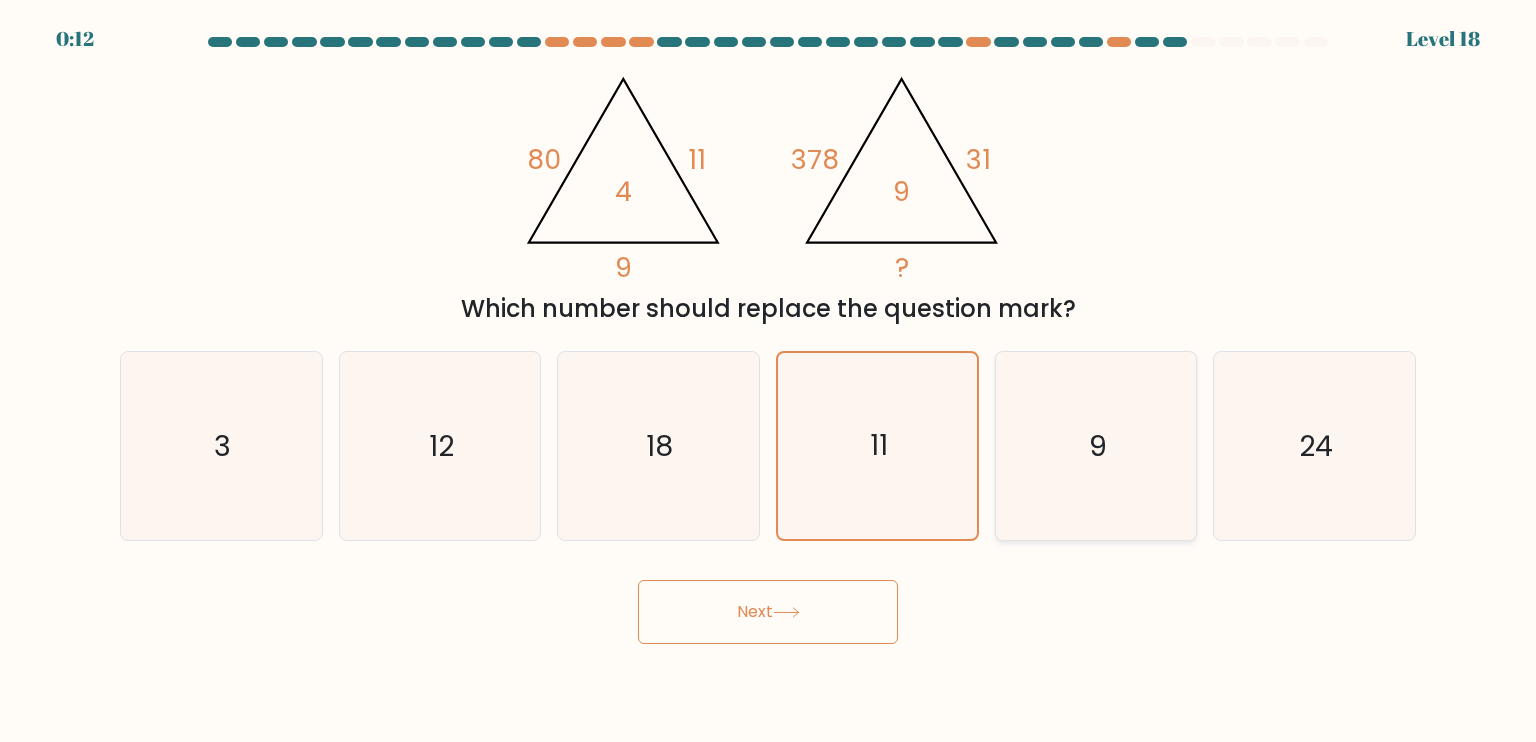 drag, startPoint x: 968, startPoint y: 497, endPoint x: 1000, endPoint y: 496, distance: 32.01562 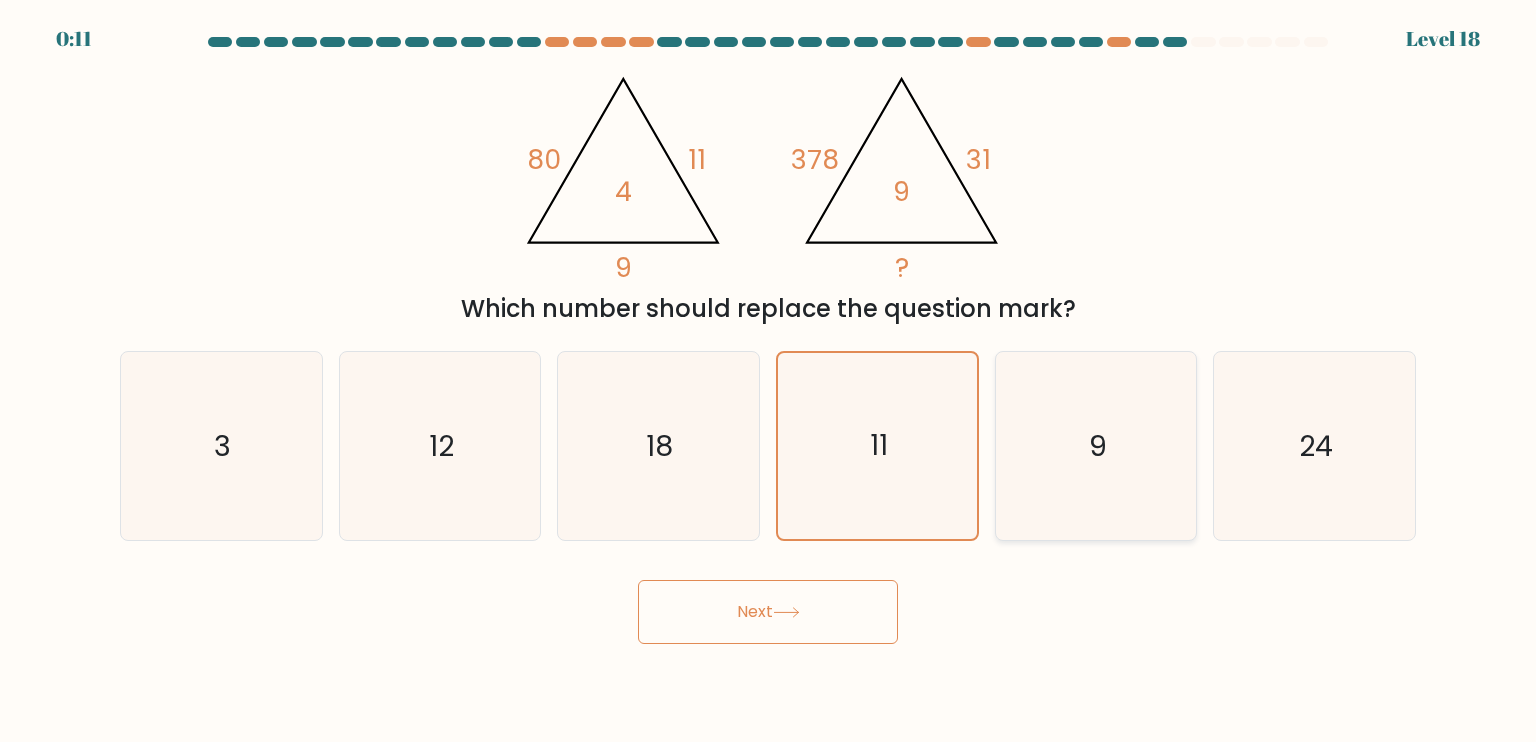 click on "9" 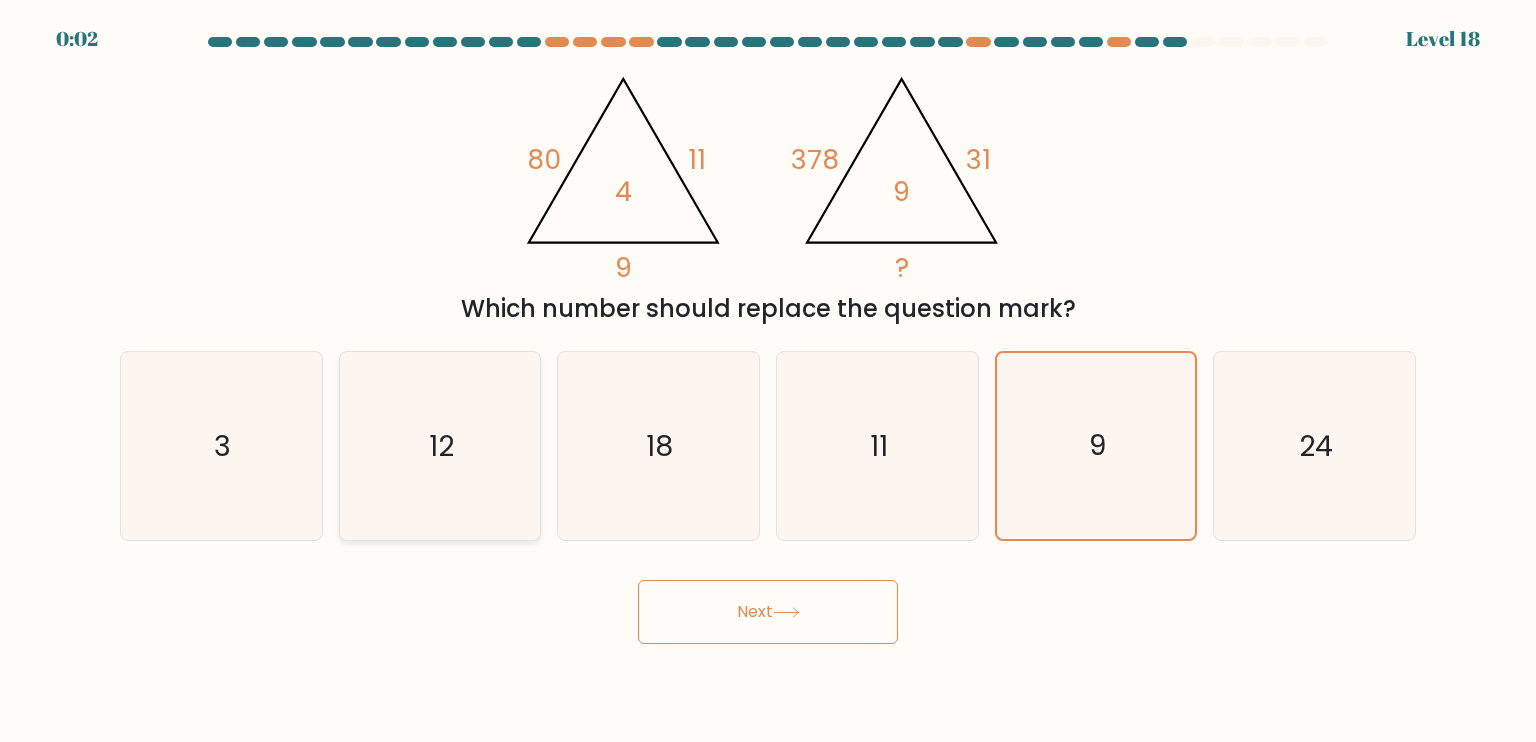 drag, startPoint x: 384, startPoint y: 464, endPoint x: 424, endPoint y: 475, distance: 41.484936 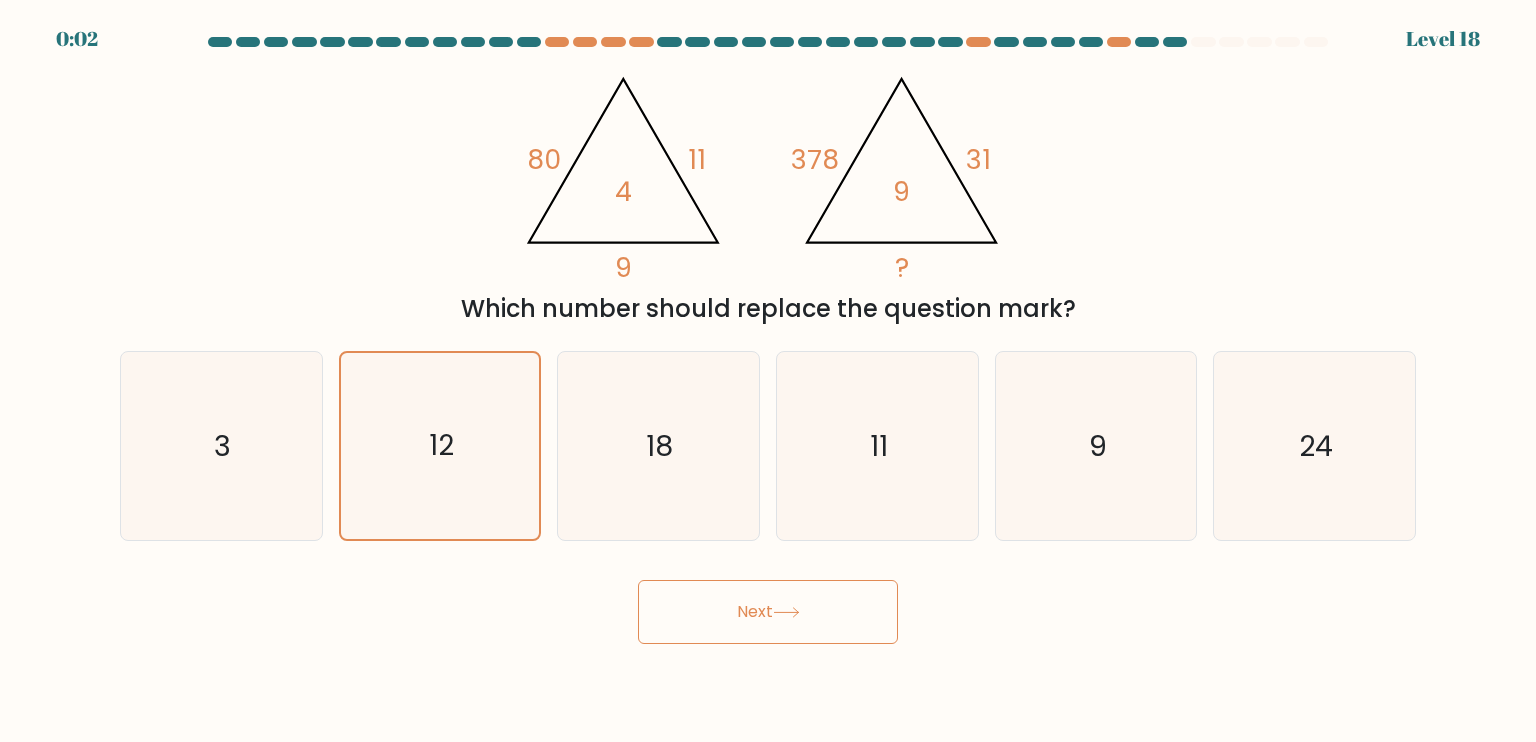 click 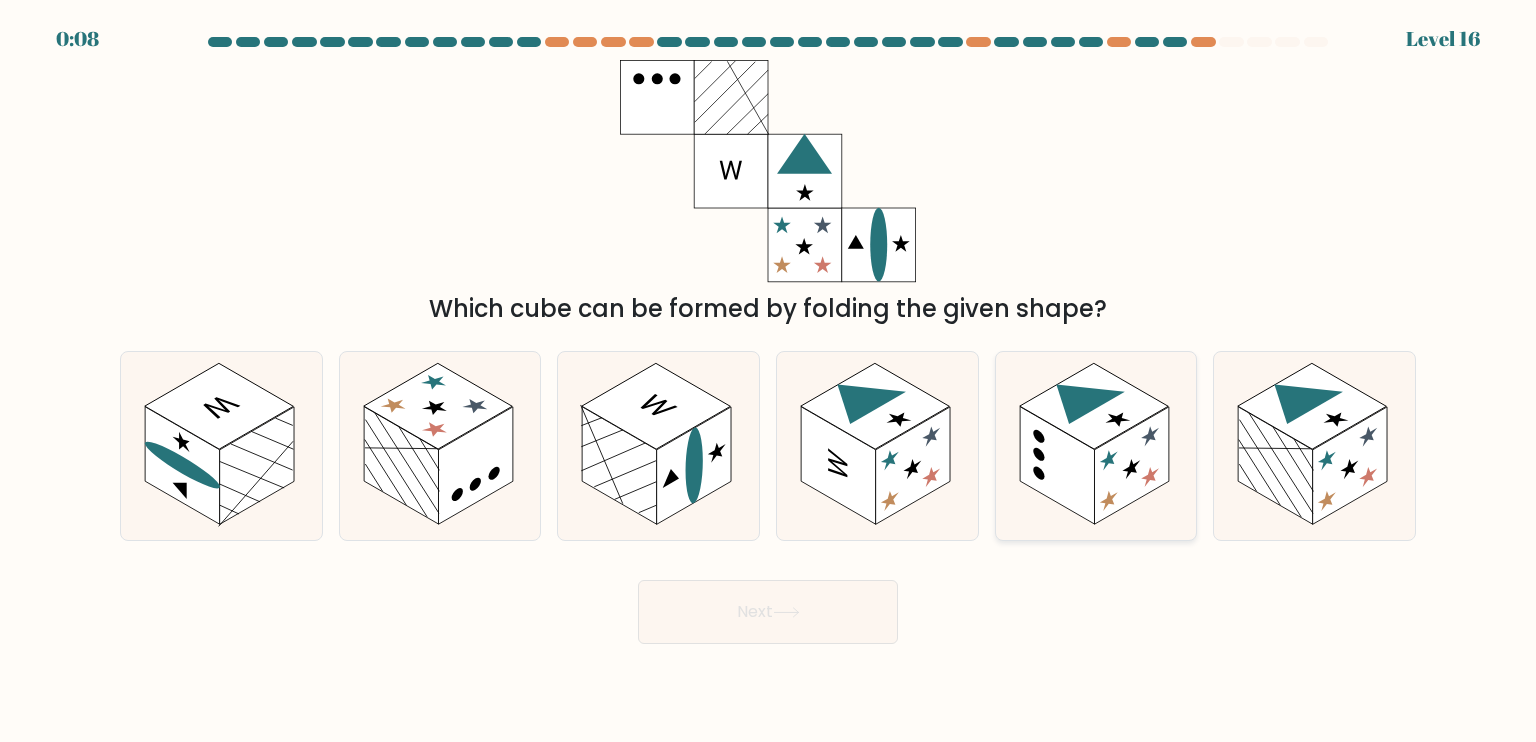 click 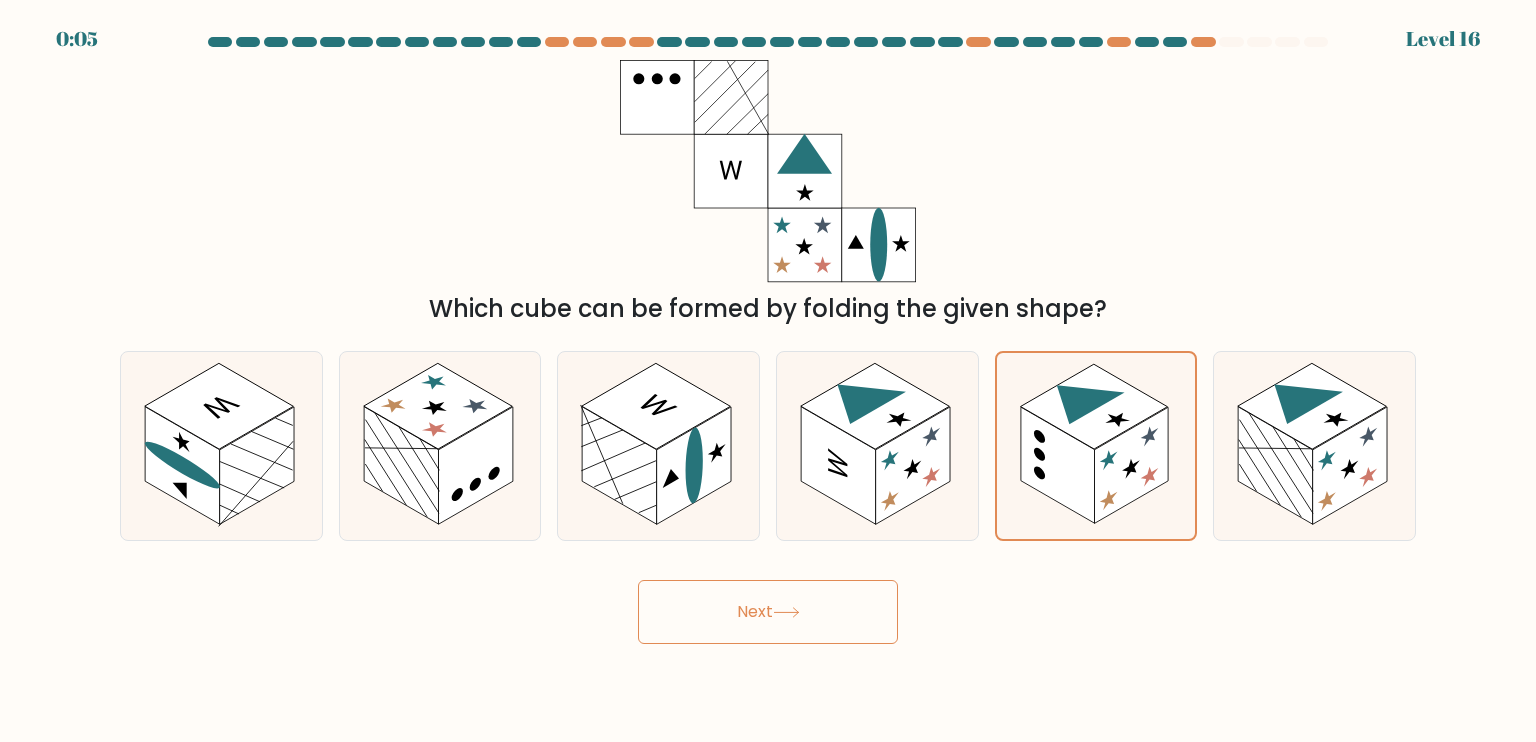 click on "Next" at bounding box center (768, 612) 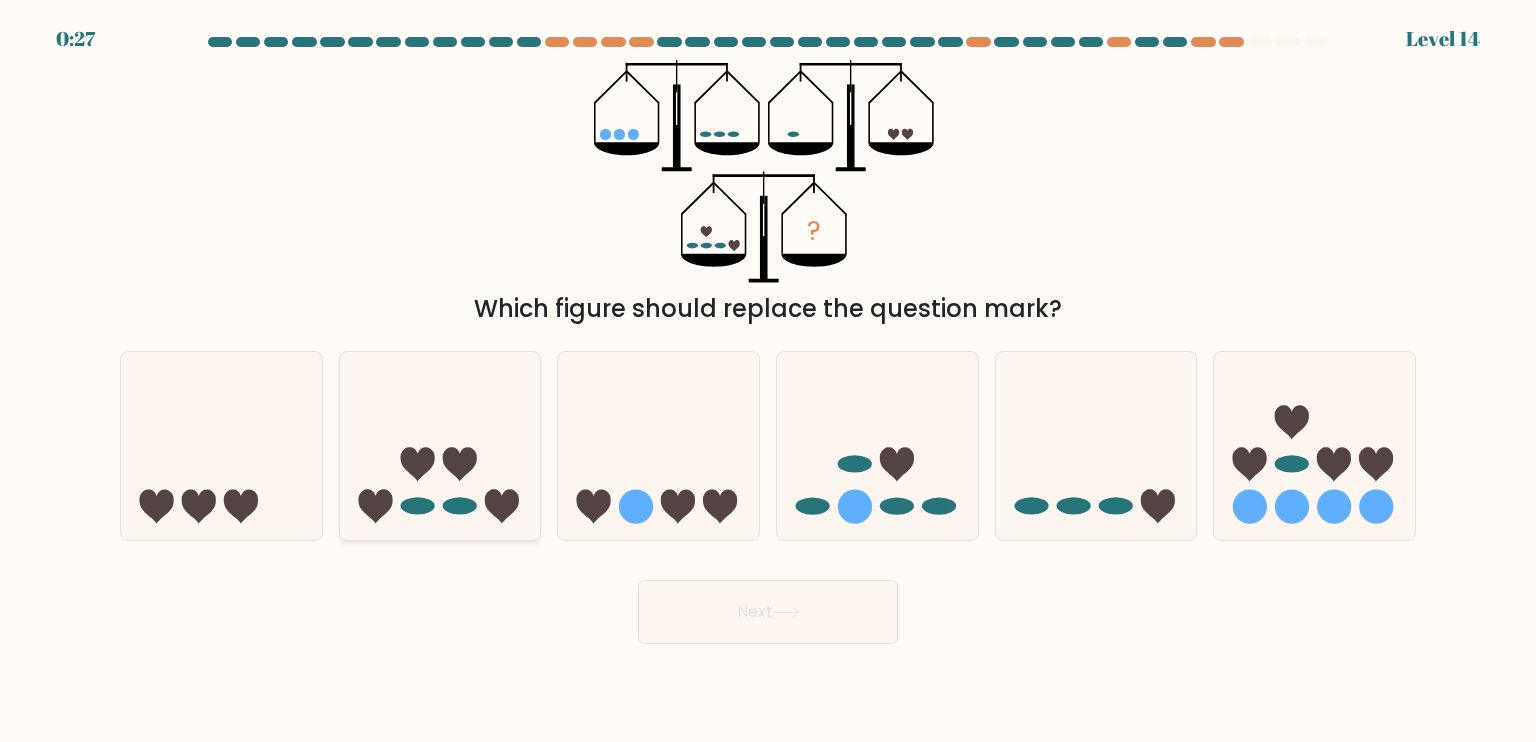 click 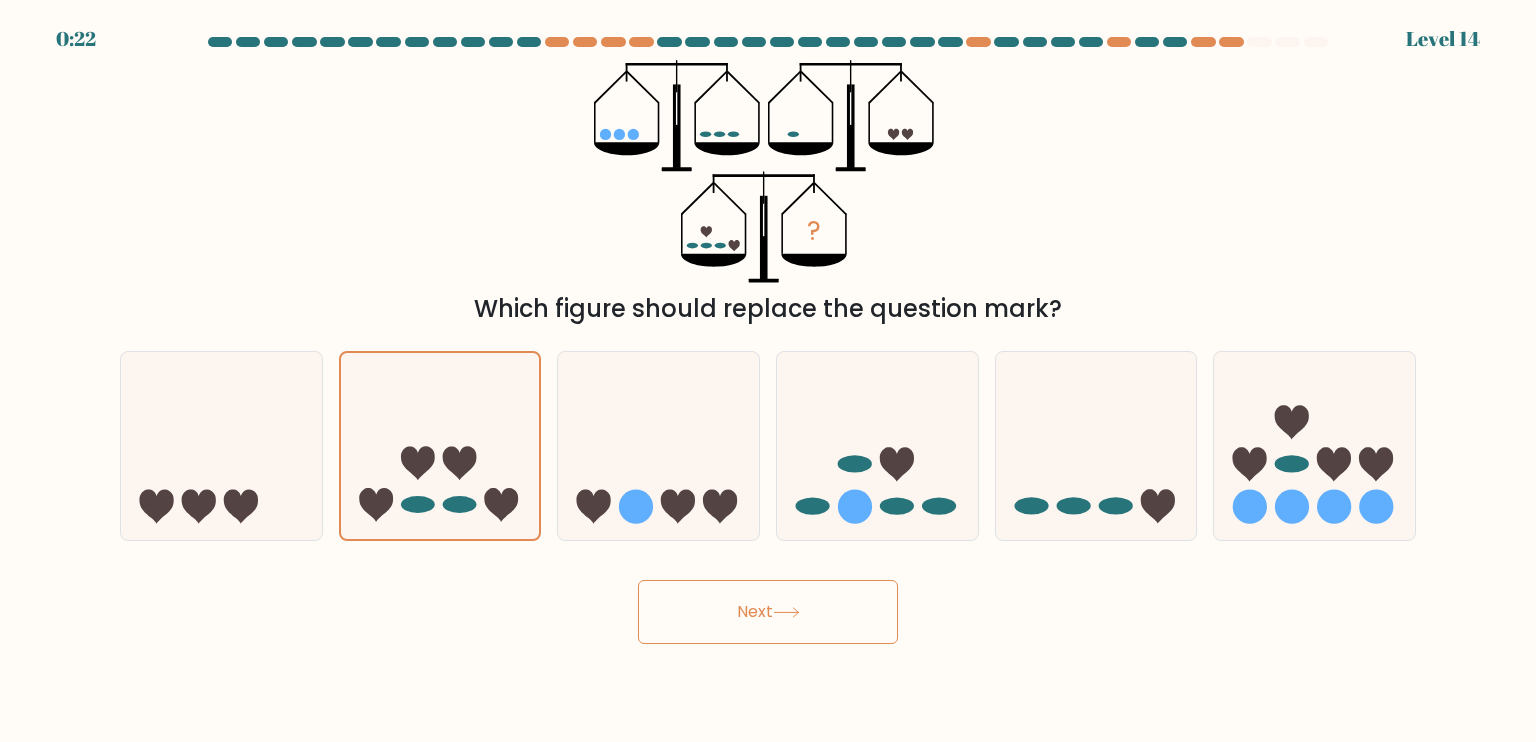 click on "Next" at bounding box center (768, 612) 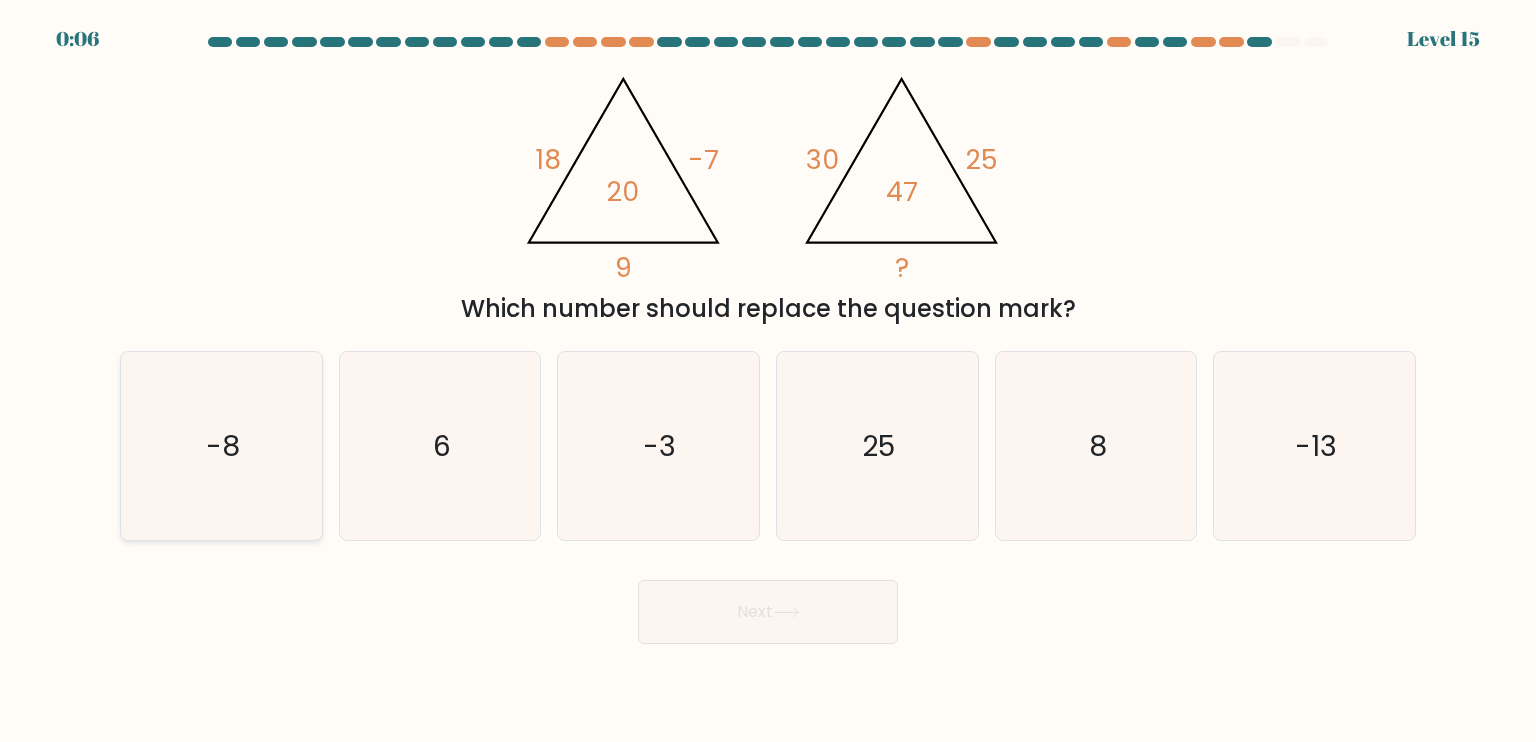 click on "-8" 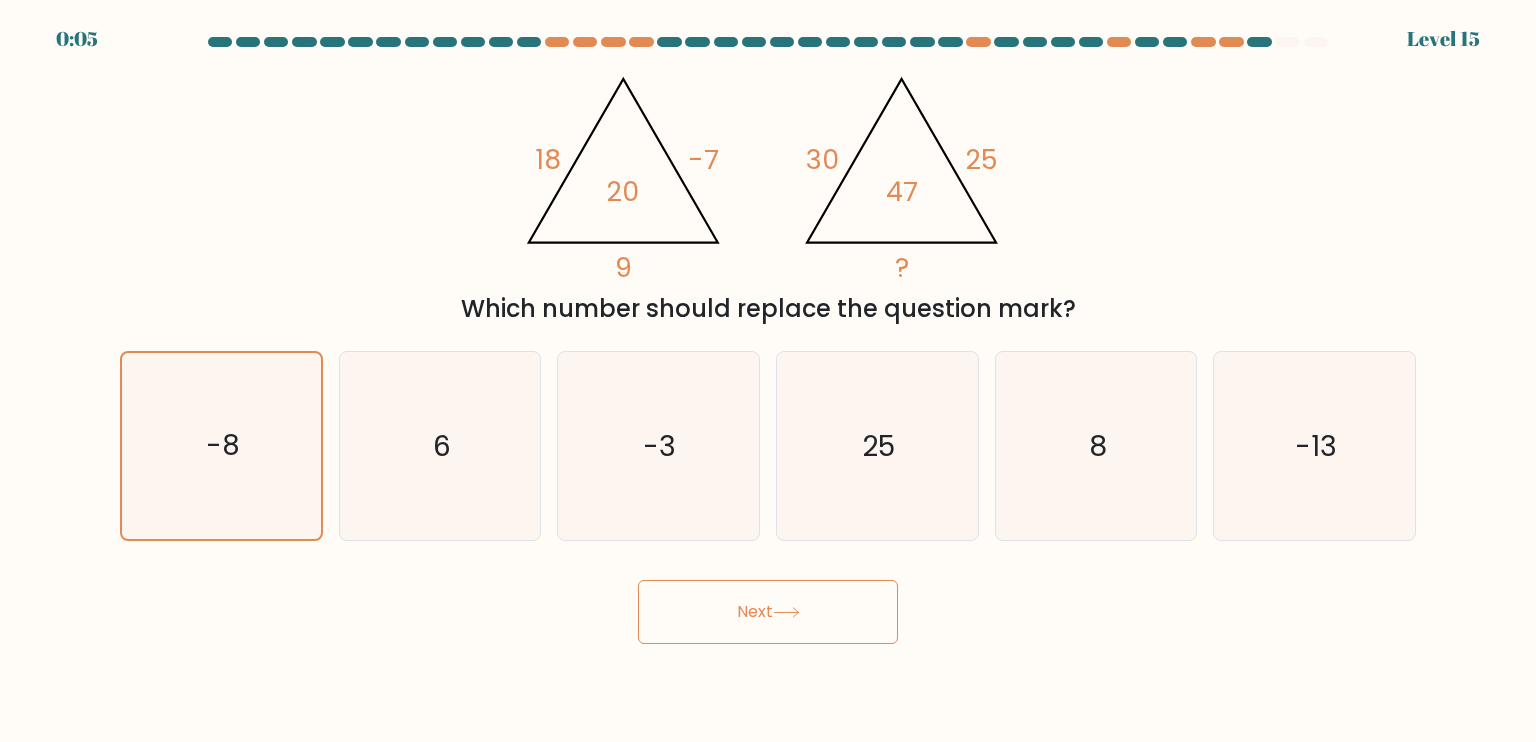 click on "Next" at bounding box center (768, 612) 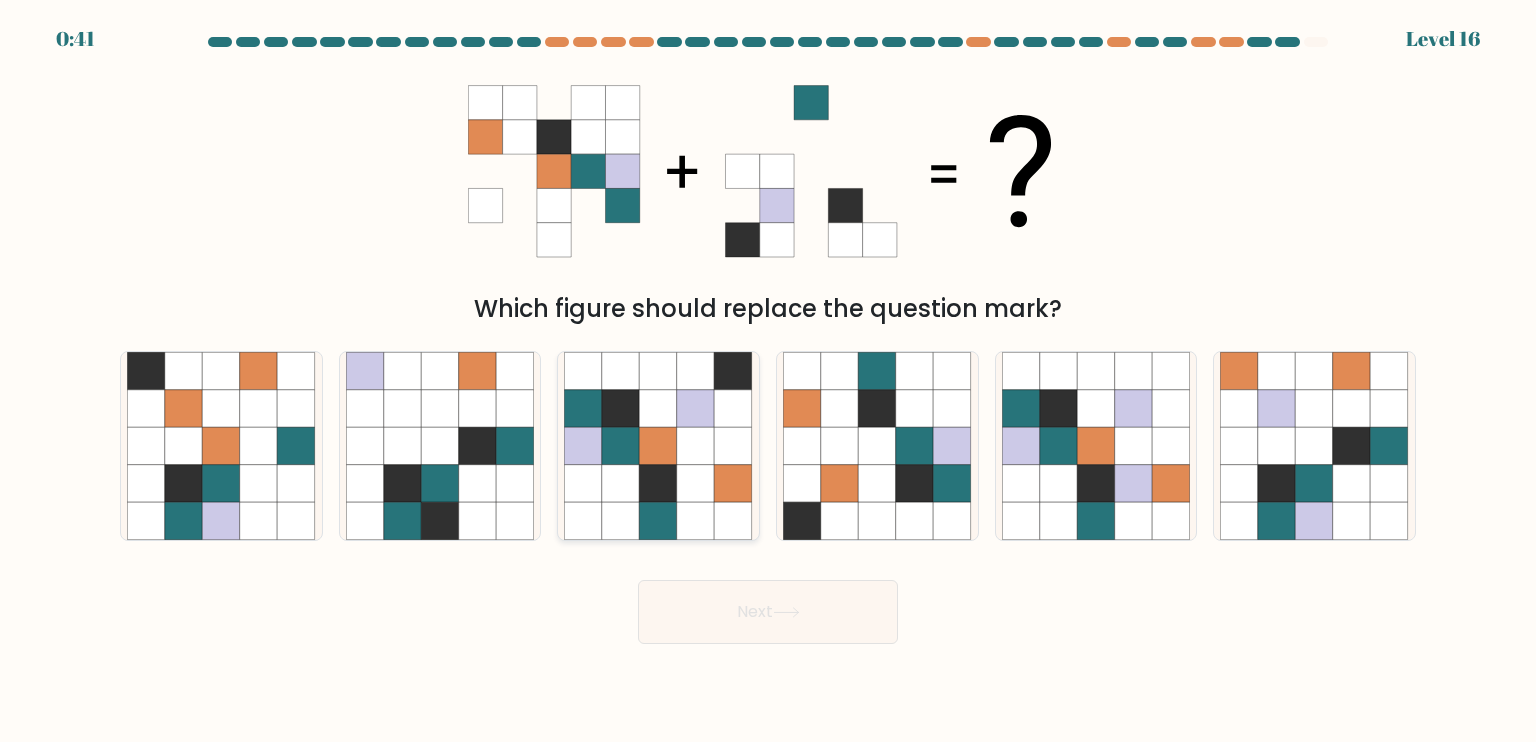 click 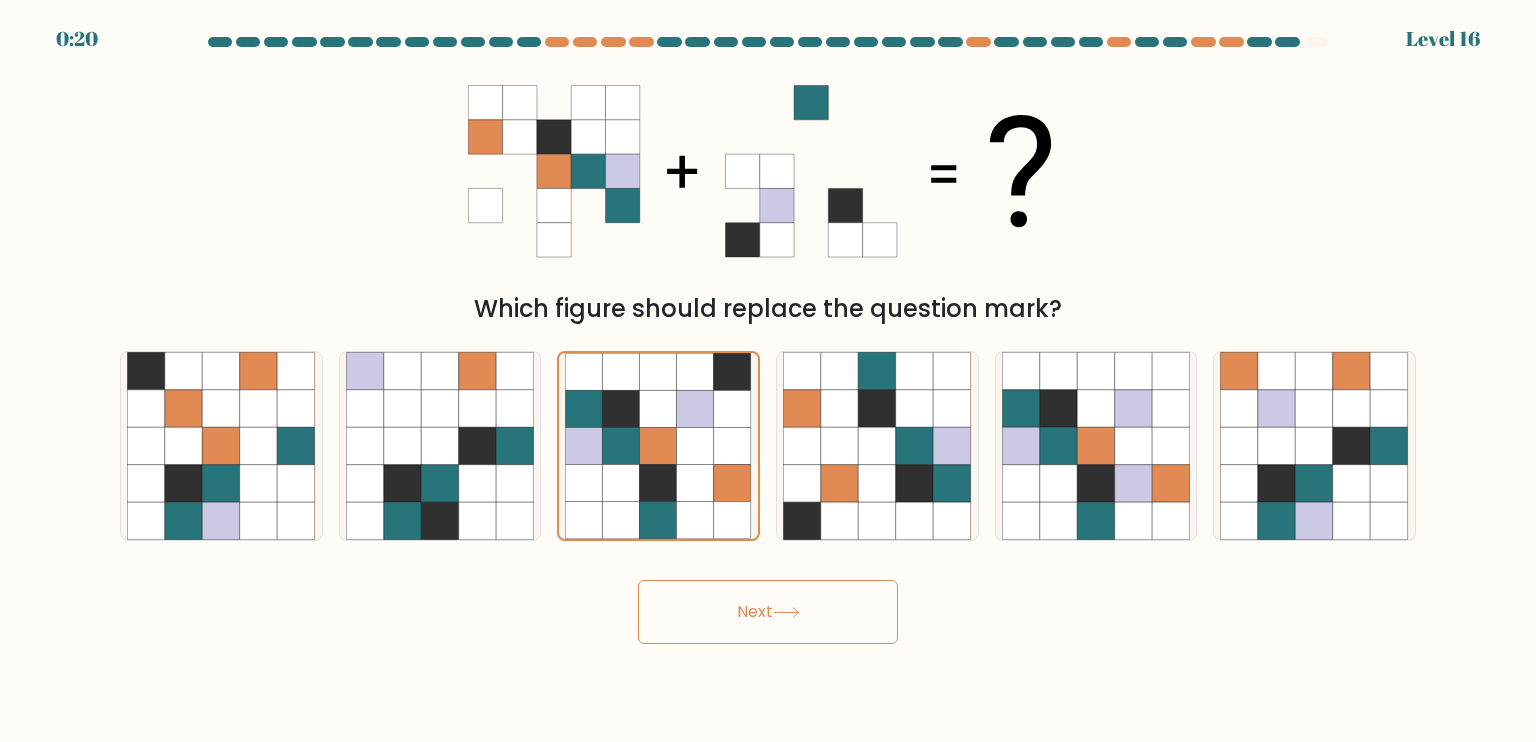 click on "Next" at bounding box center [768, 612] 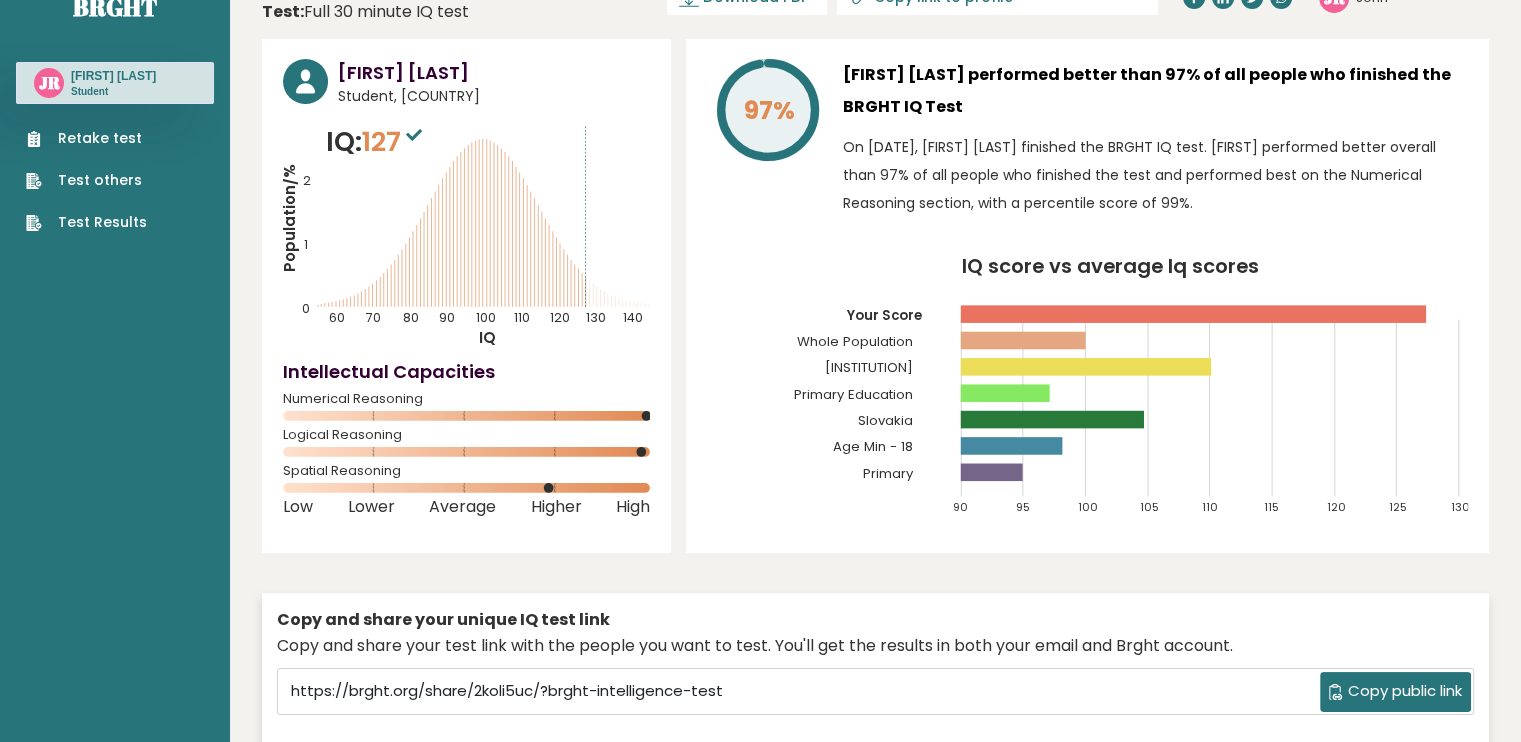 scroll, scrollTop: 0, scrollLeft: 0, axis: both 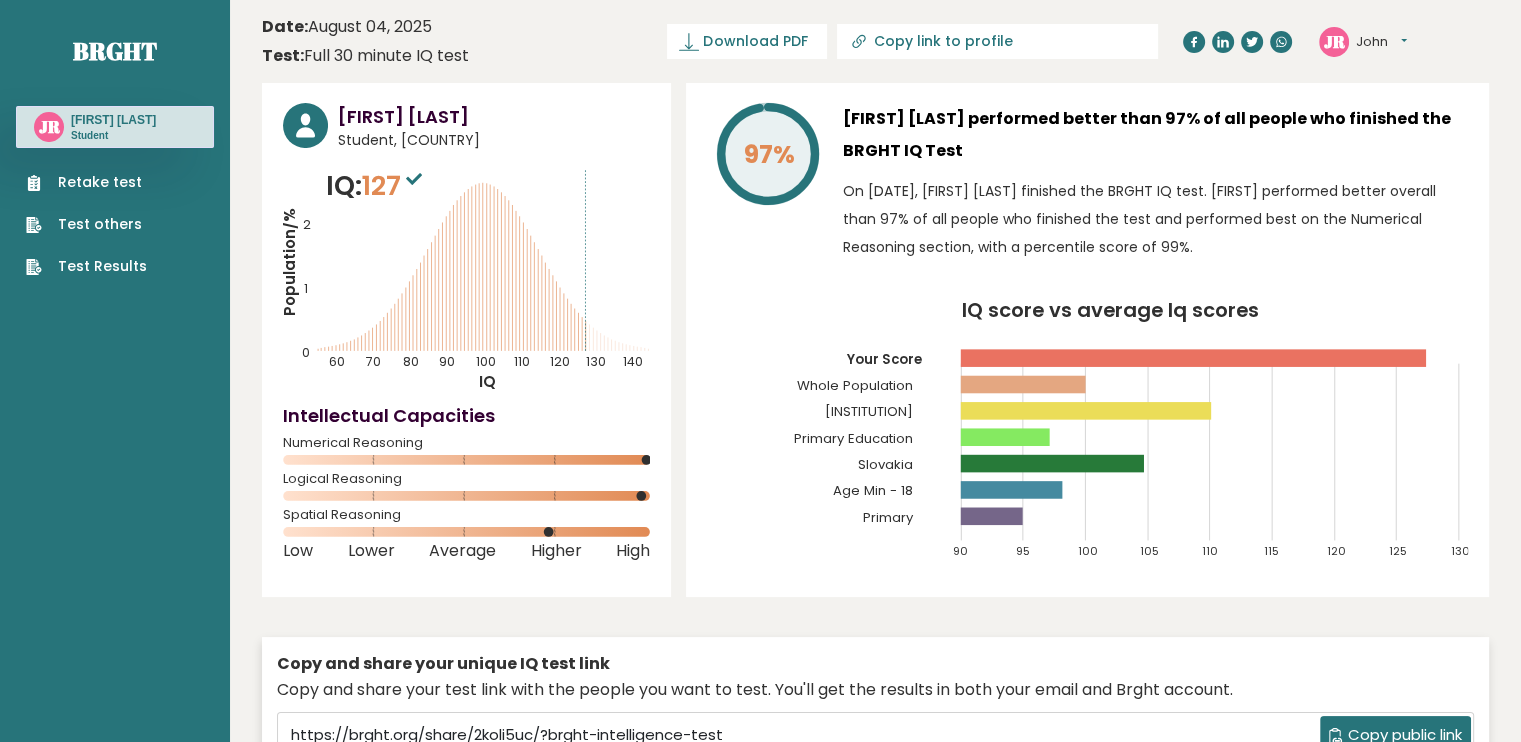click on "Retake test" at bounding box center [86, 182] 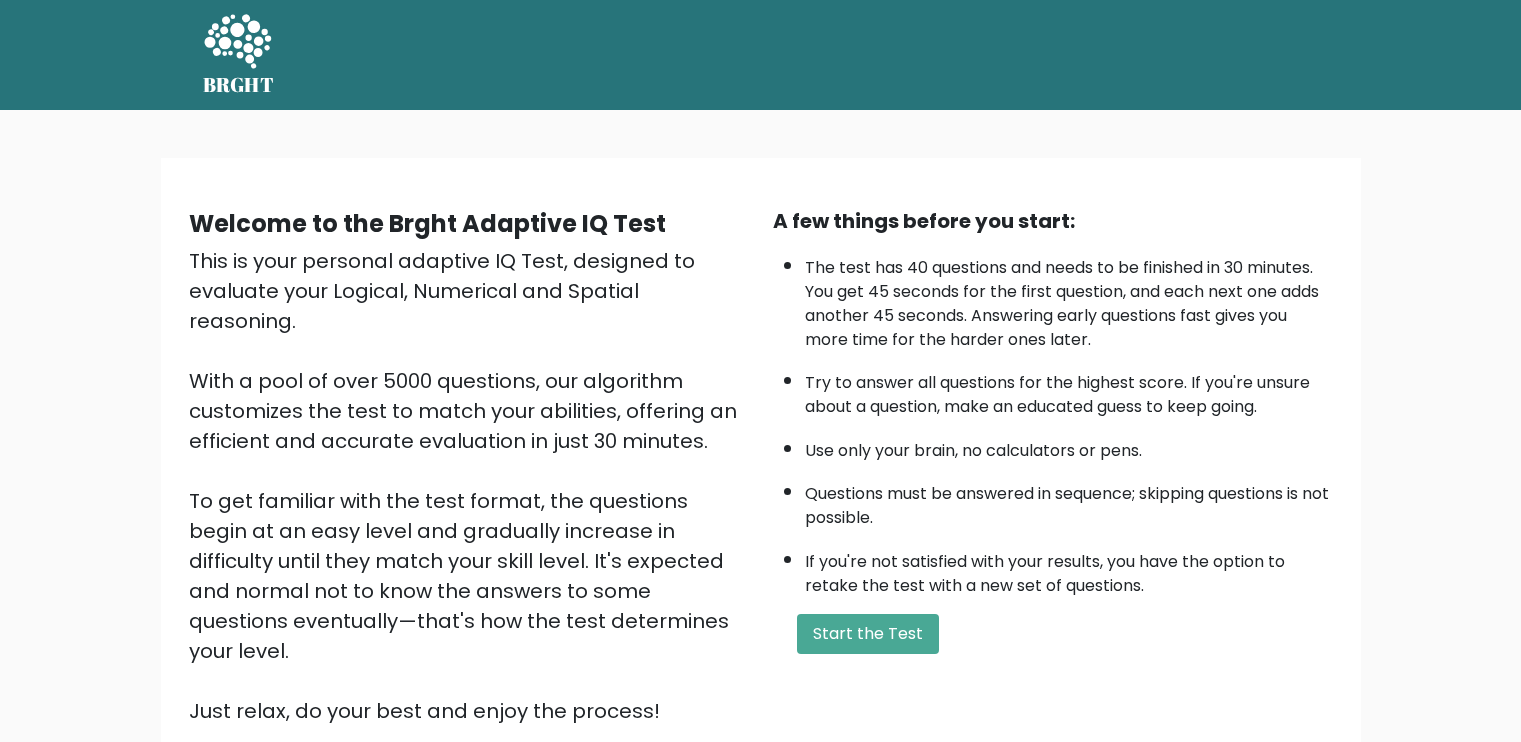 scroll, scrollTop: 0, scrollLeft: 0, axis: both 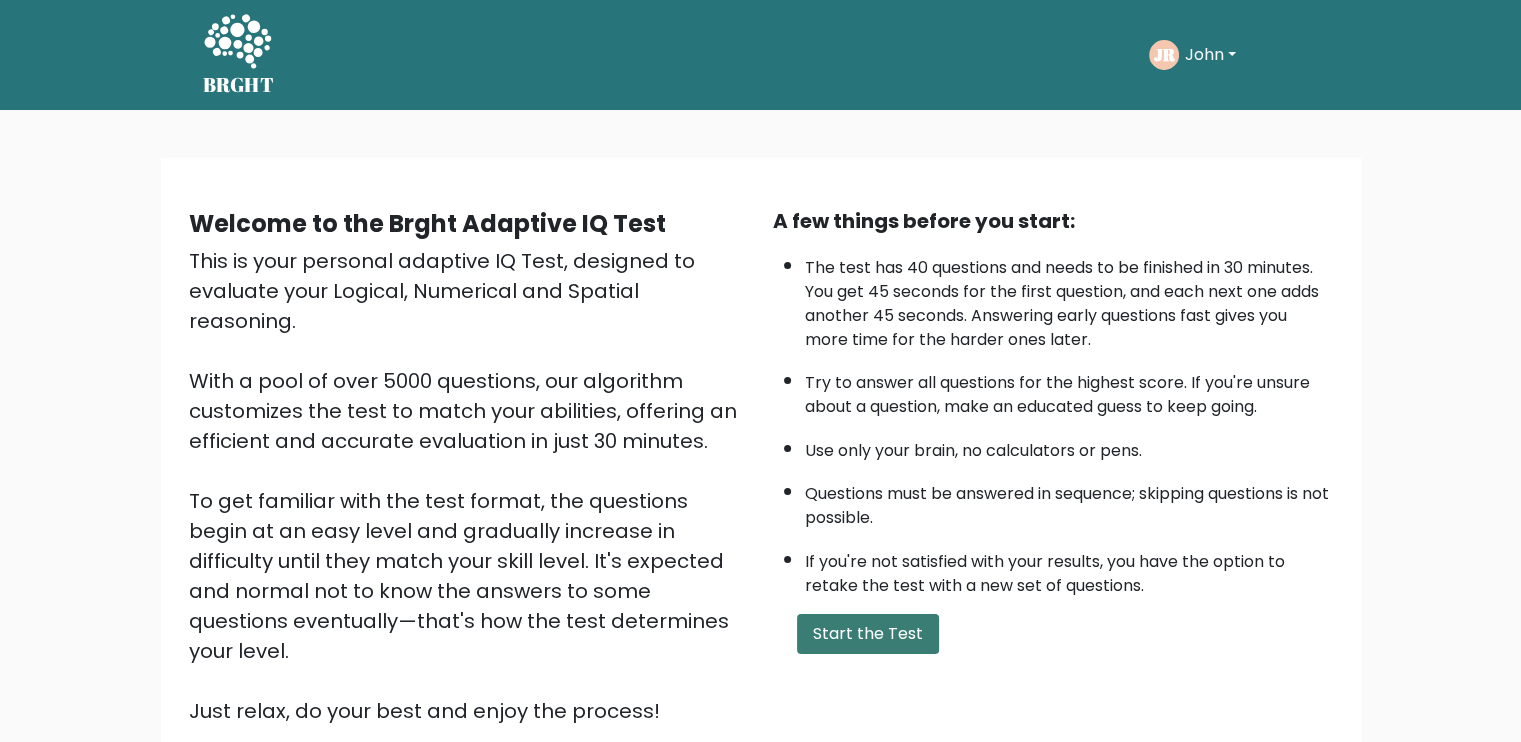 click on "Start the Test" at bounding box center (868, 634) 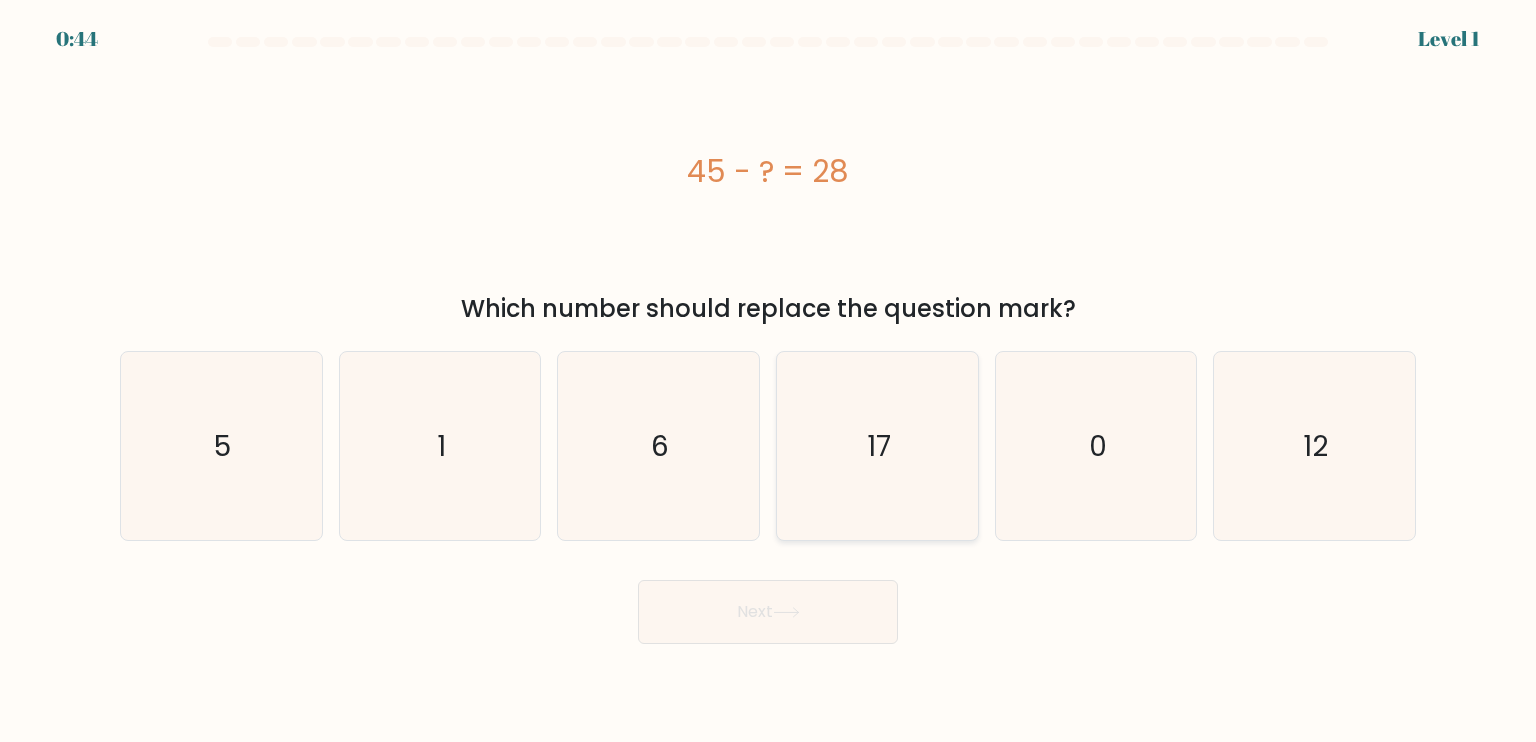 scroll, scrollTop: 0, scrollLeft: 0, axis: both 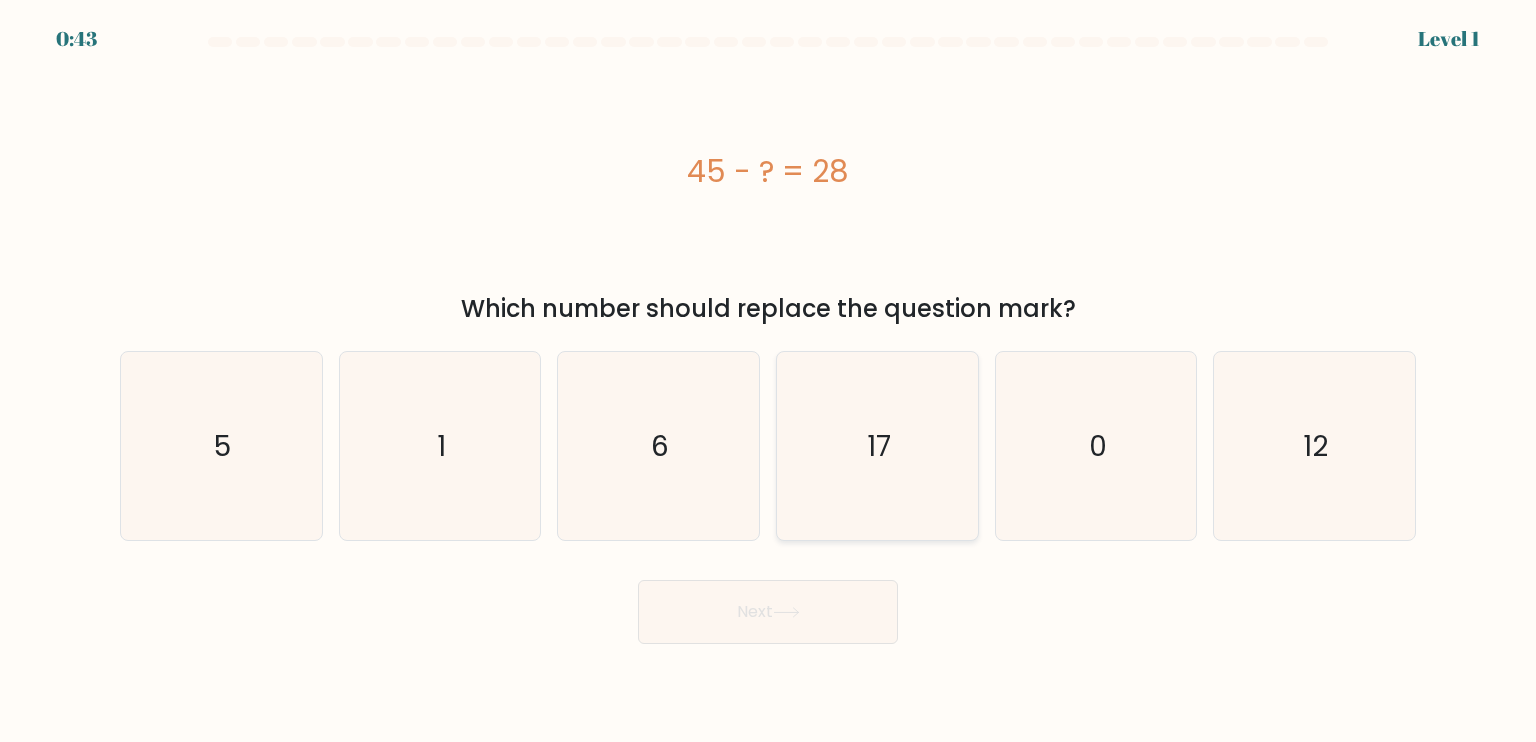 click on "17" 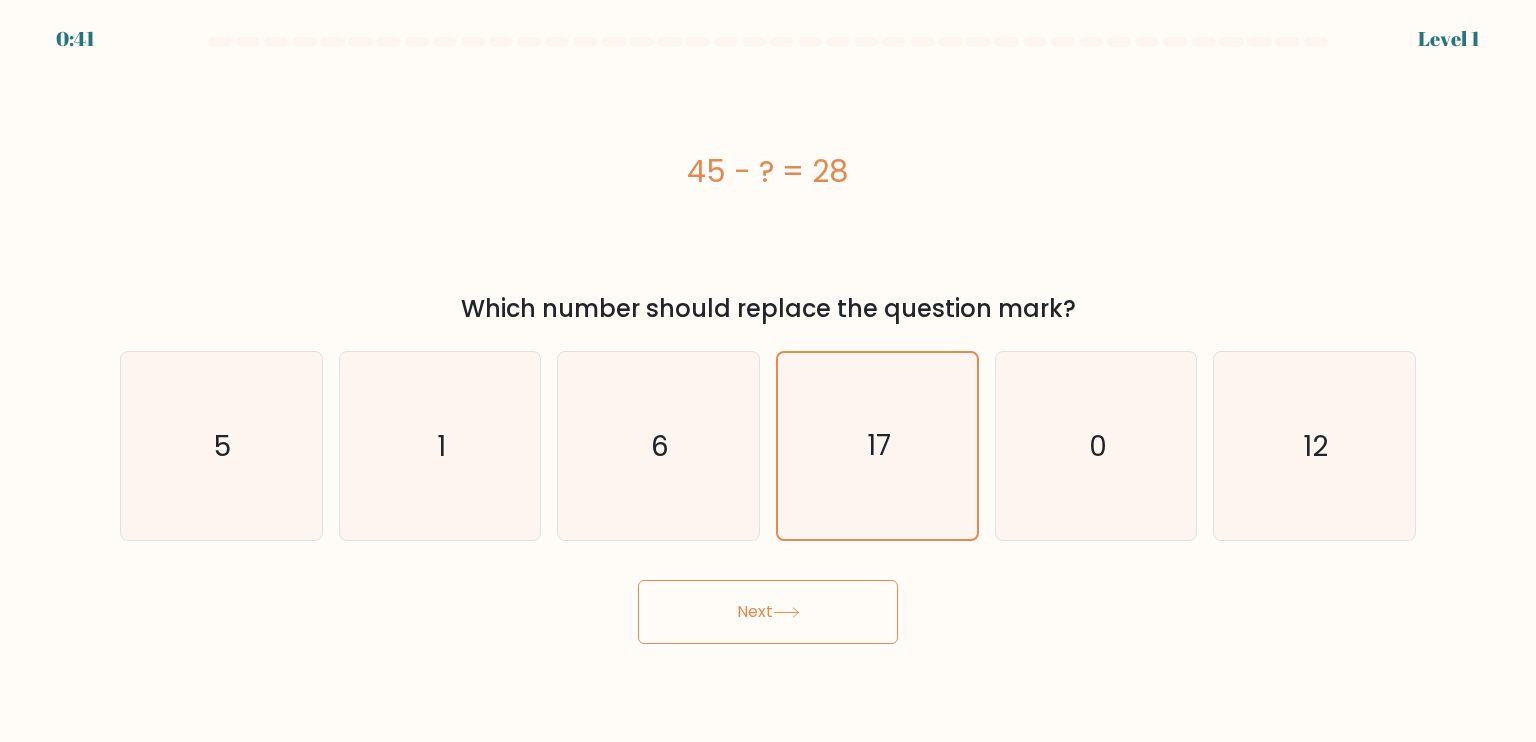 click on "Next" at bounding box center (768, 612) 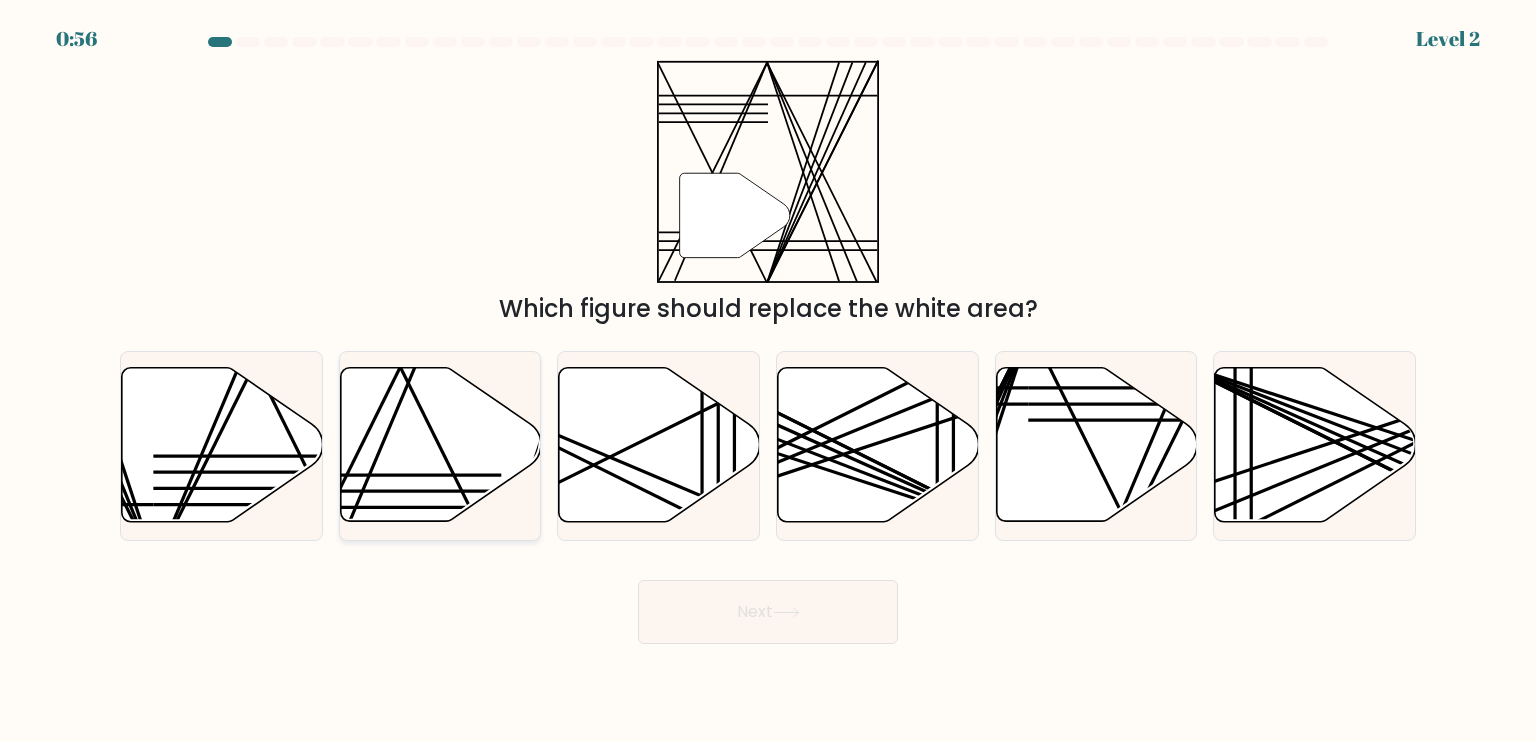 click 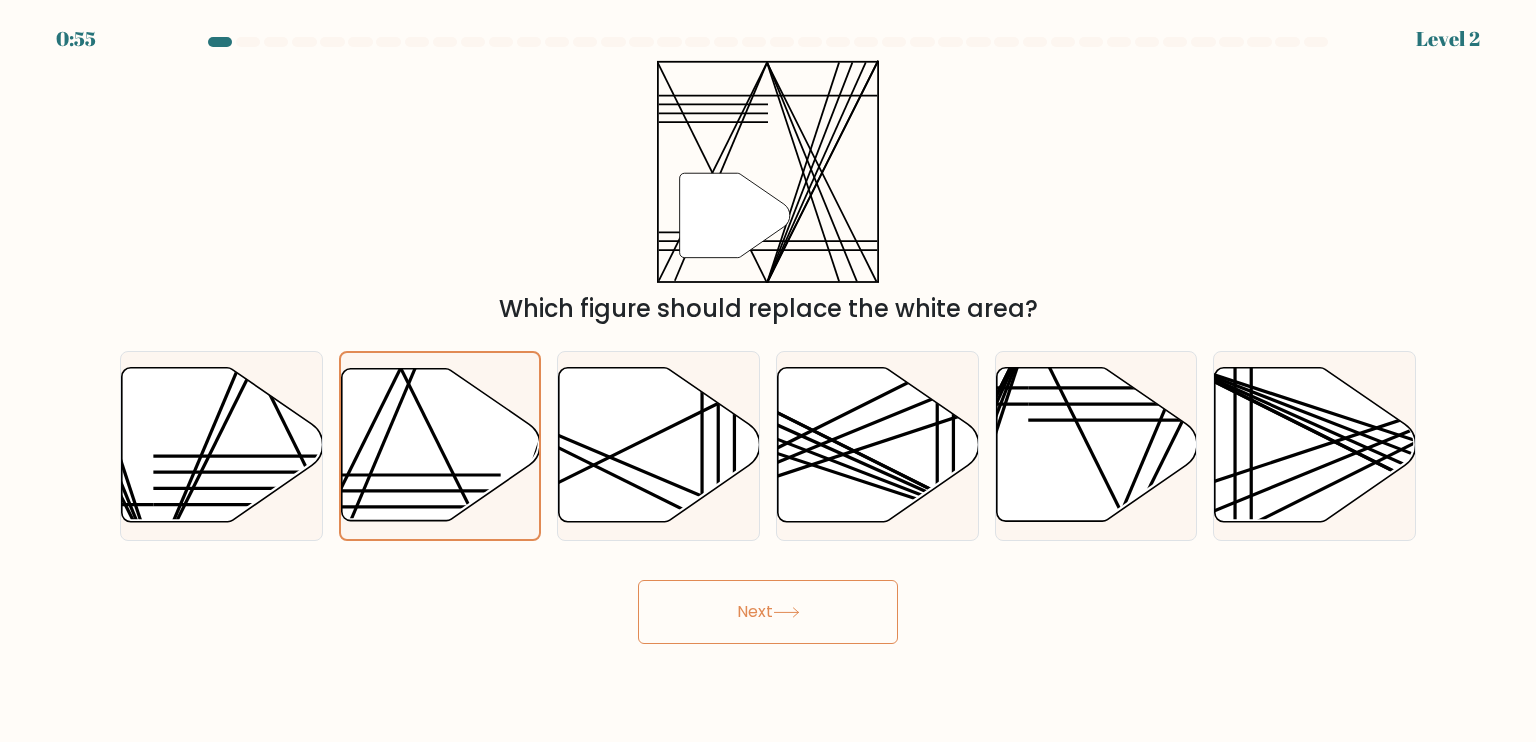 click on "Next" at bounding box center [768, 612] 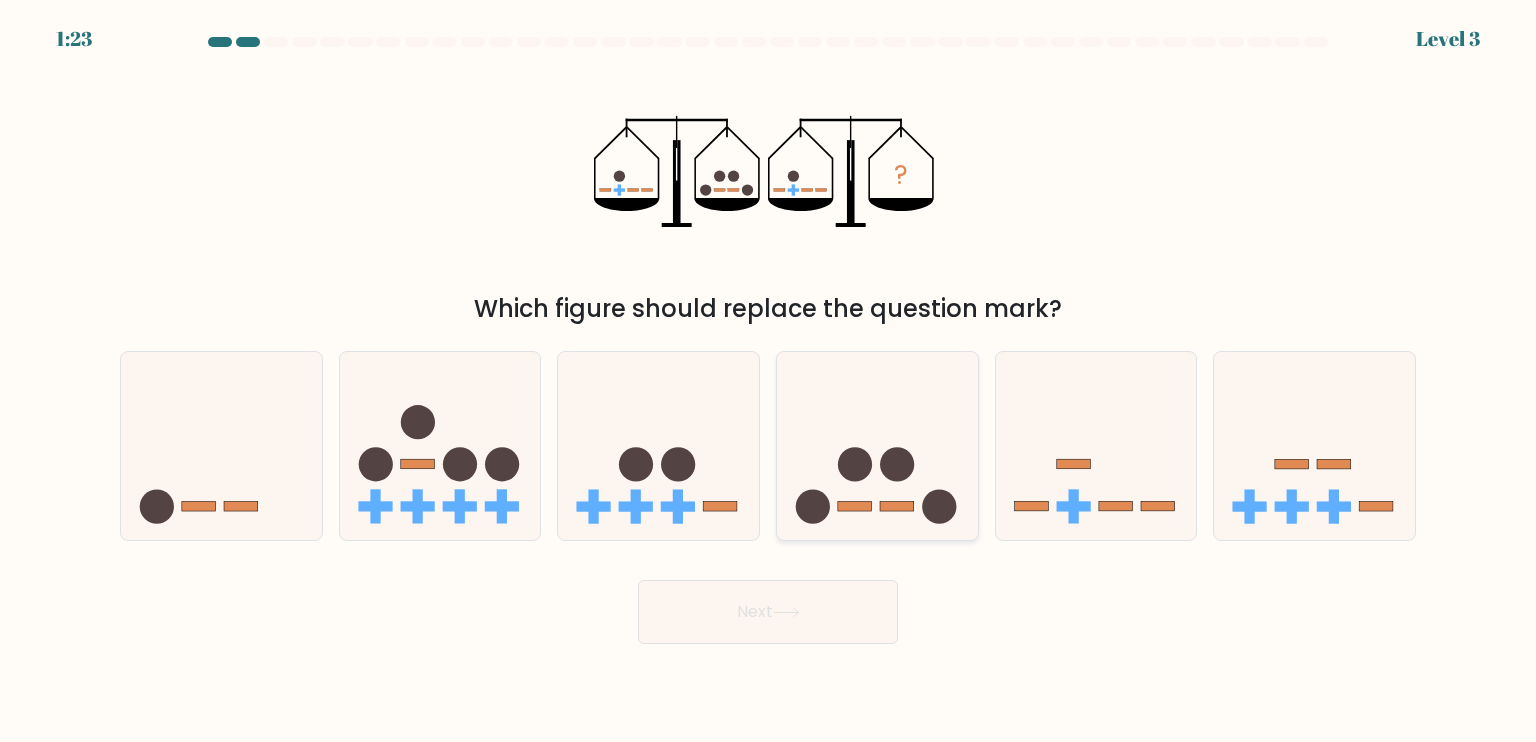 click 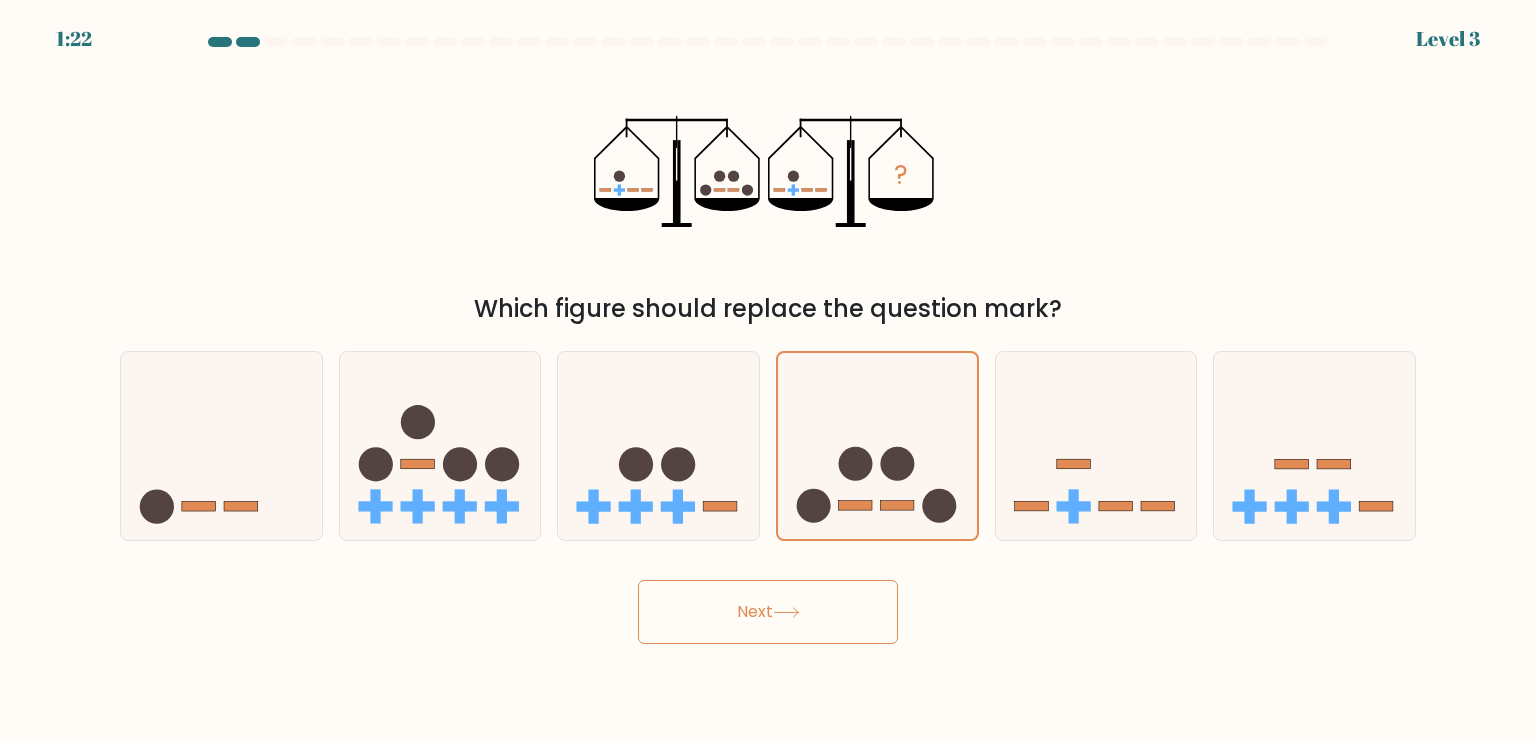 click on "Next" at bounding box center [768, 612] 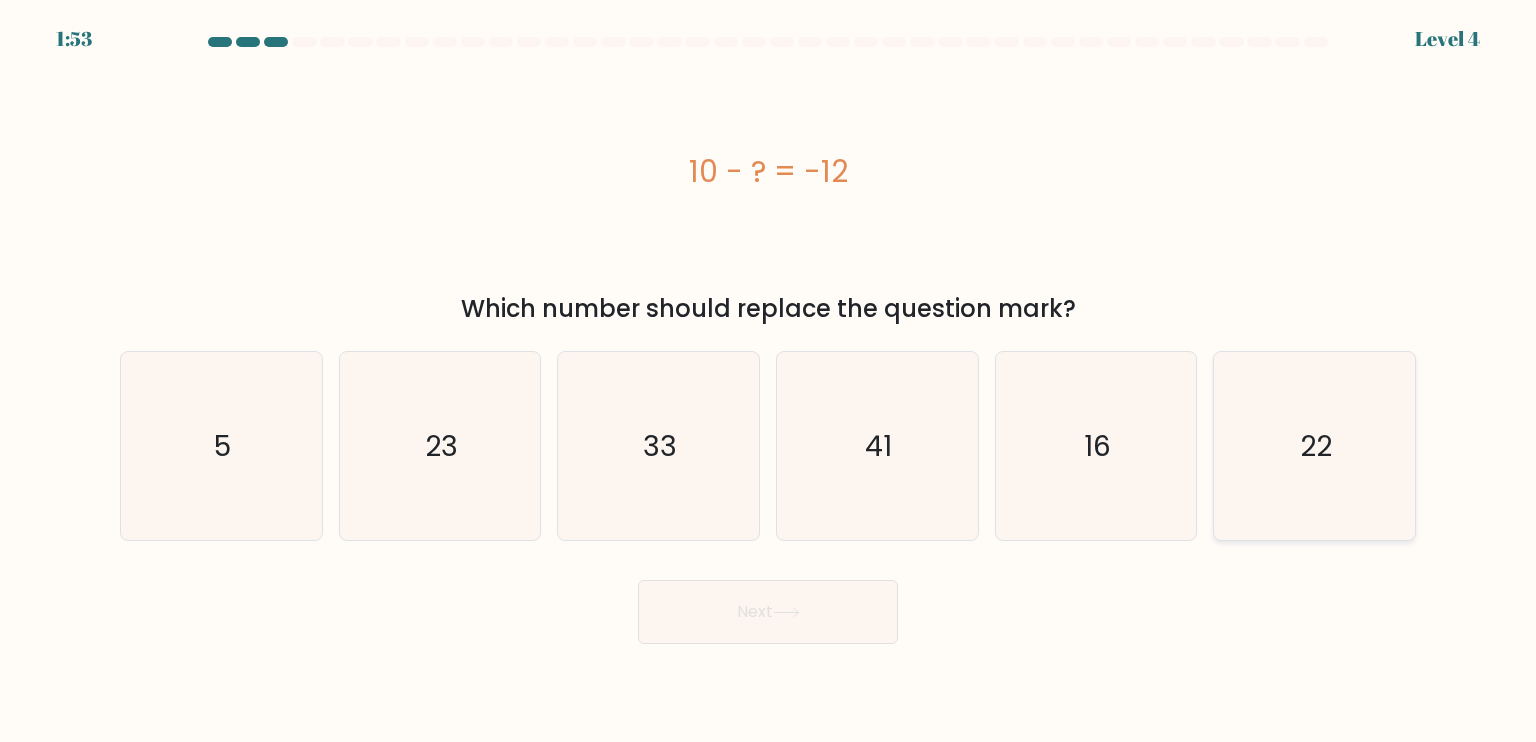 drag, startPoint x: 1287, startPoint y: 502, endPoint x: 1245, endPoint y: 499, distance: 42.107006 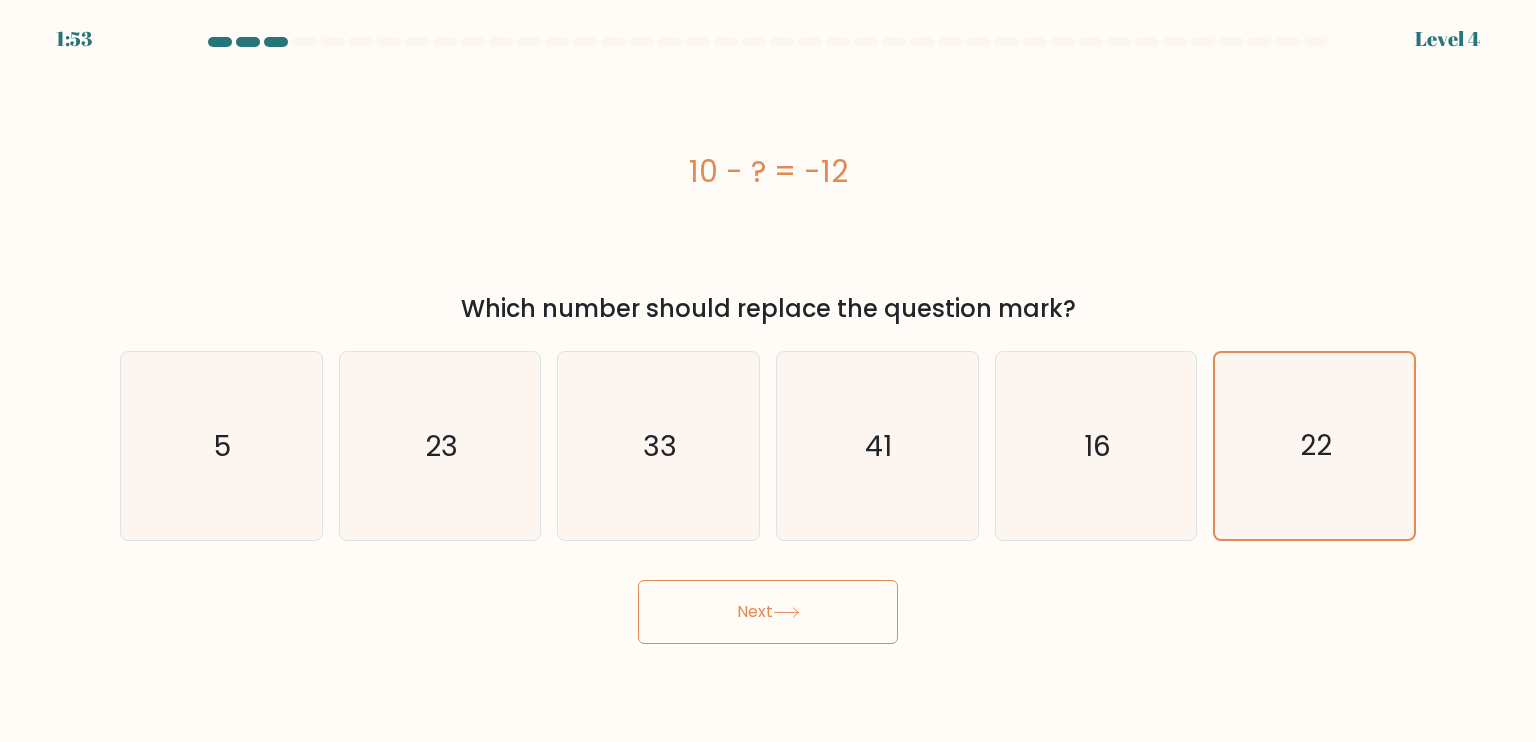 click on "Next" at bounding box center [768, 612] 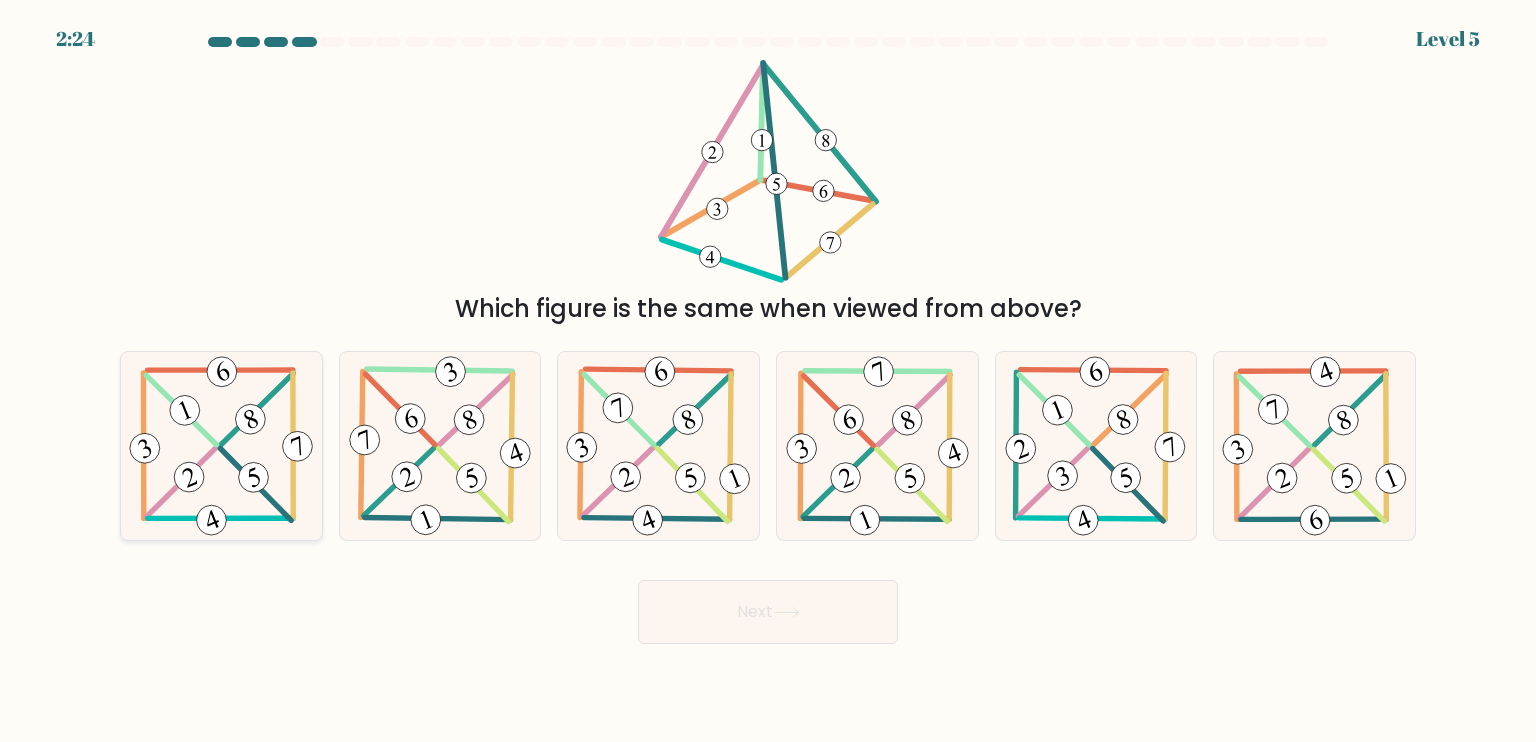 click 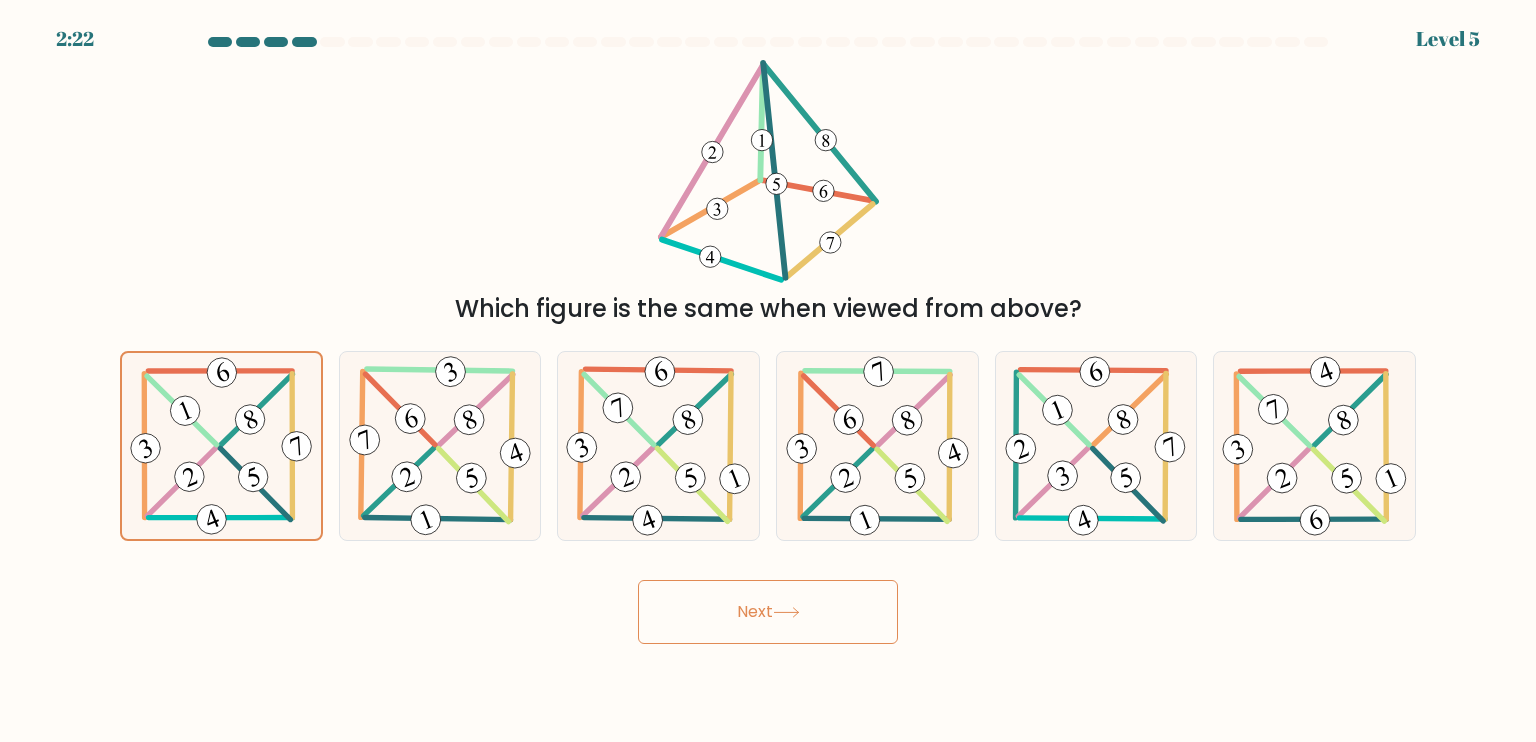 click on "Next" at bounding box center [768, 612] 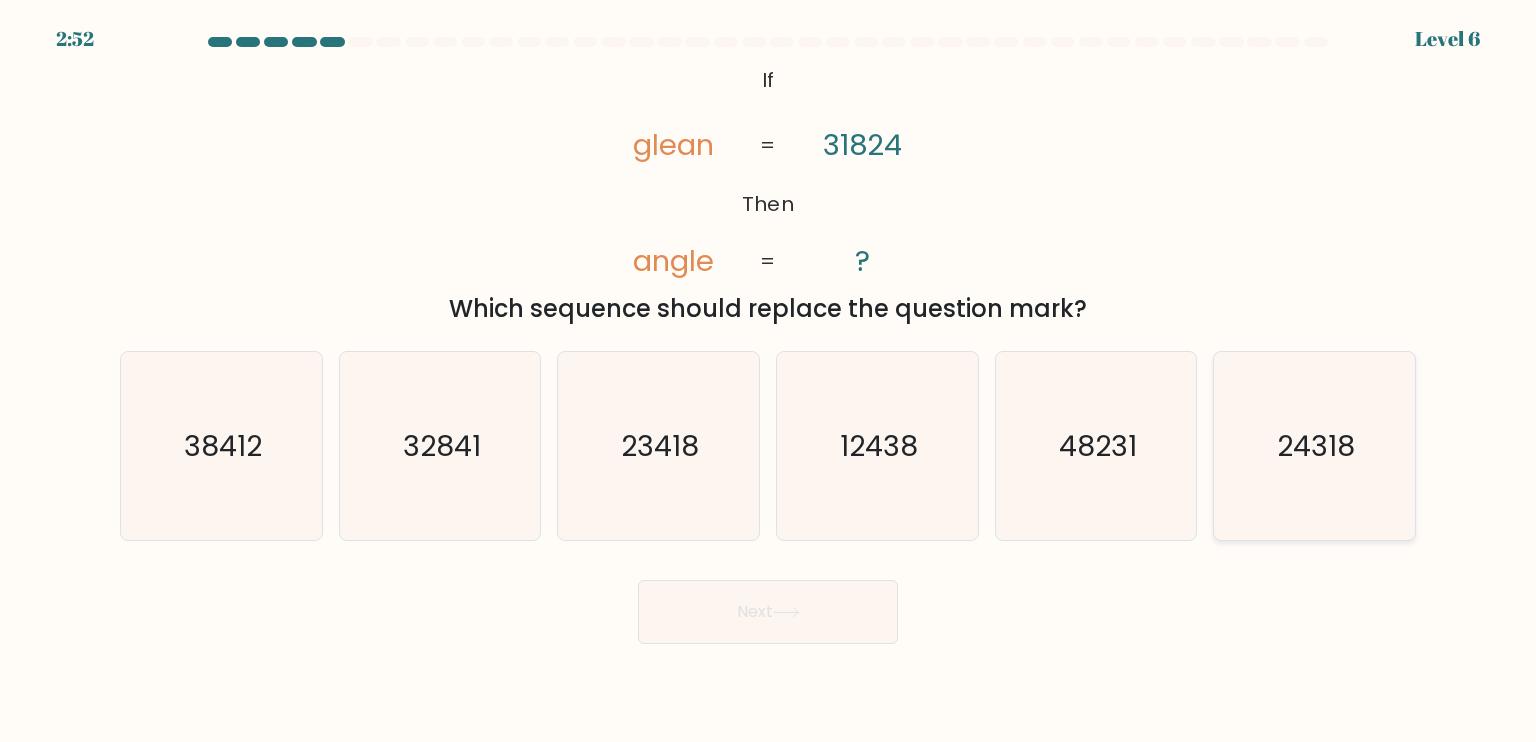 click on "24318" 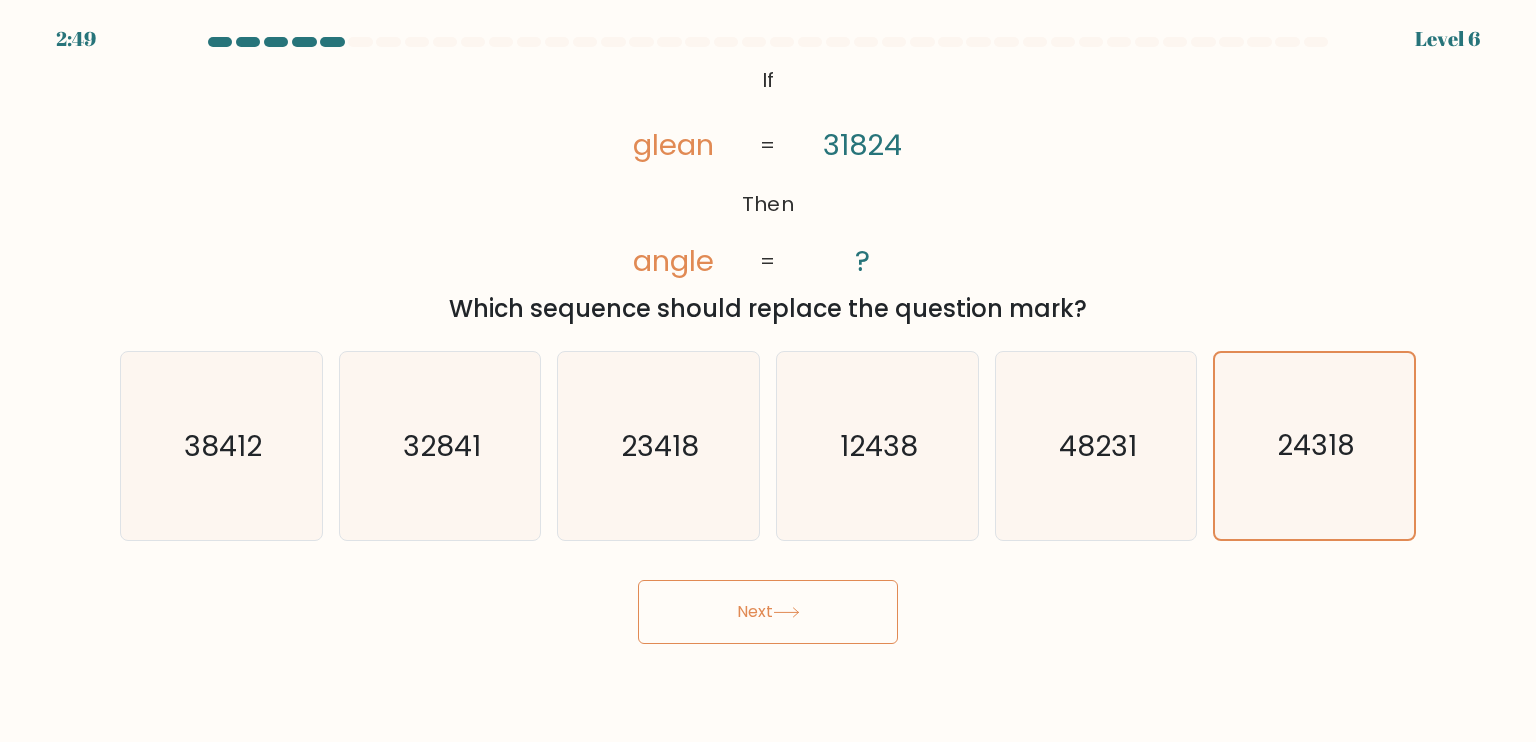 click on "Next" at bounding box center (768, 612) 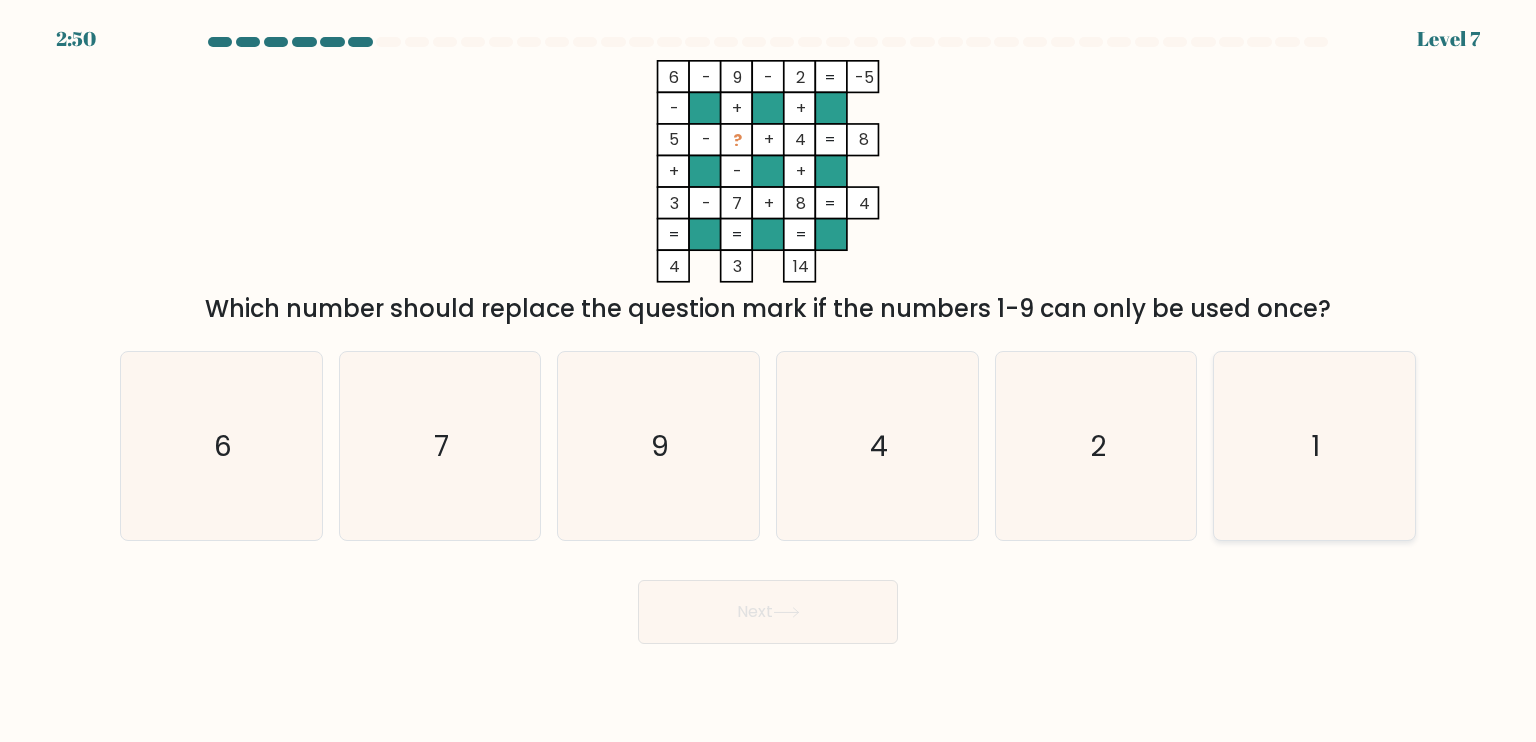 click on "1" 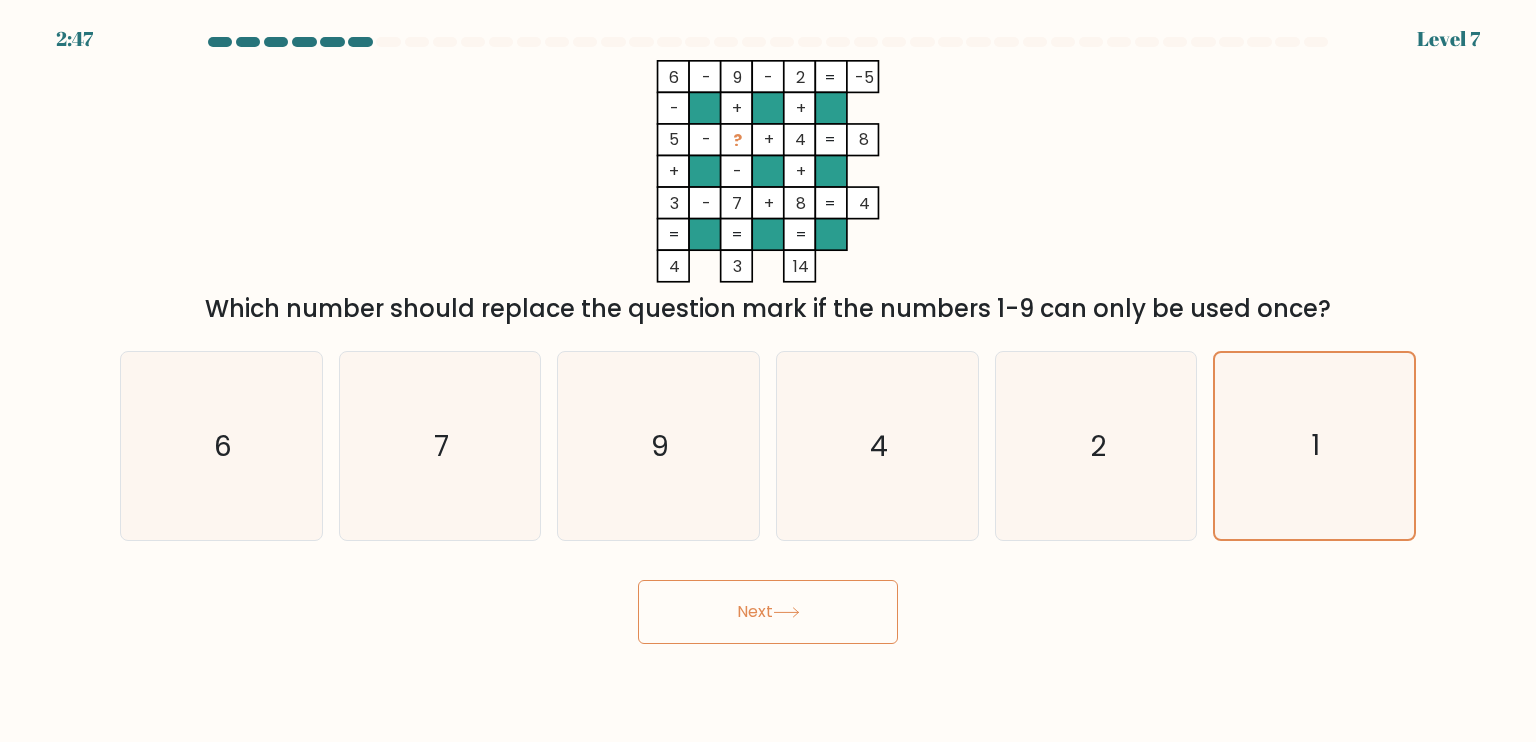 click on "Next" at bounding box center [768, 612] 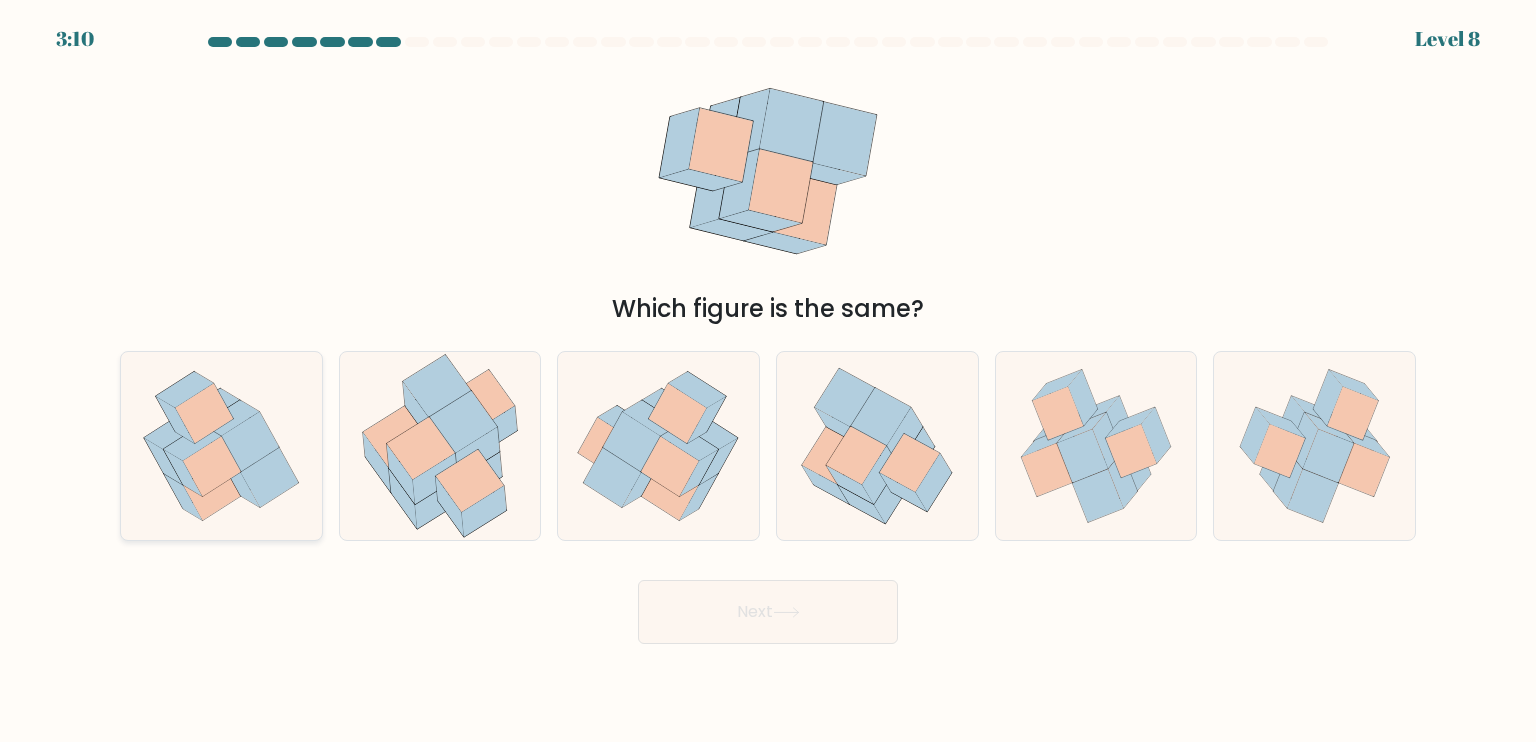 click 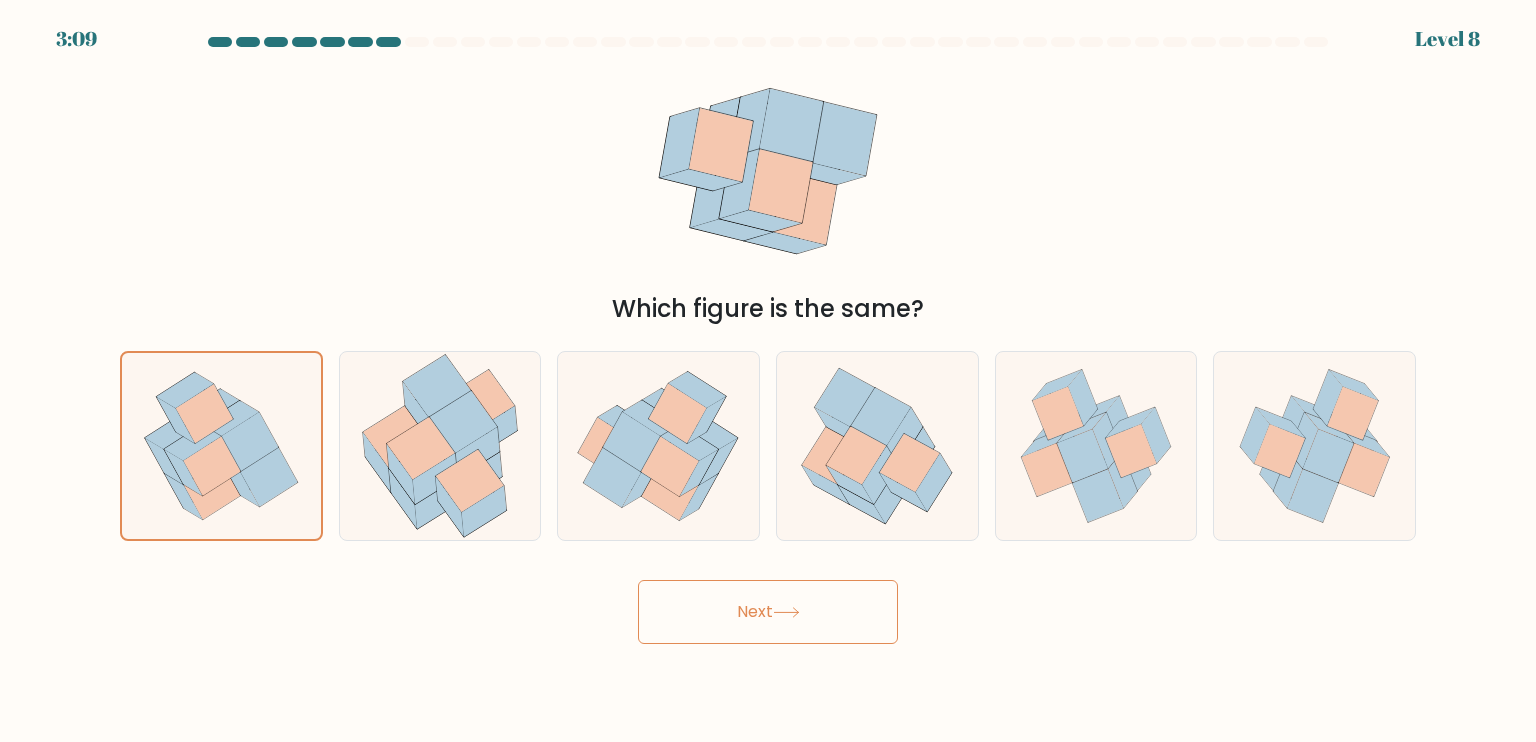 click on "Next" at bounding box center (768, 612) 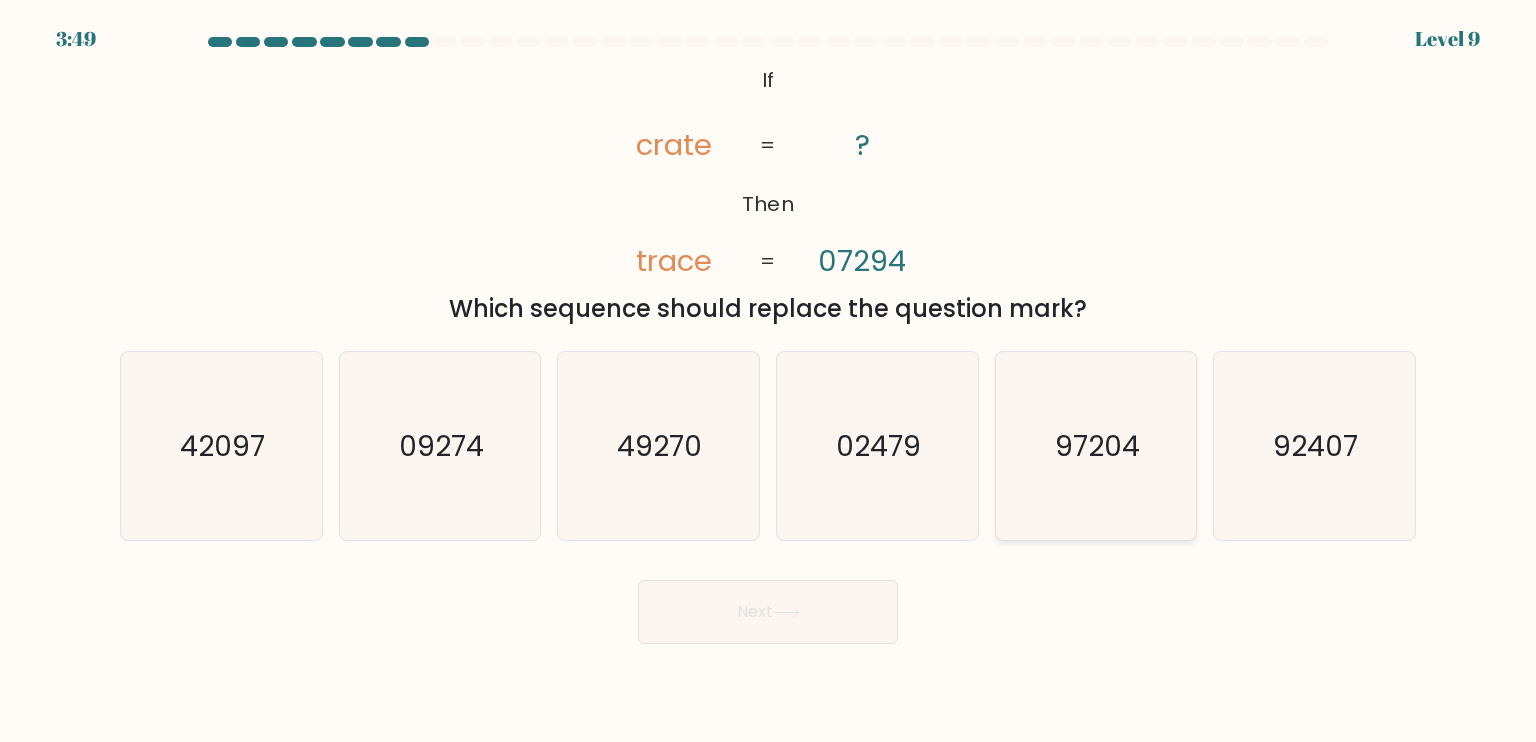 click on "97204" 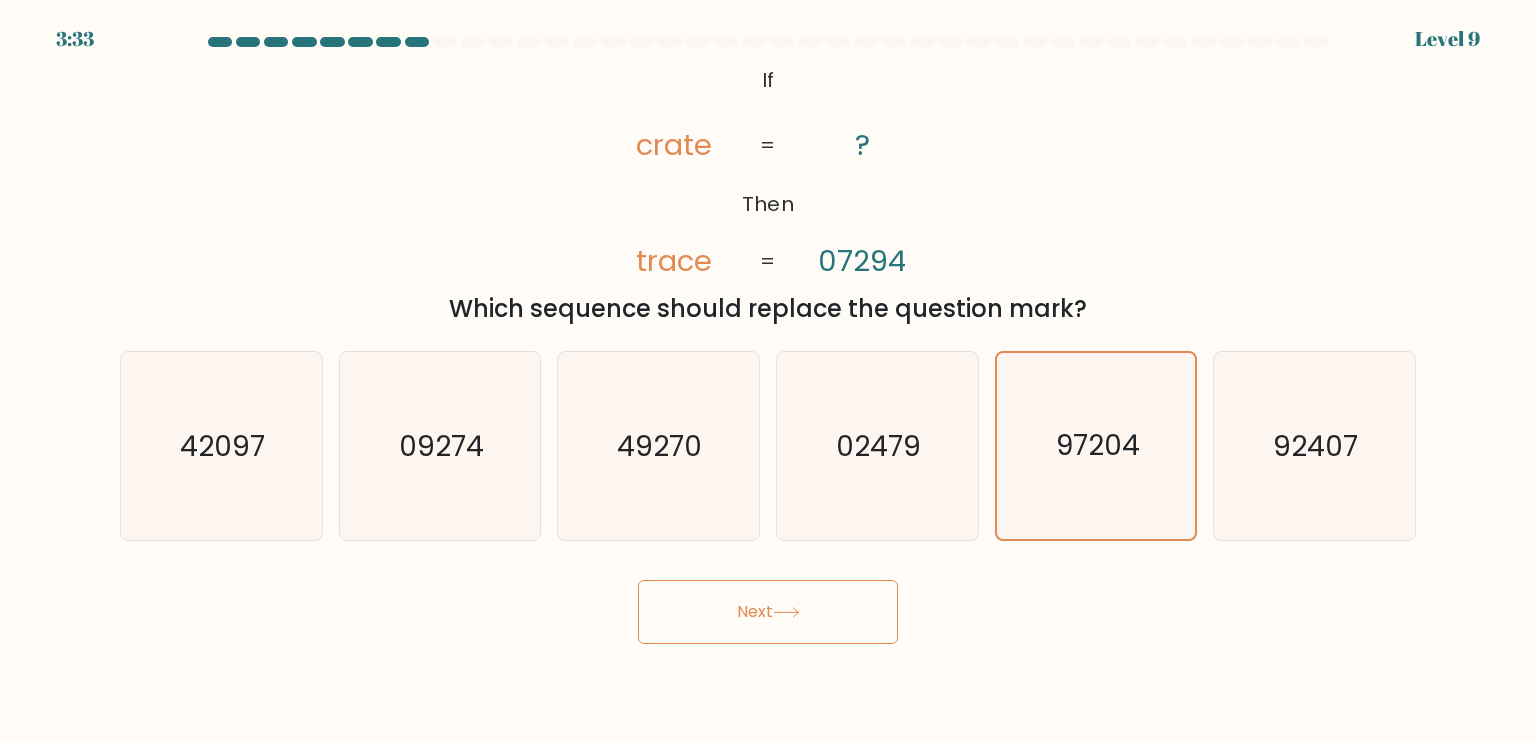 click on "Next" at bounding box center [768, 612] 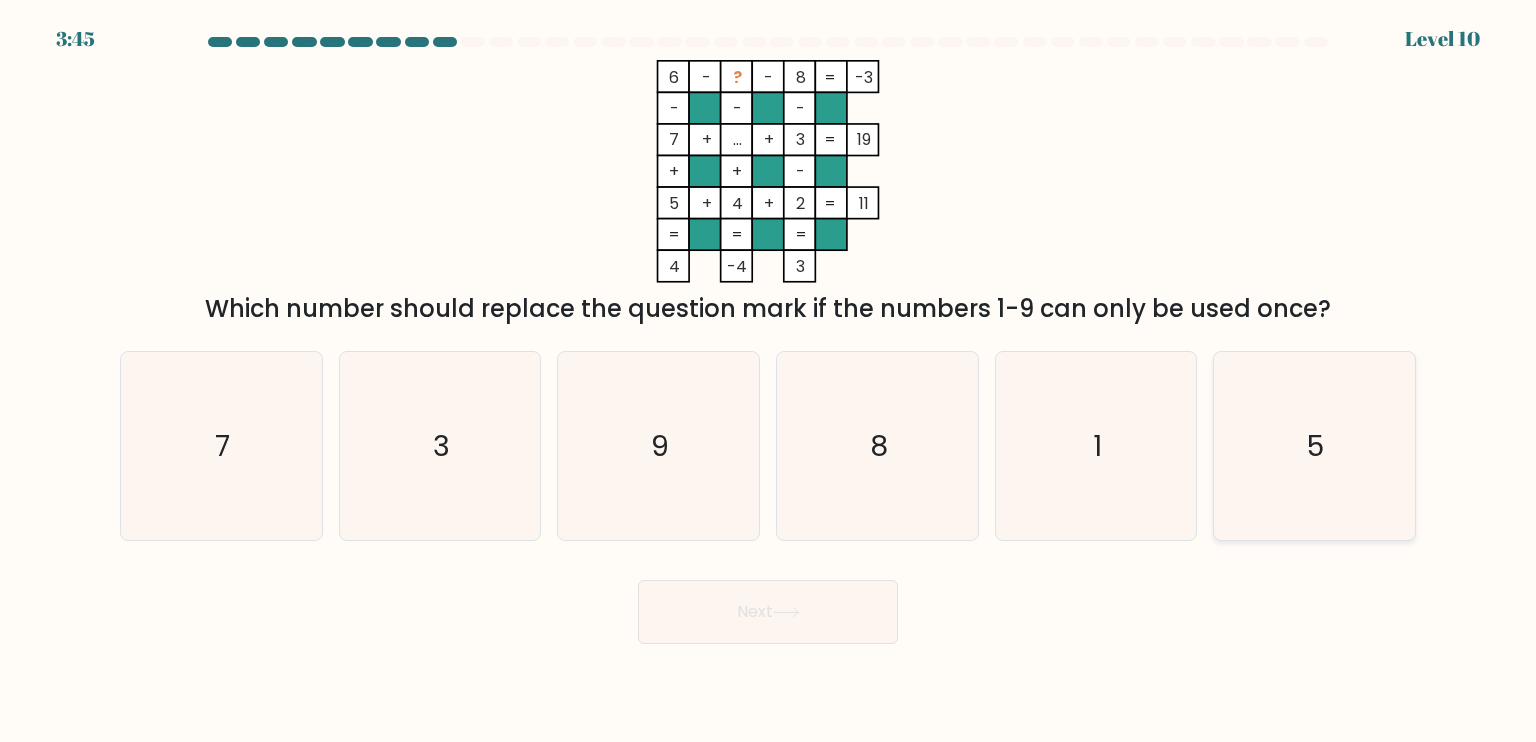 click on "5" 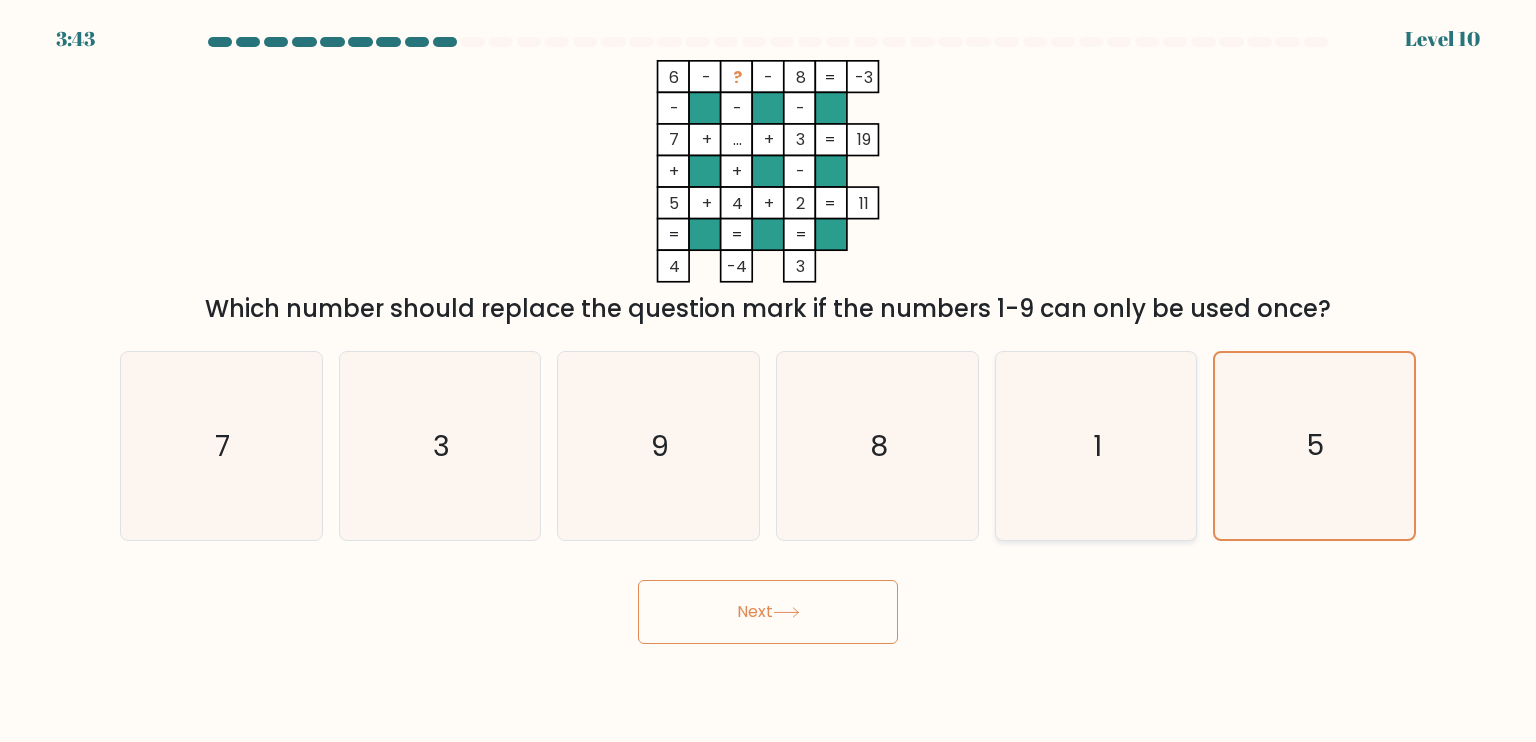 click on "1" 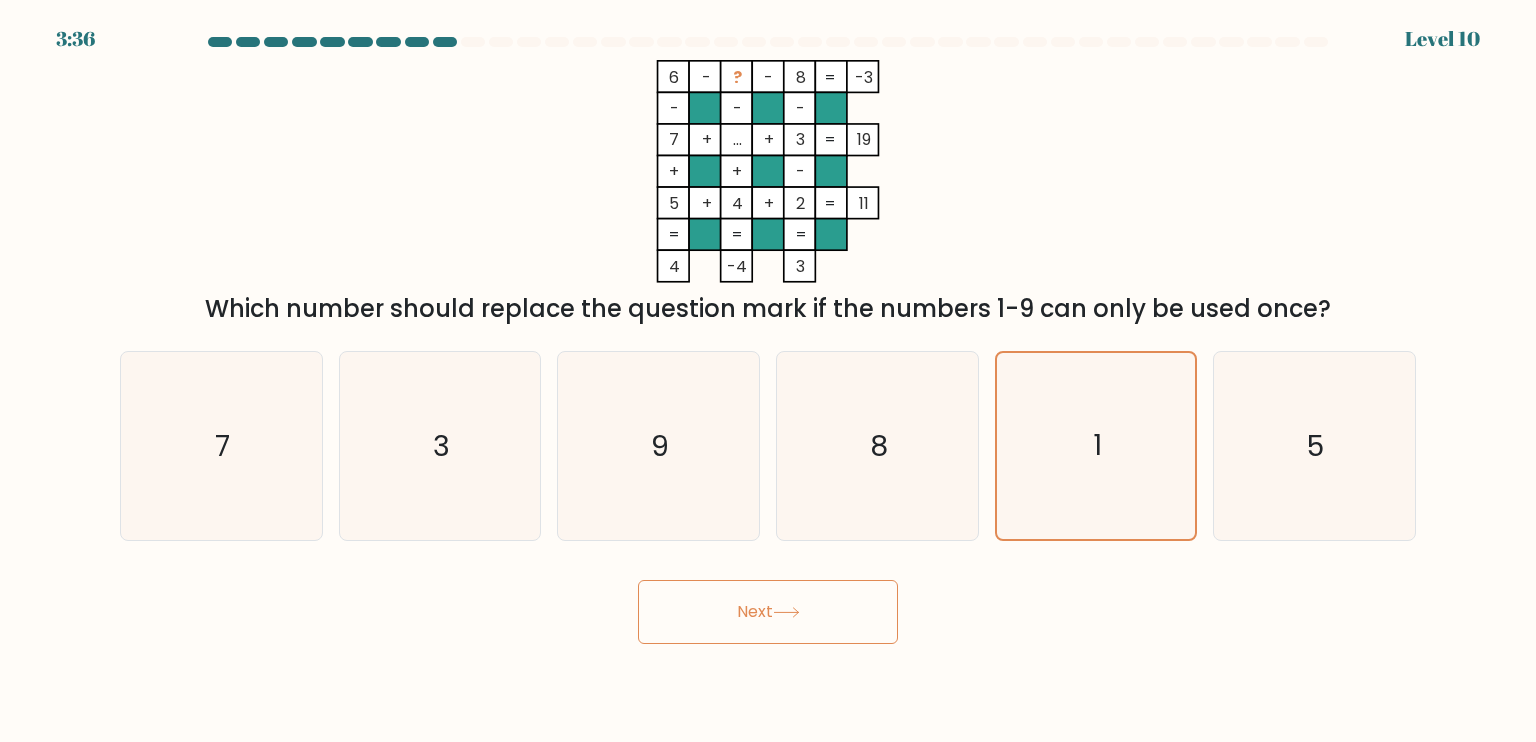 click 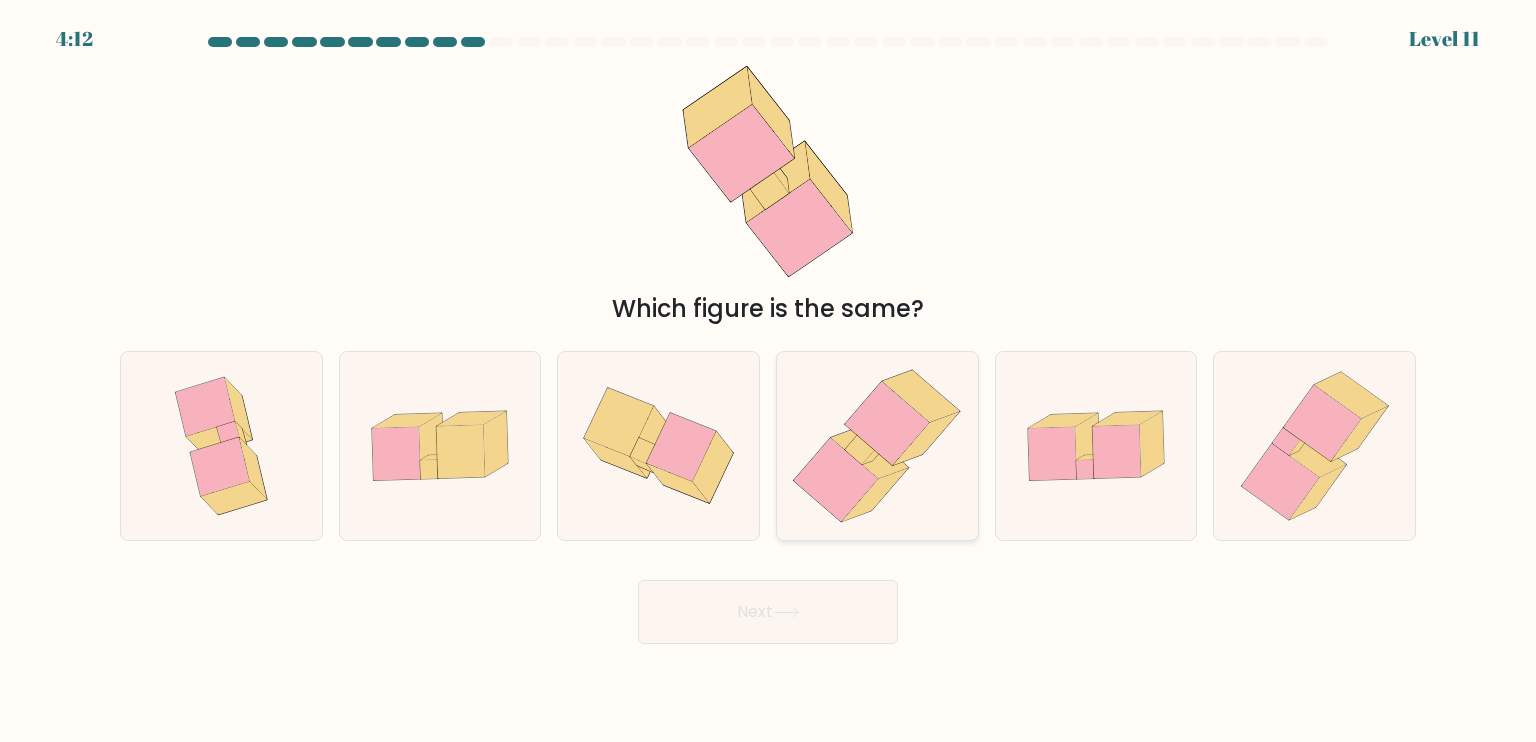 click 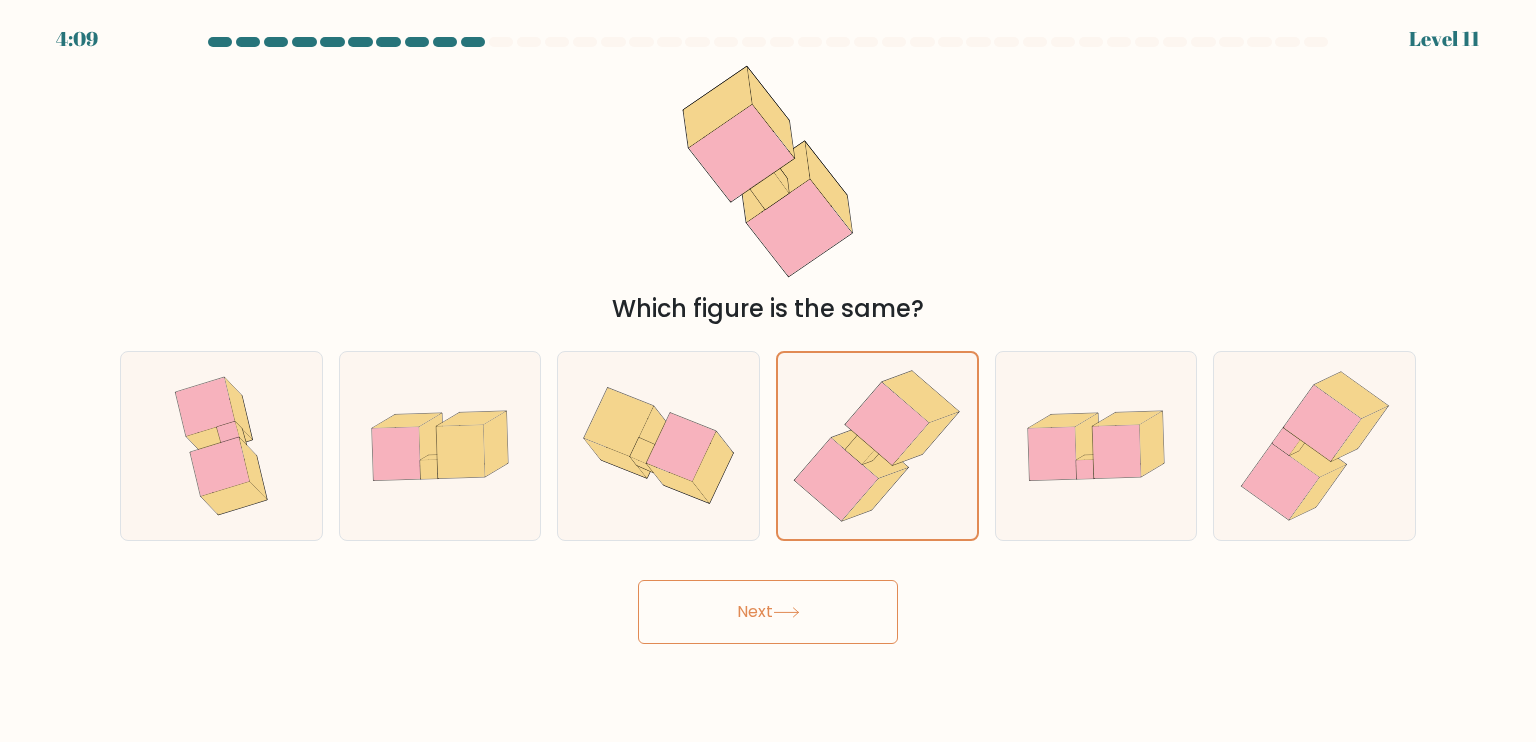 click on "Next" at bounding box center [768, 612] 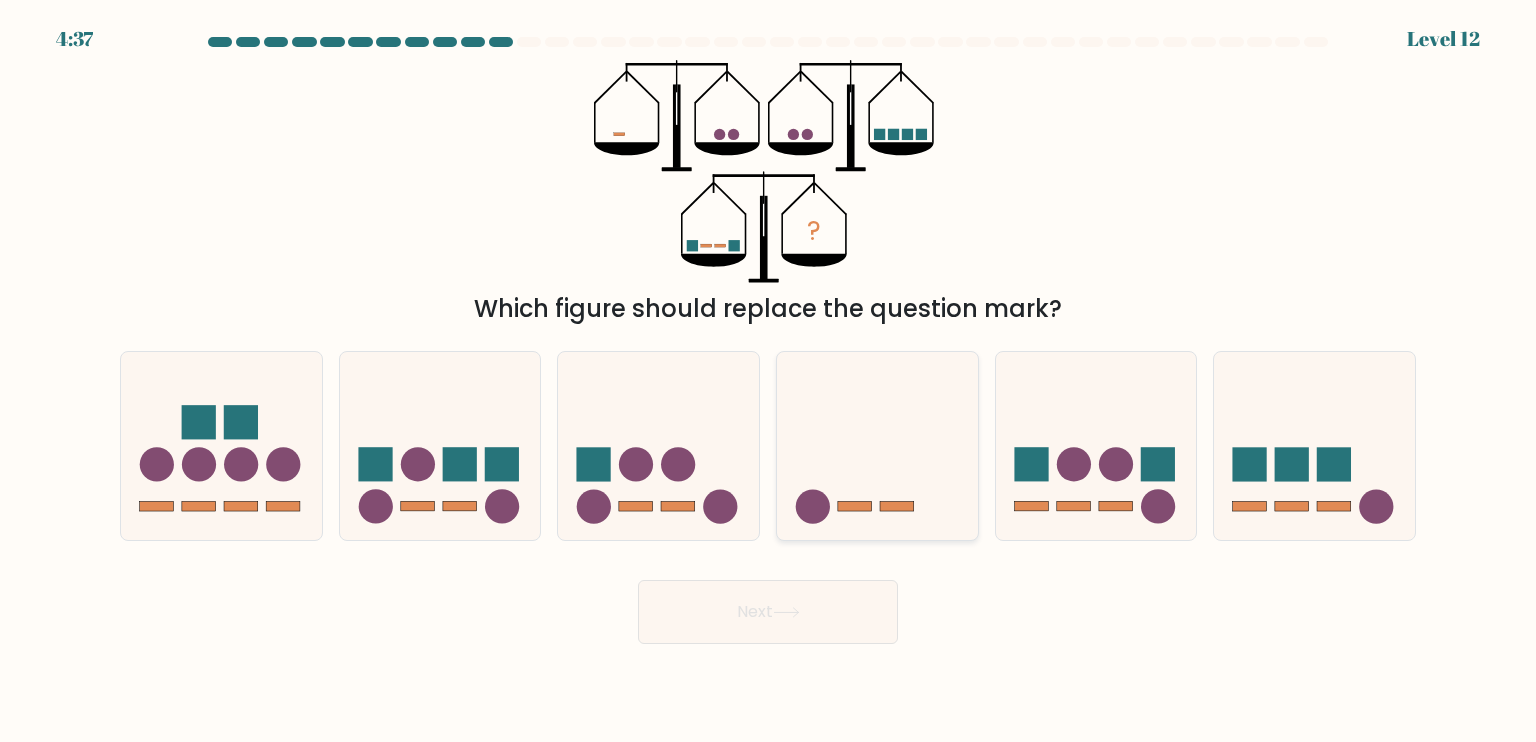 click 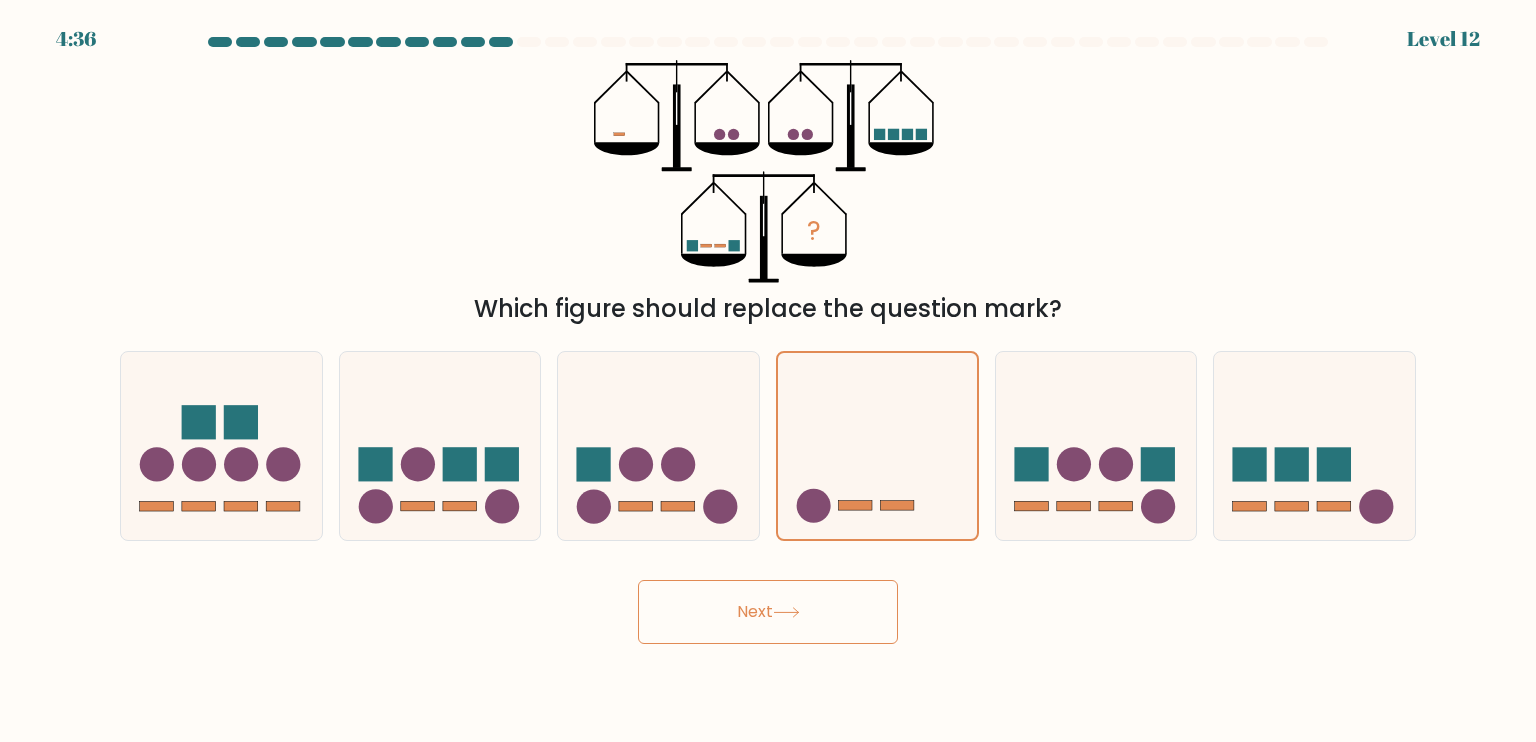 click on "Next" at bounding box center [768, 612] 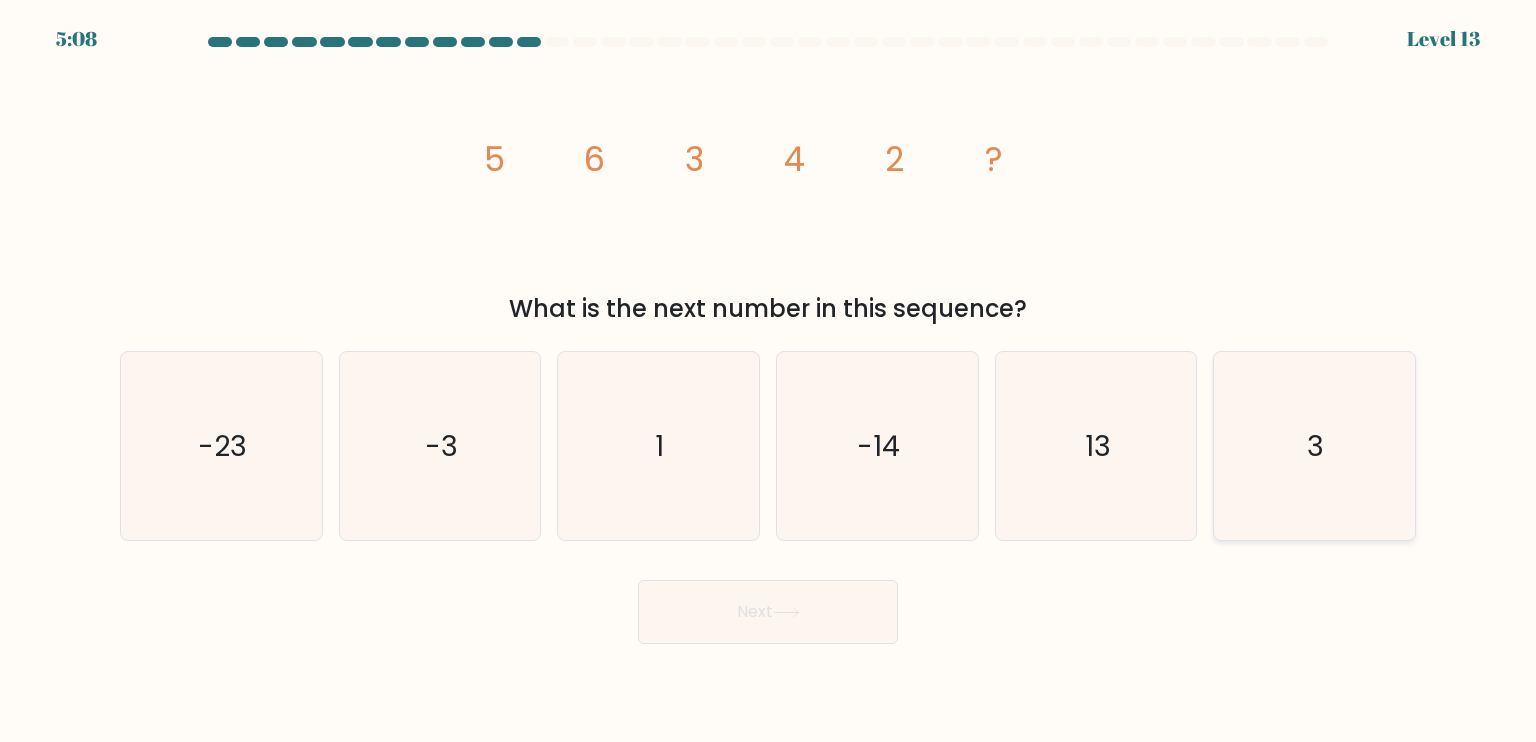 click on "3" 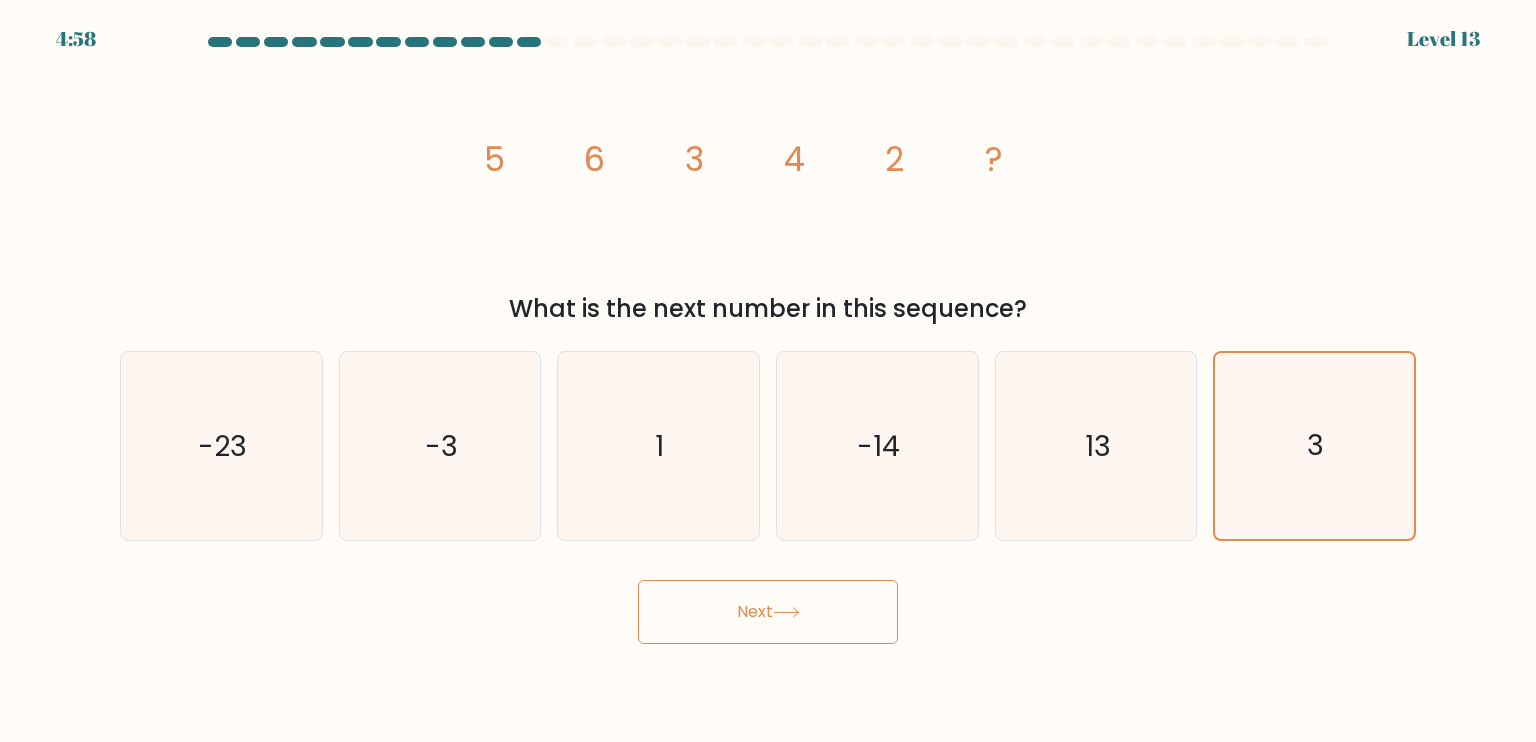 click on "4:58
Level 13" at bounding box center [768, 371] 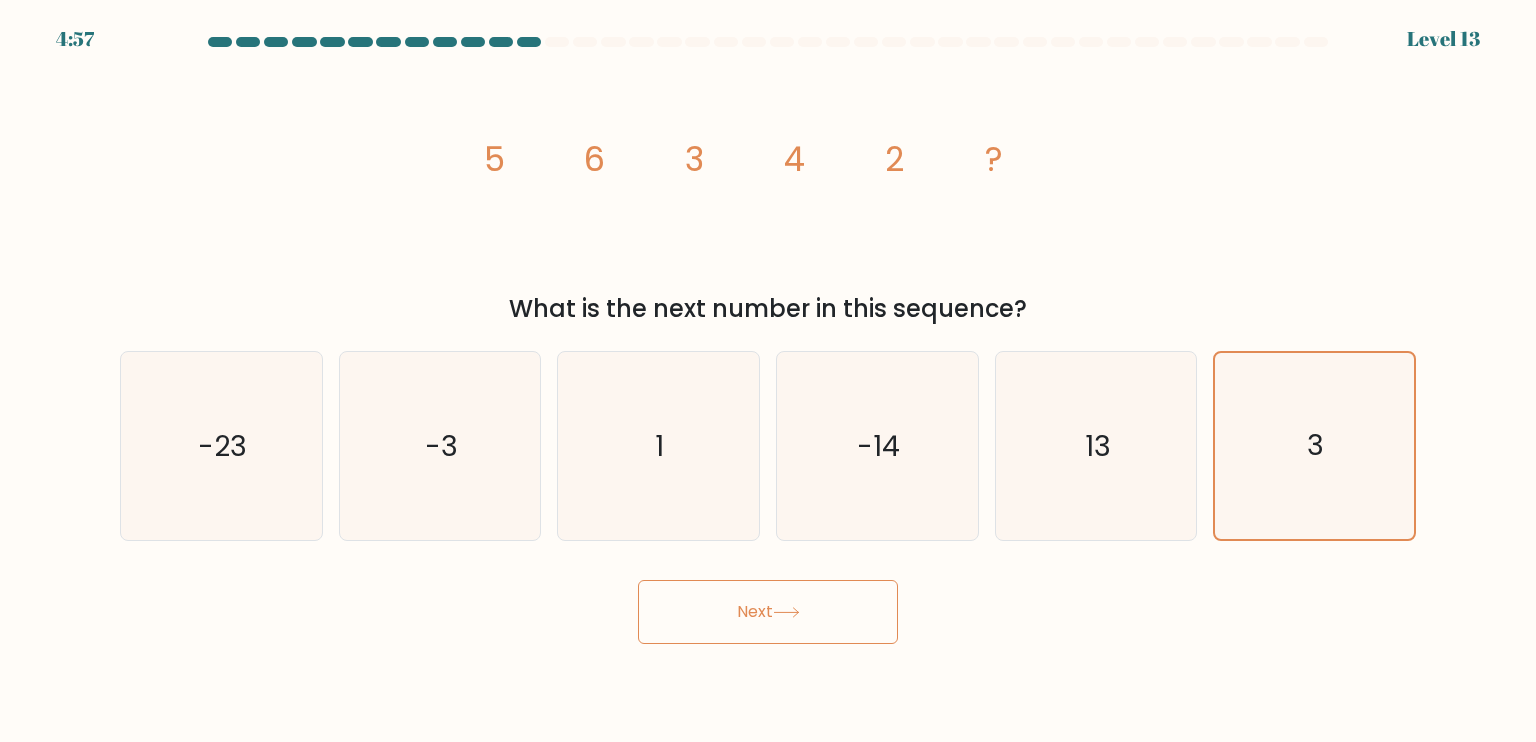 click on "Next" at bounding box center (768, 612) 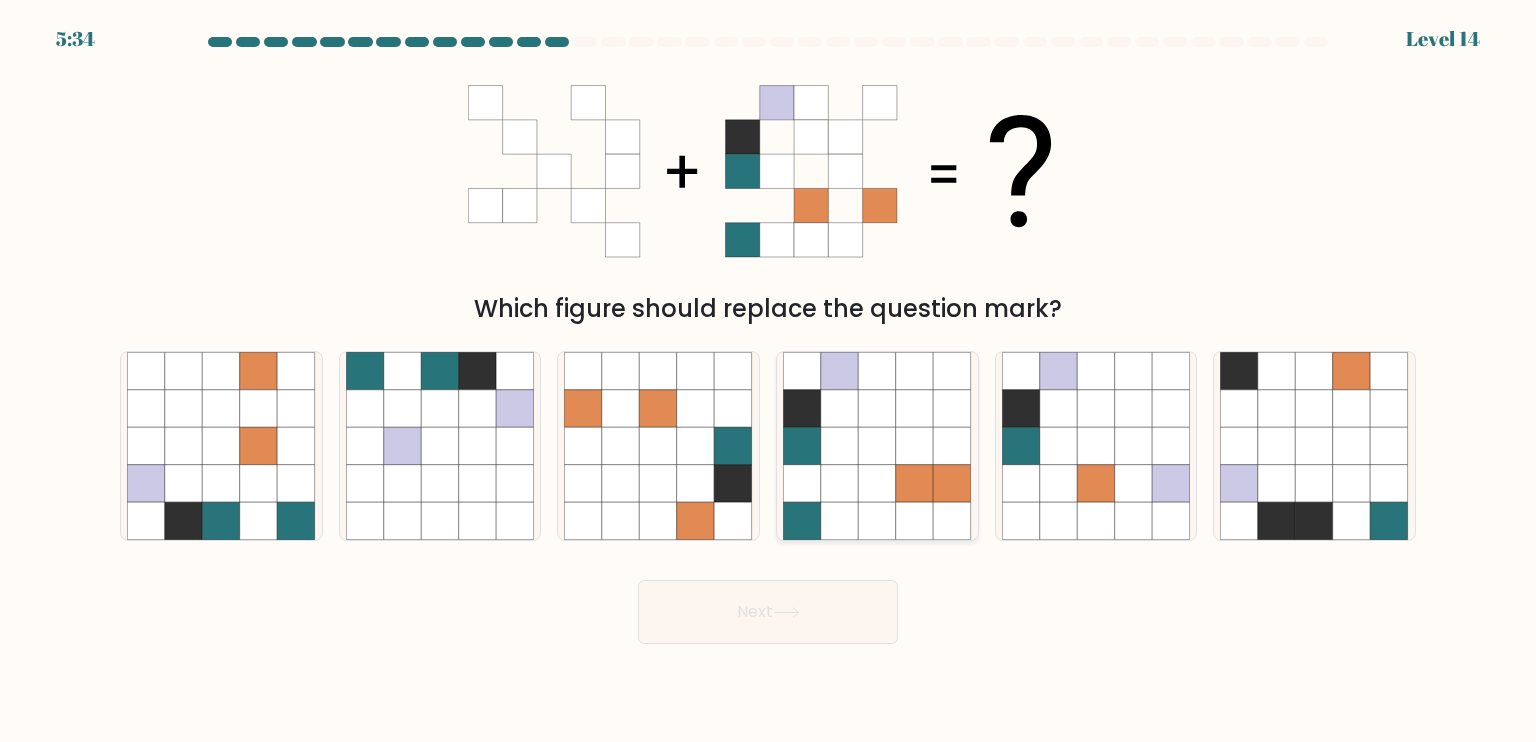 click 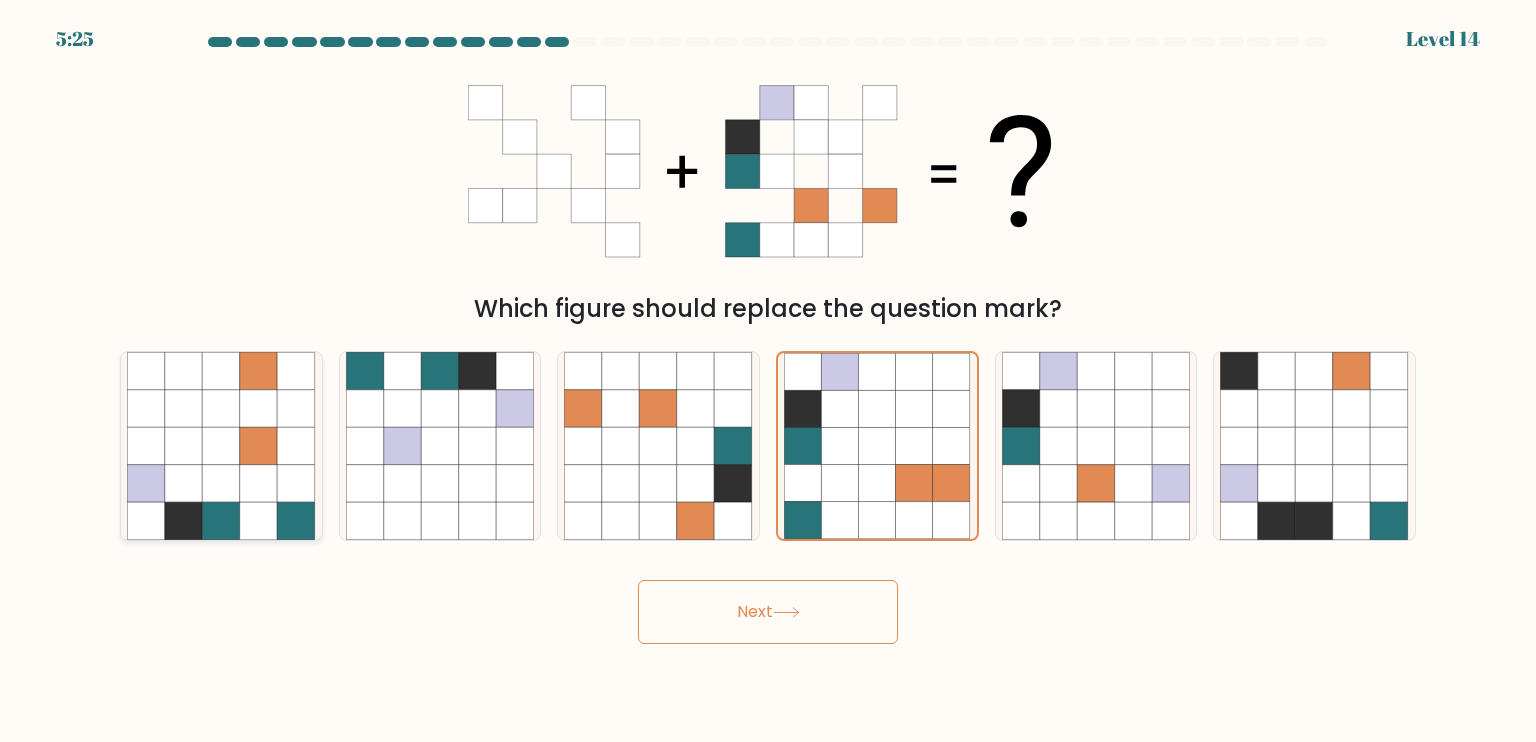 click 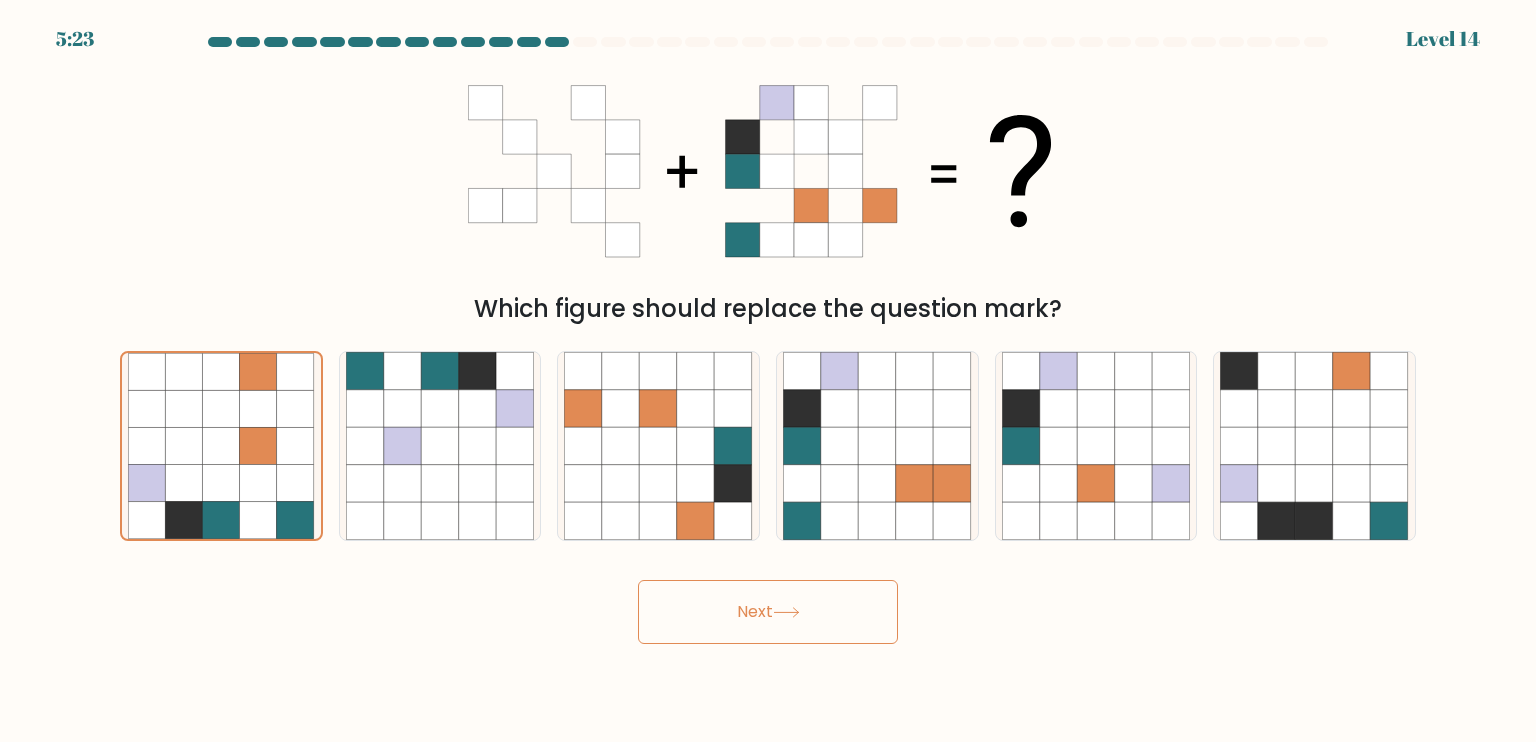 click on "Next" at bounding box center [768, 612] 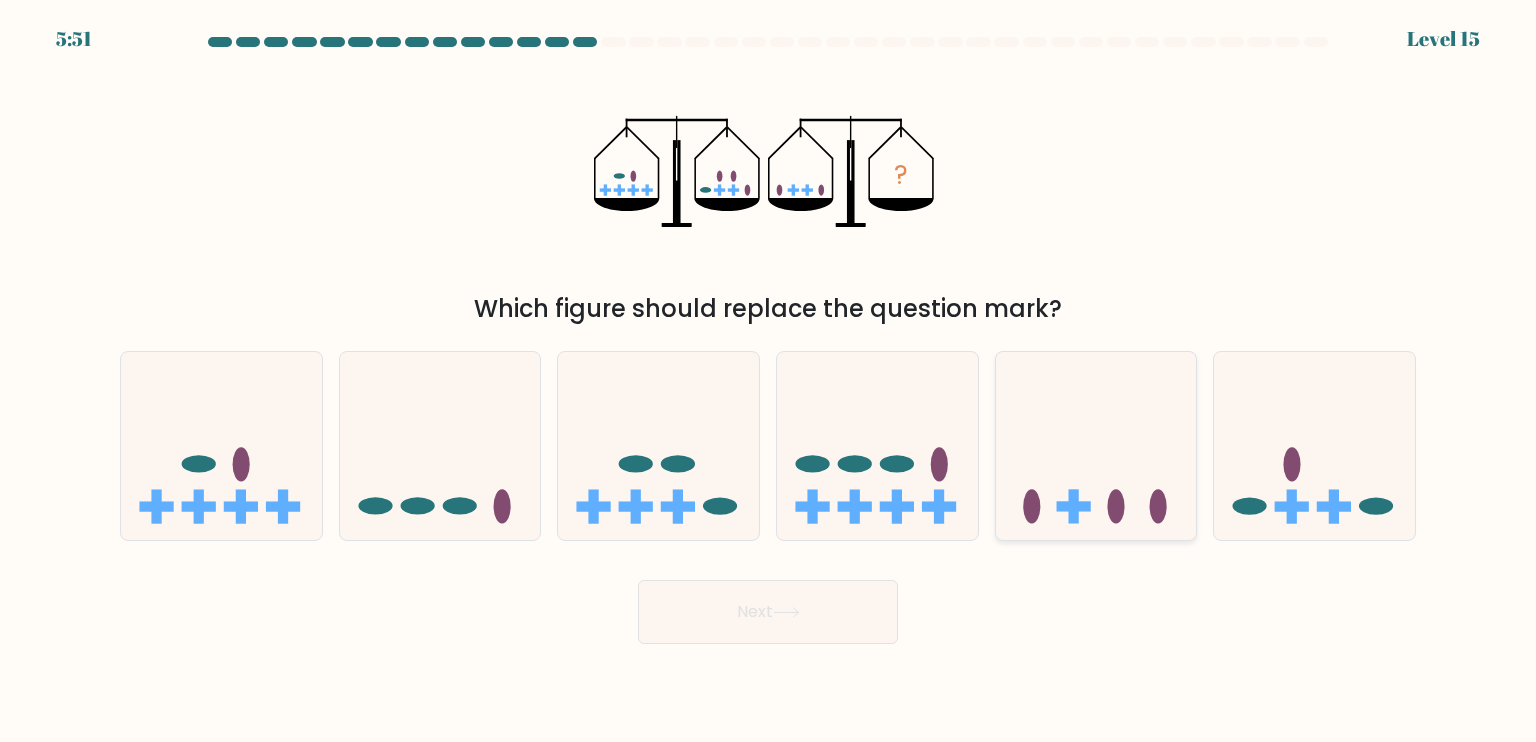 drag, startPoint x: 1139, startPoint y: 495, endPoint x: 1129, endPoint y: 498, distance: 10.440307 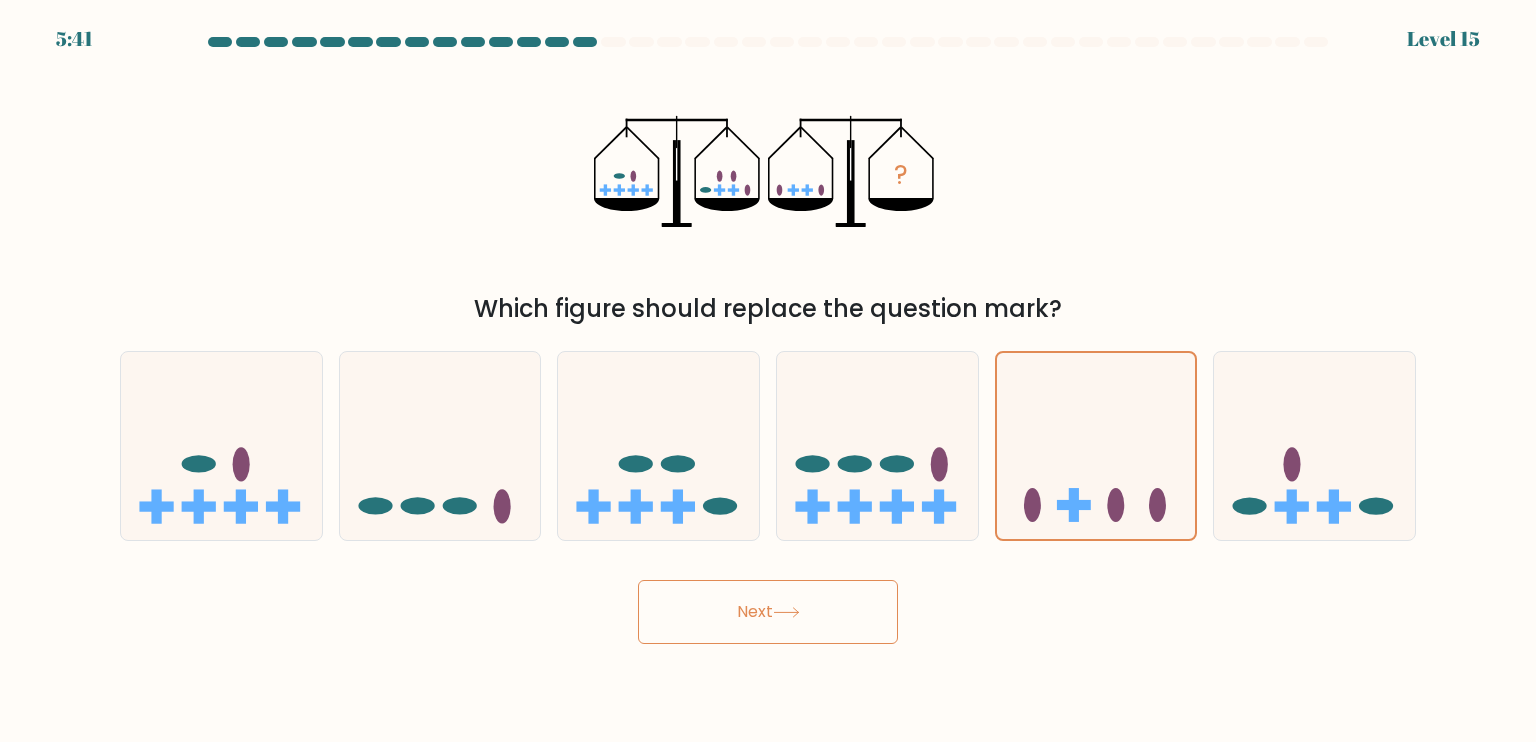 click on "Next" at bounding box center [768, 612] 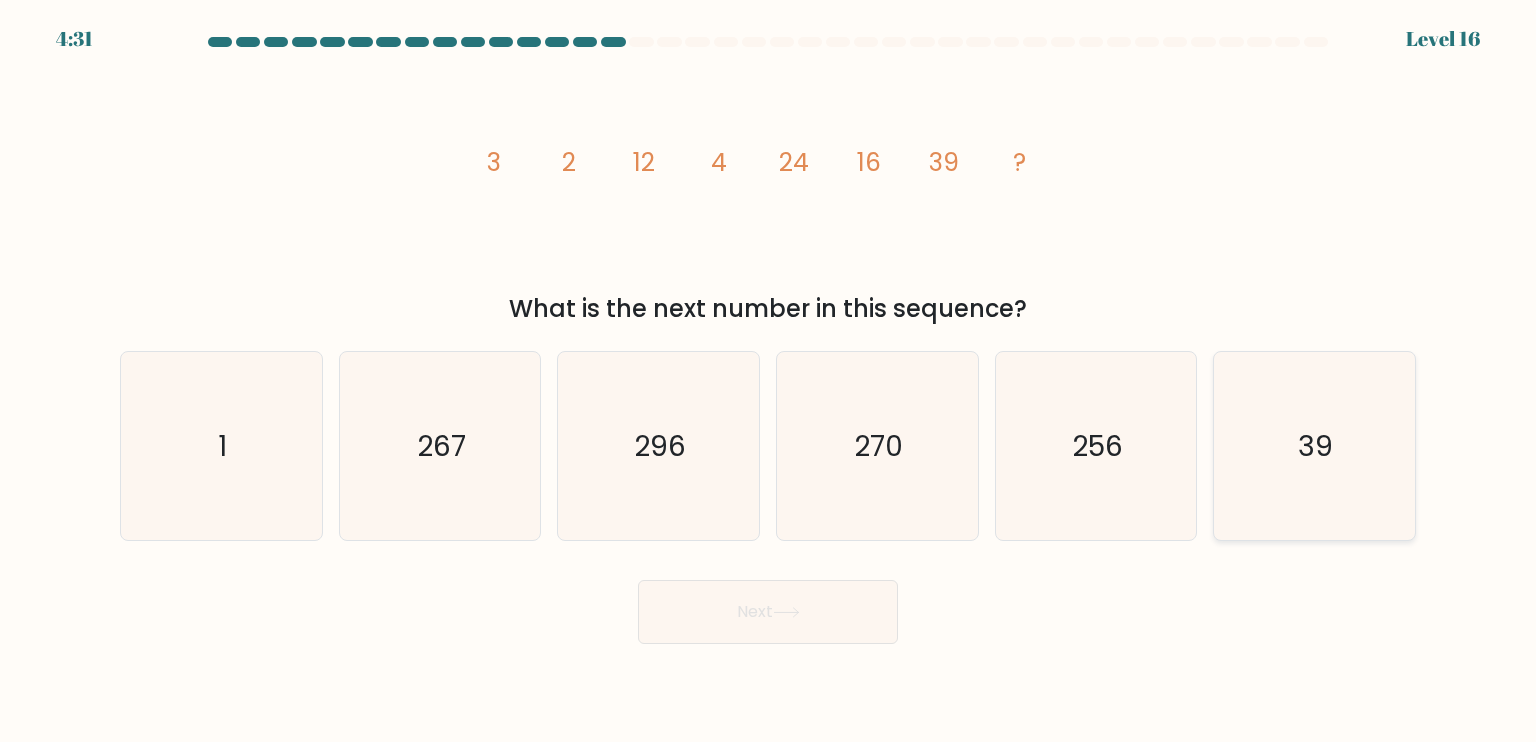 click on "39" 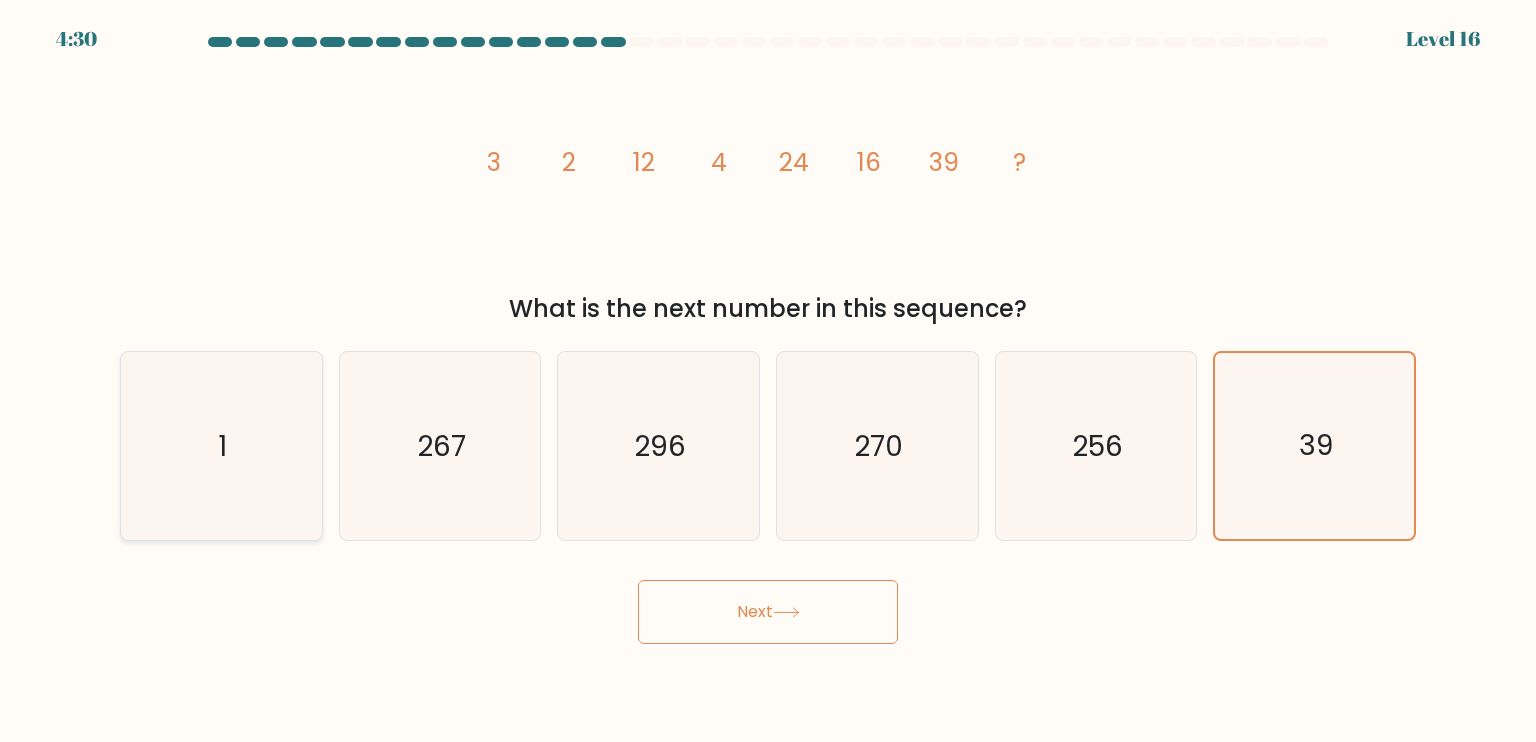 click on "1" 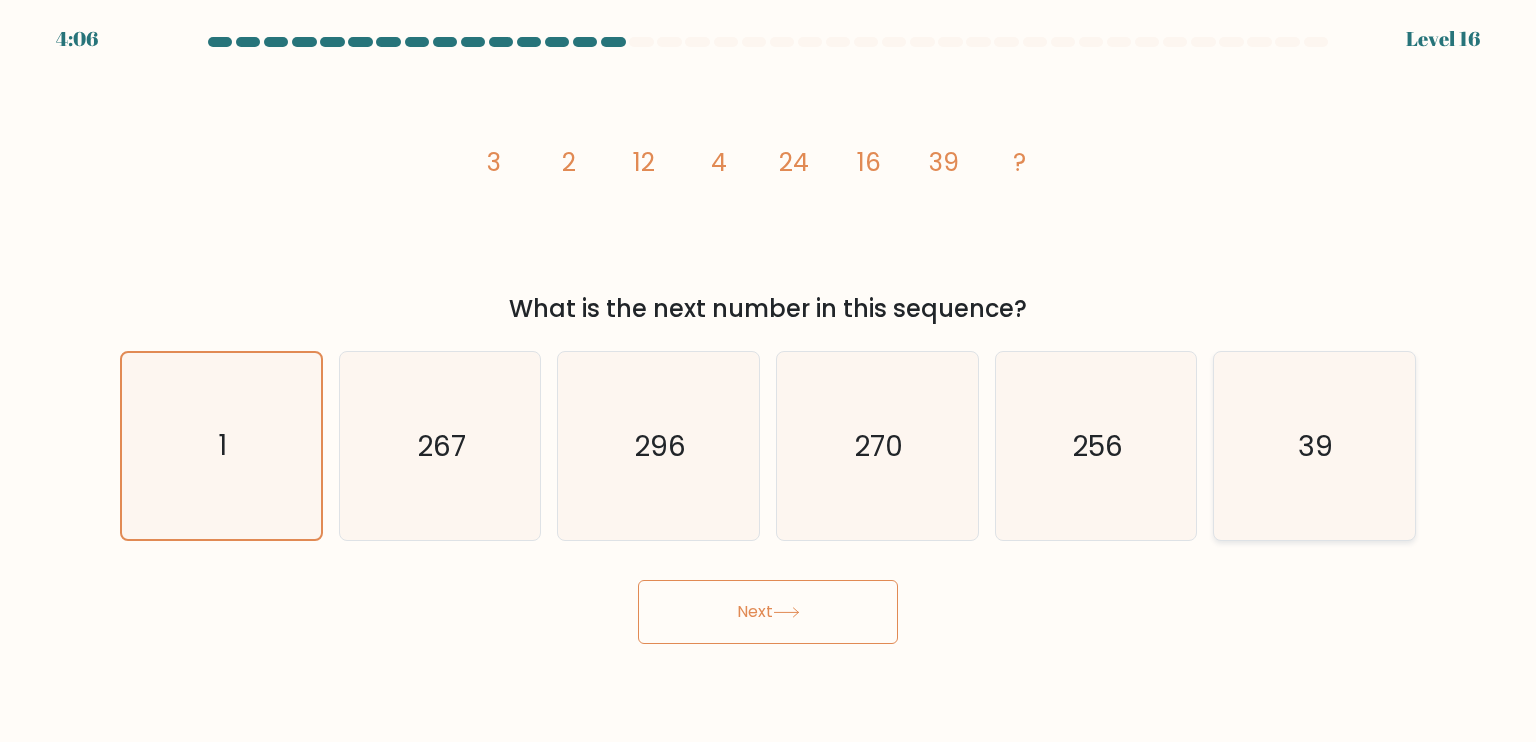 click on "39" 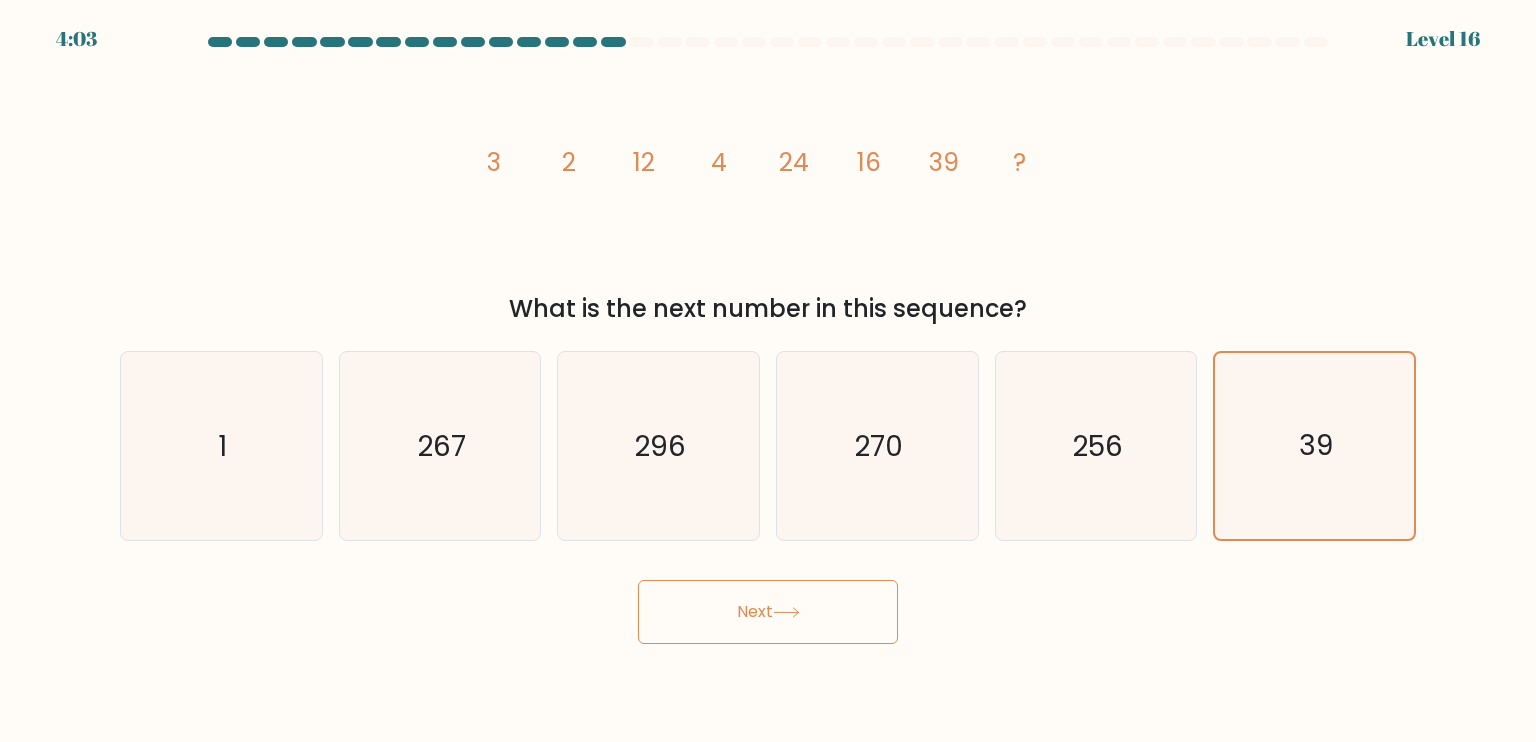 click on "Next" at bounding box center (768, 612) 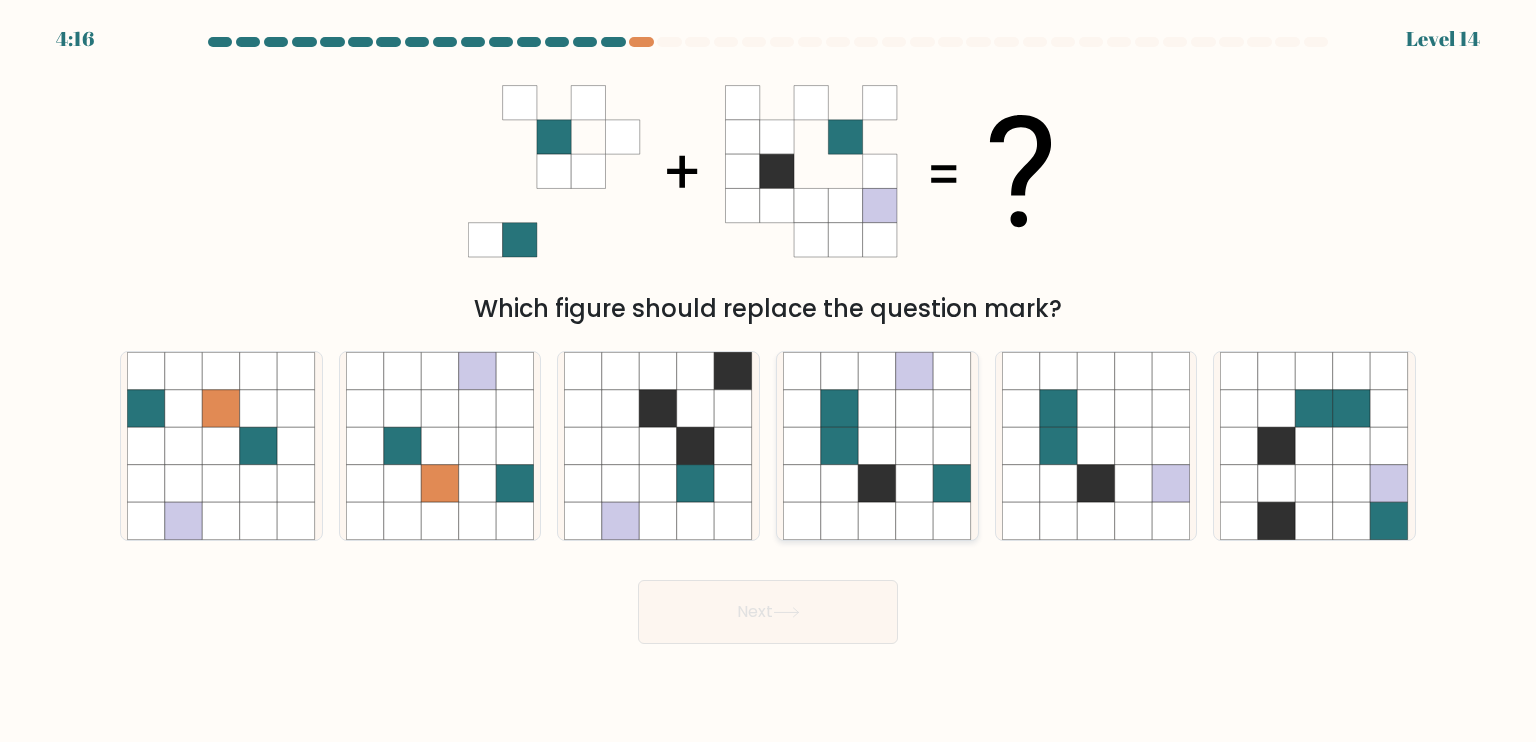 click 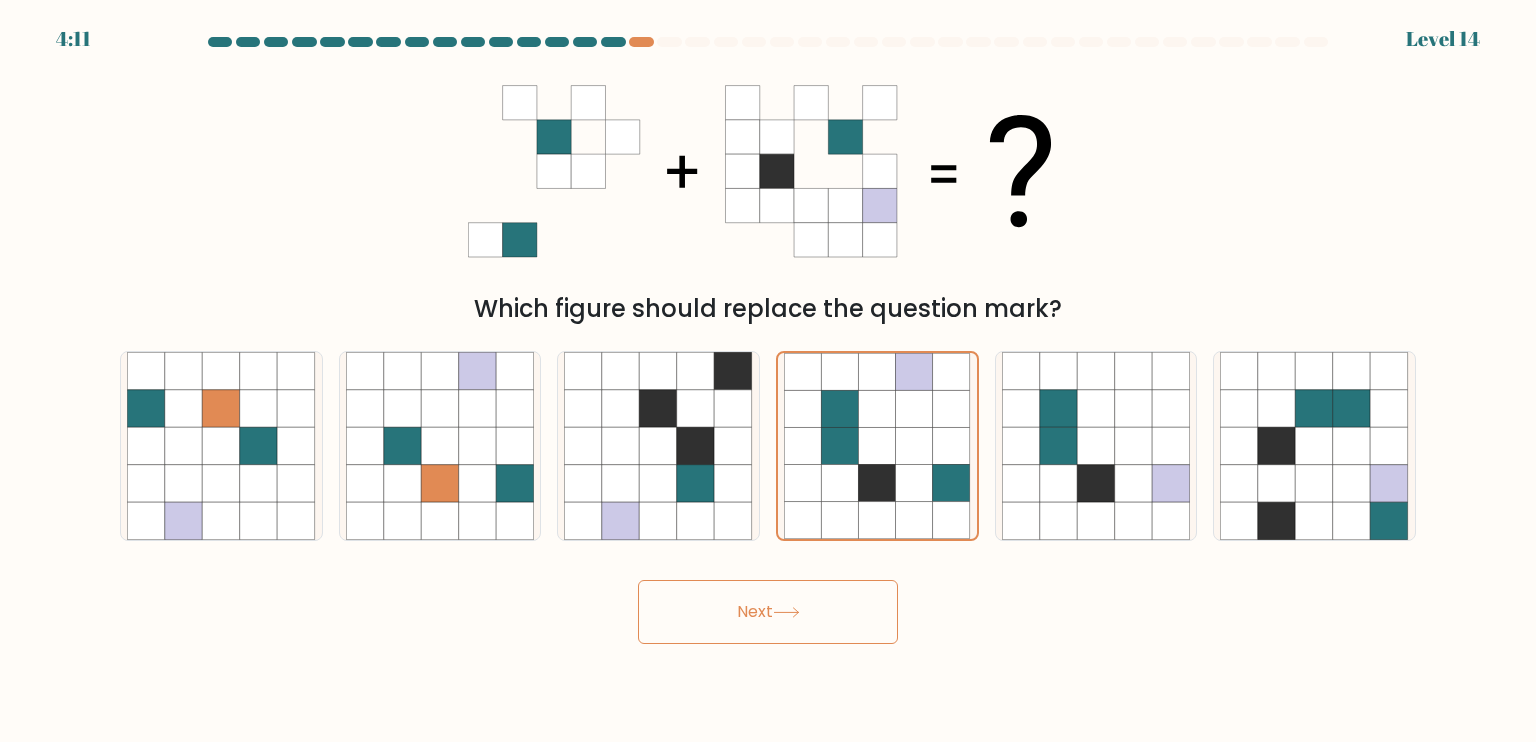 click on "Next" at bounding box center [768, 612] 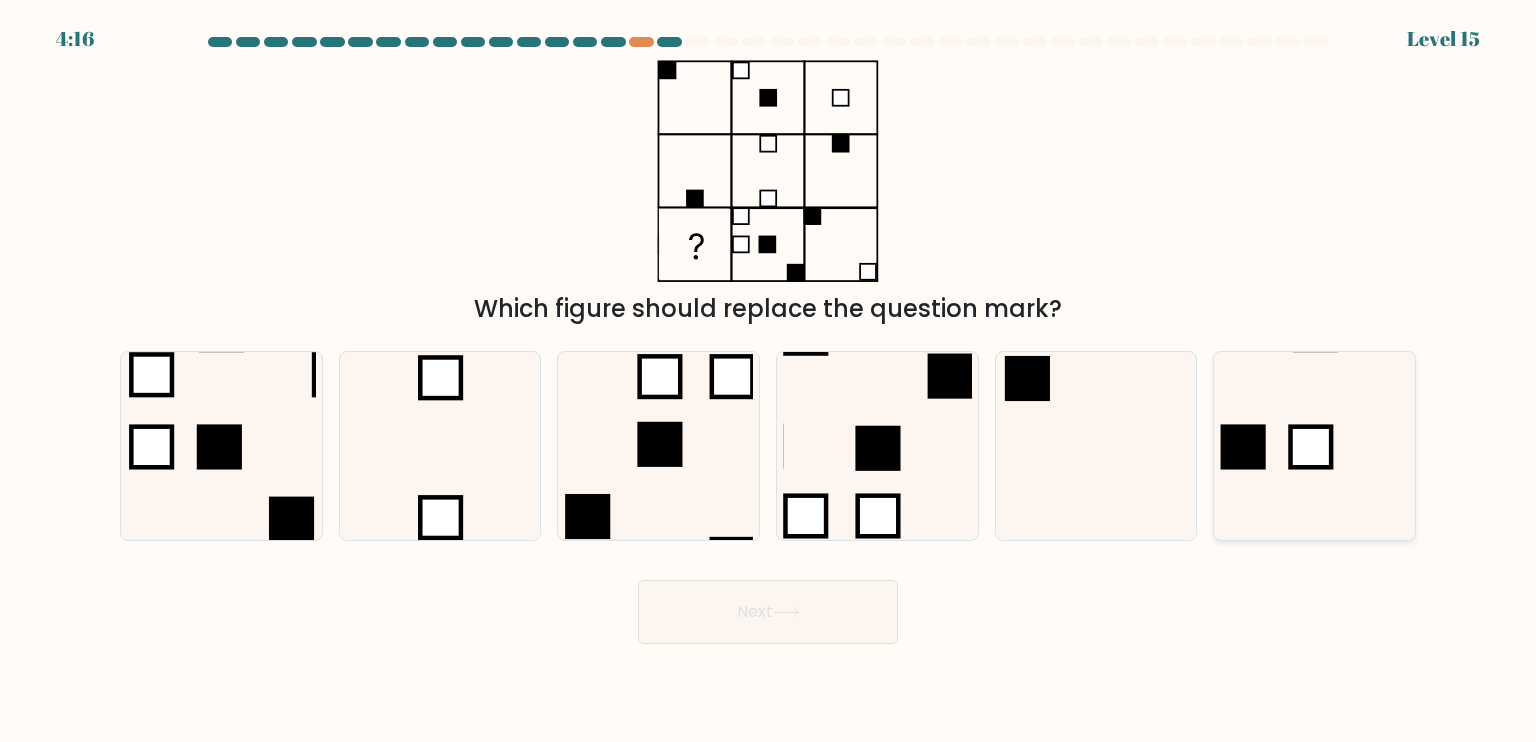 click 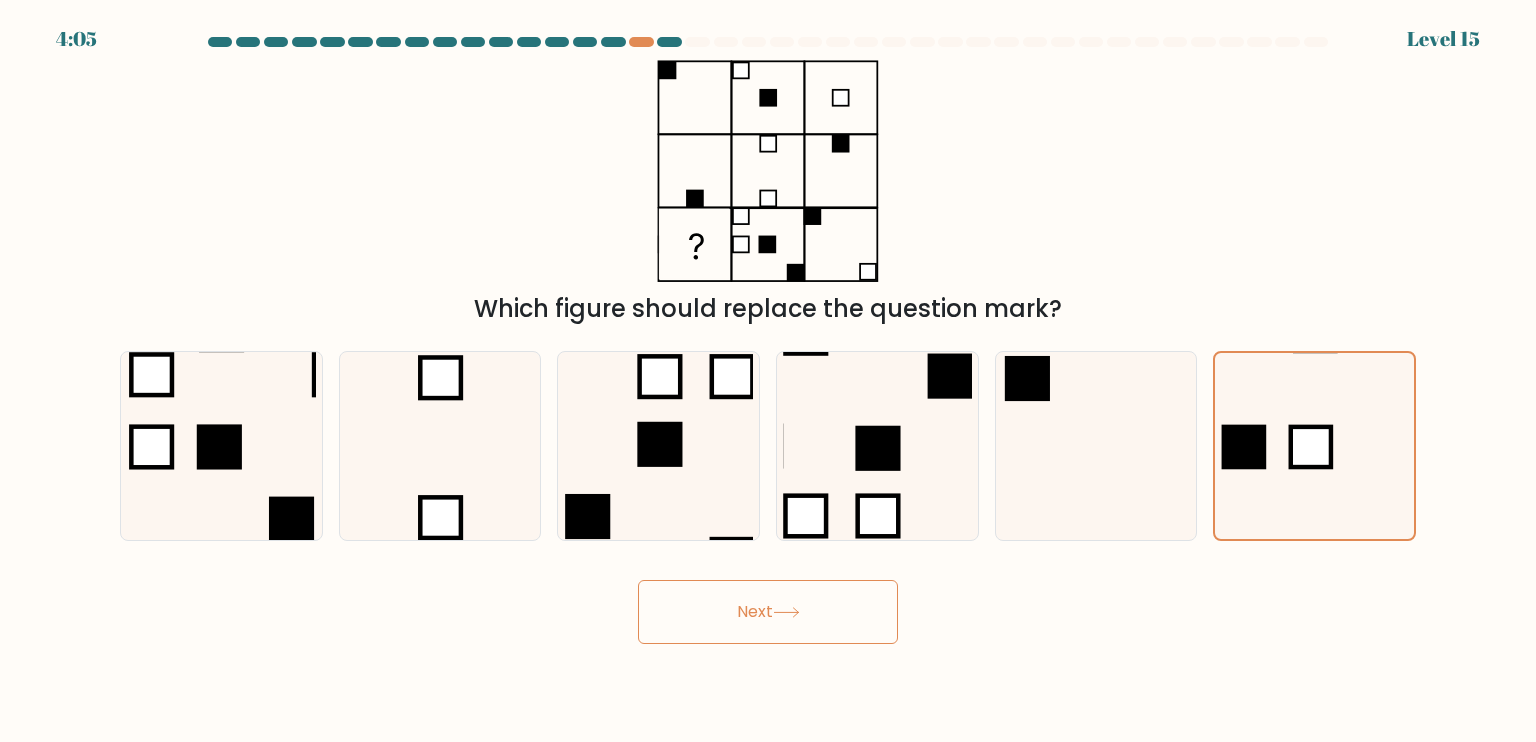 click on "Next" at bounding box center [768, 612] 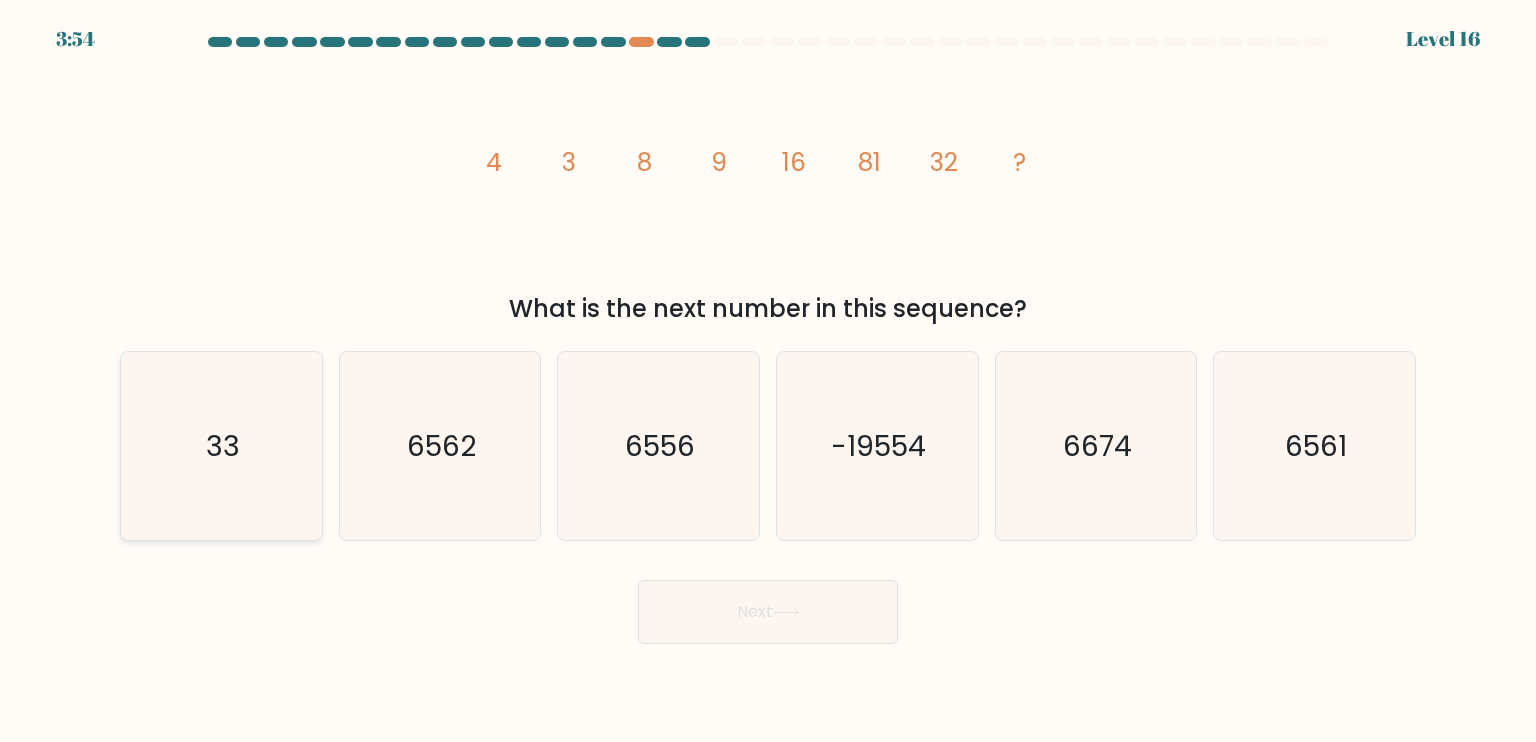 click on "33" 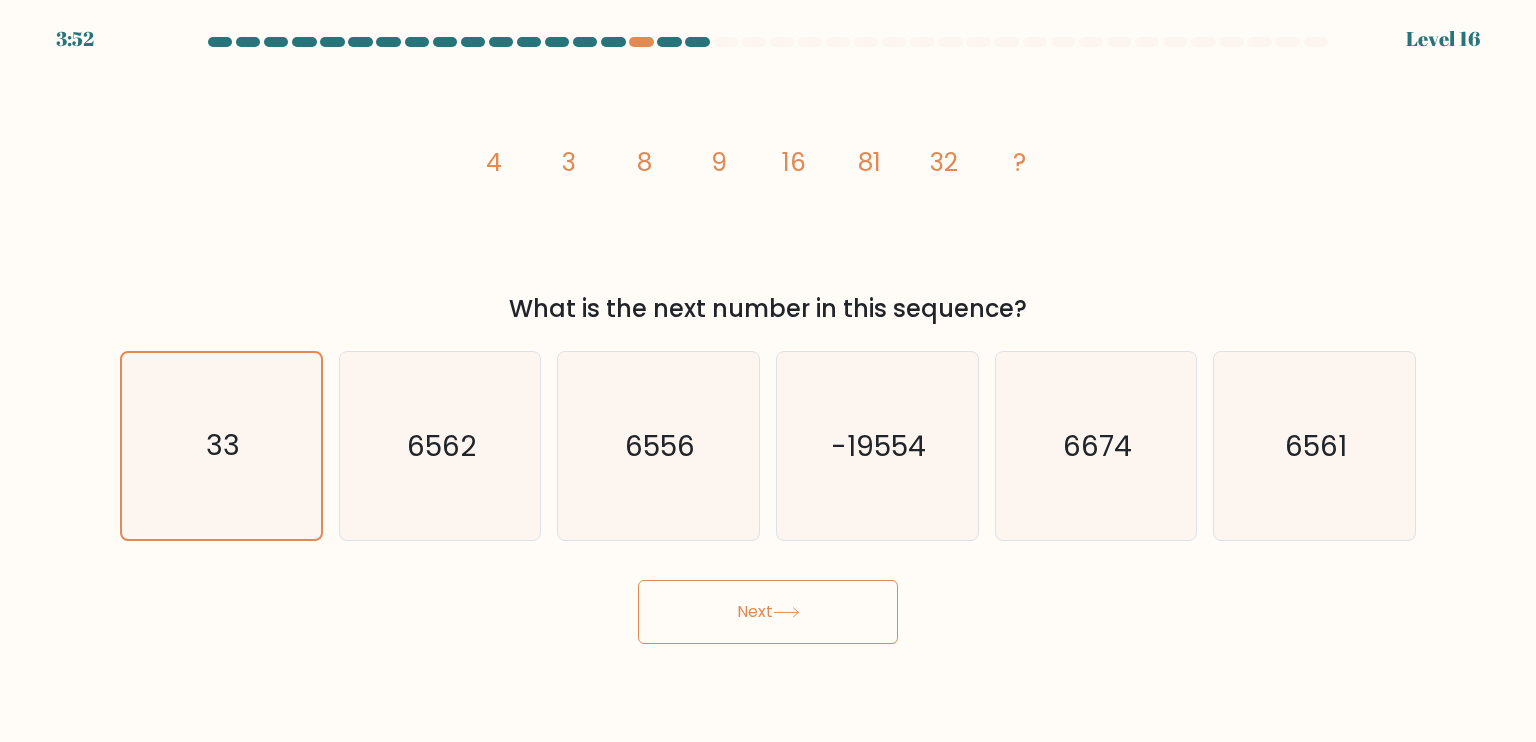 click on "Next" at bounding box center (768, 612) 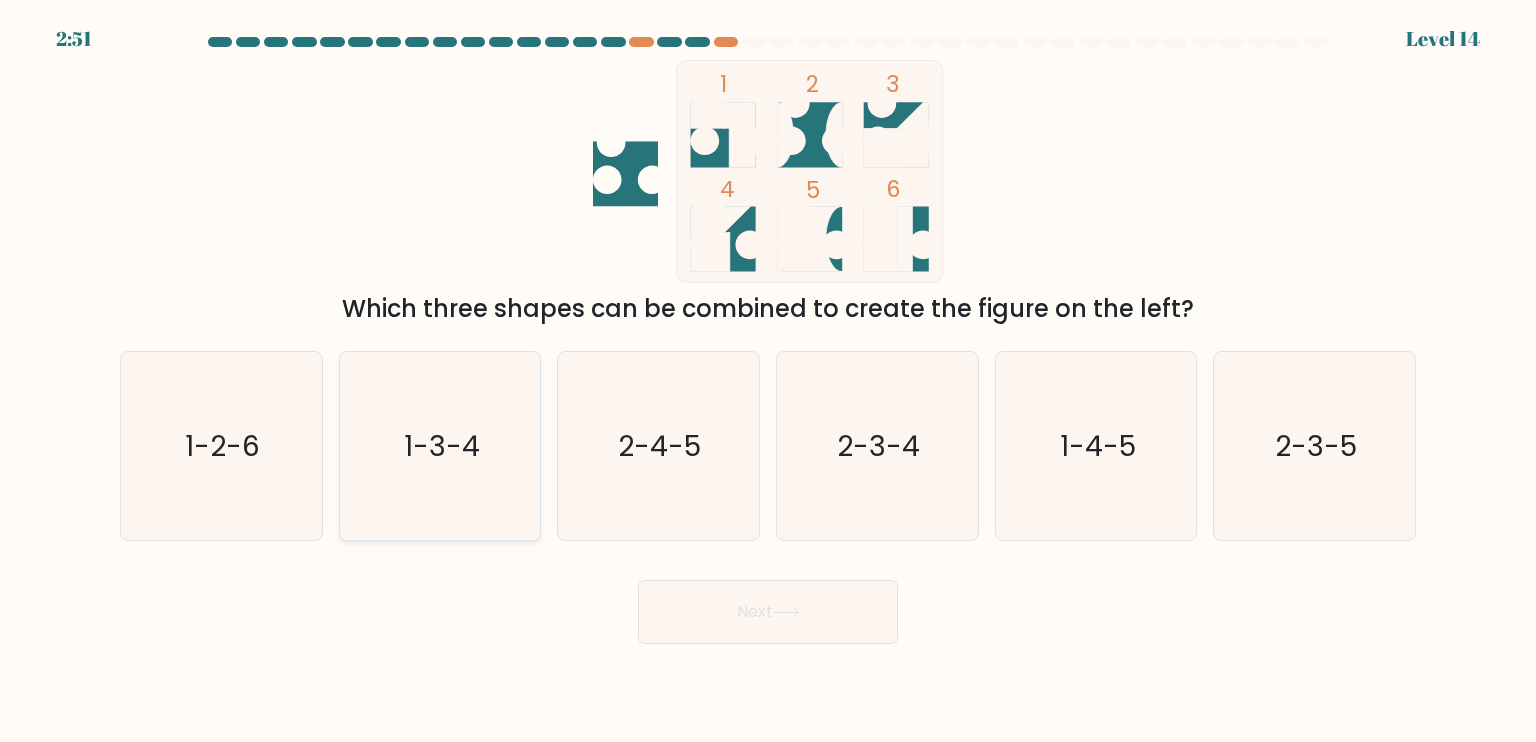 click on "1-3-4" 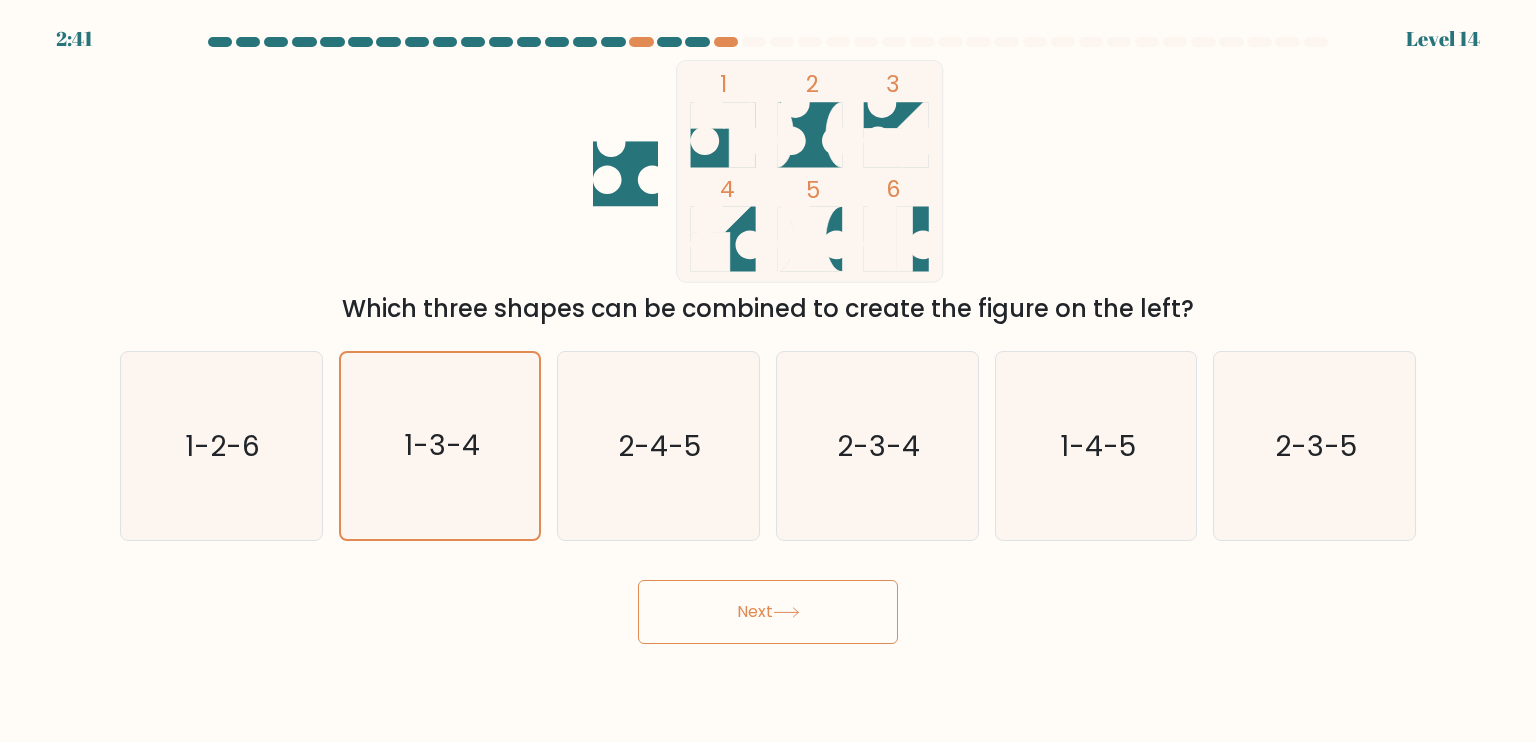 click on "Next" at bounding box center (768, 612) 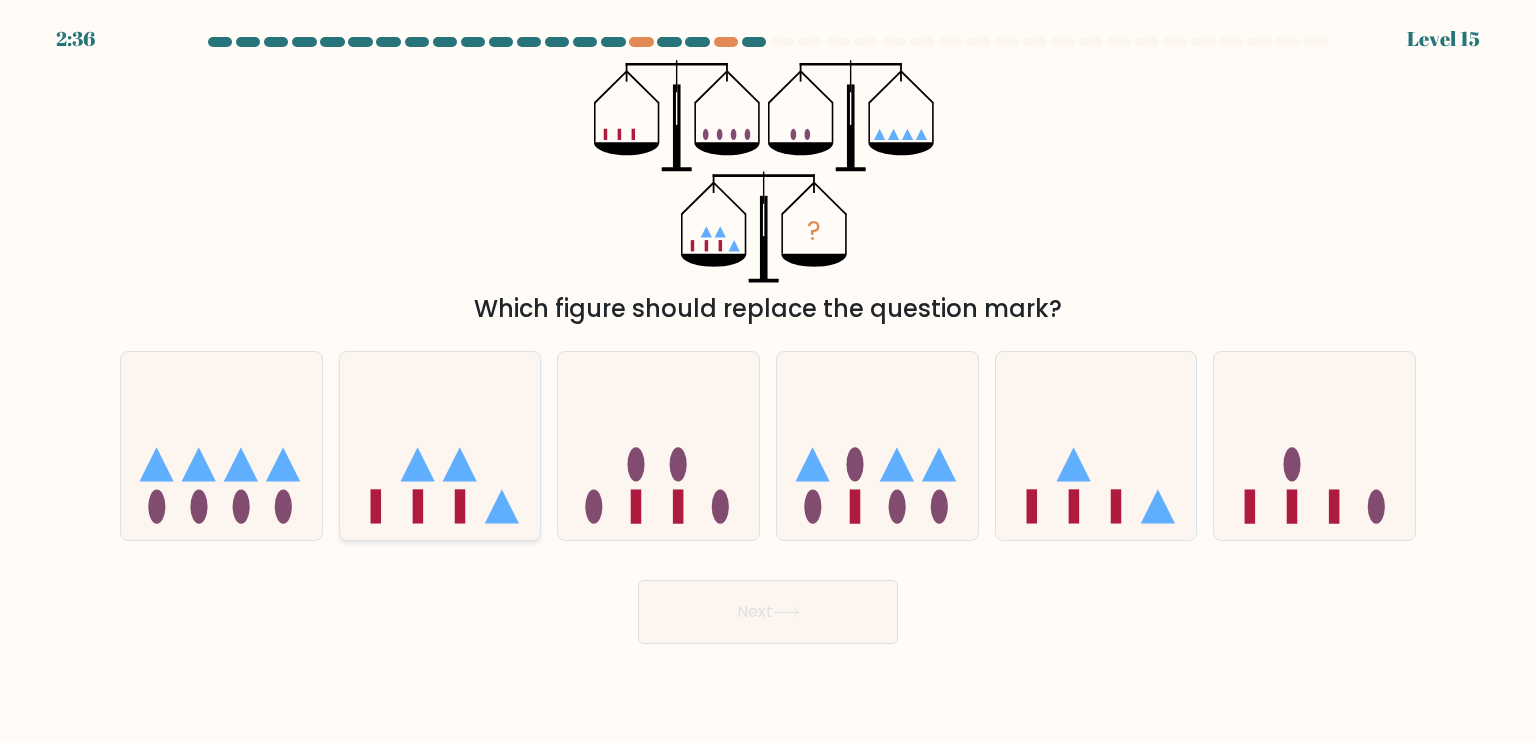 click 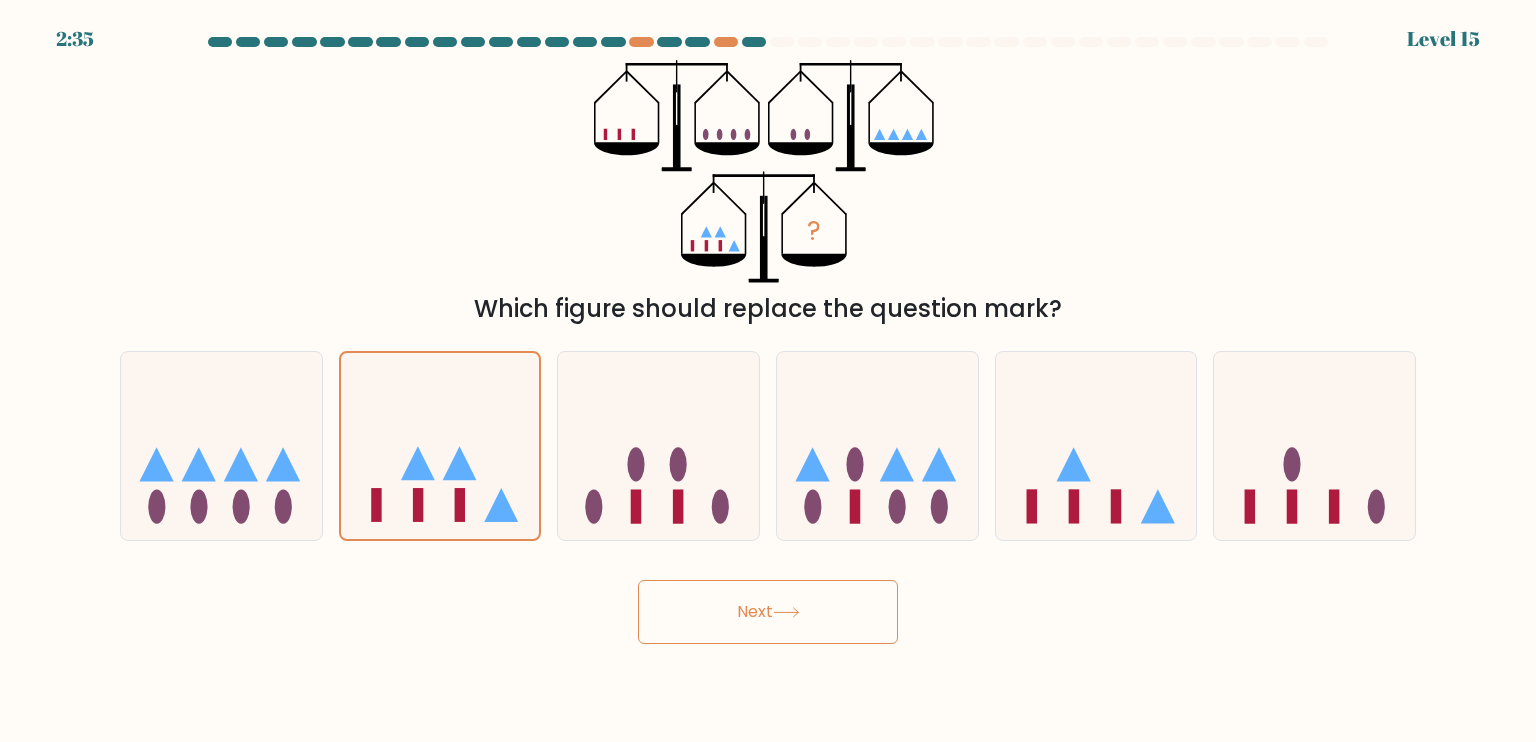 click on "Next" at bounding box center [768, 612] 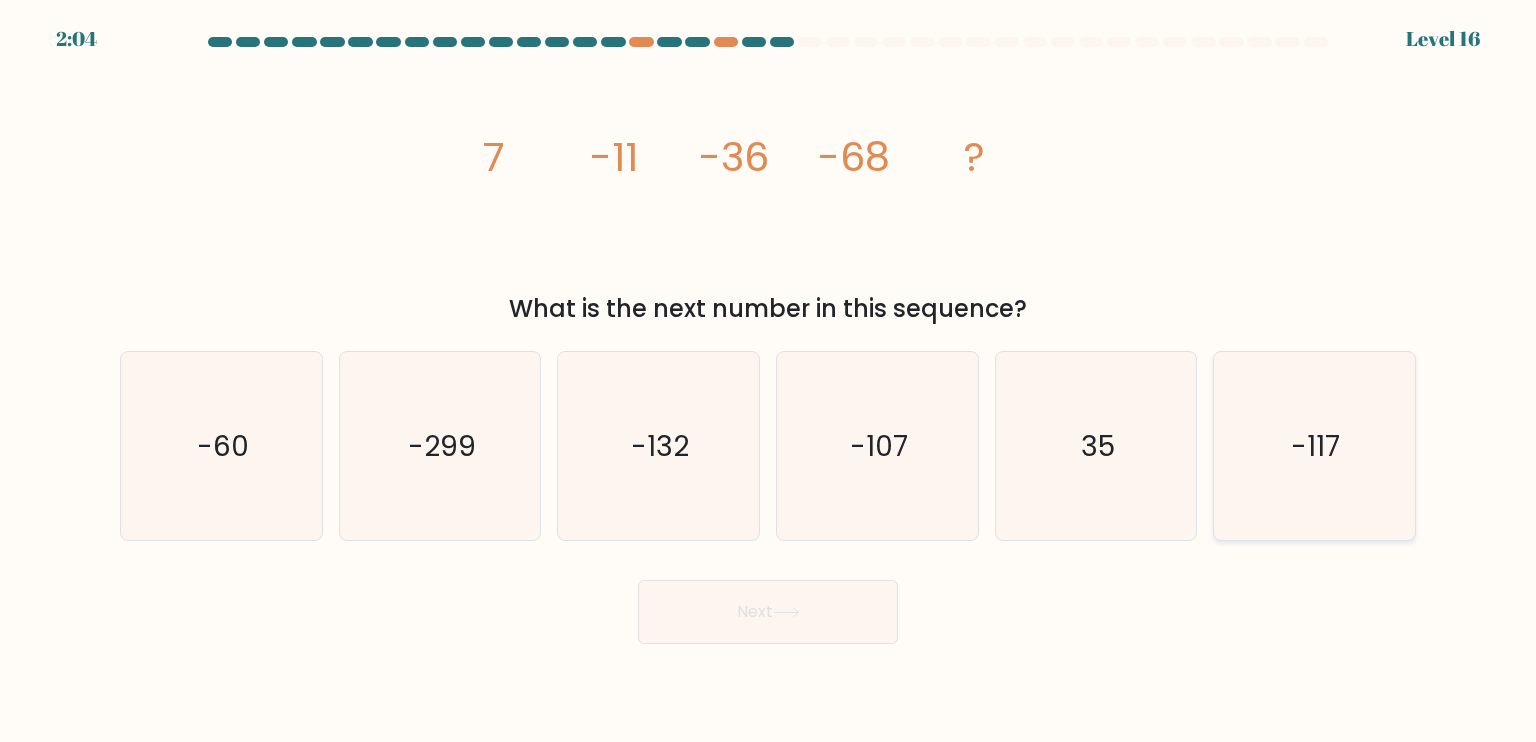 drag, startPoint x: 1375, startPoint y: 507, endPoint x: 1324, endPoint y: 505, distance: 51.0392 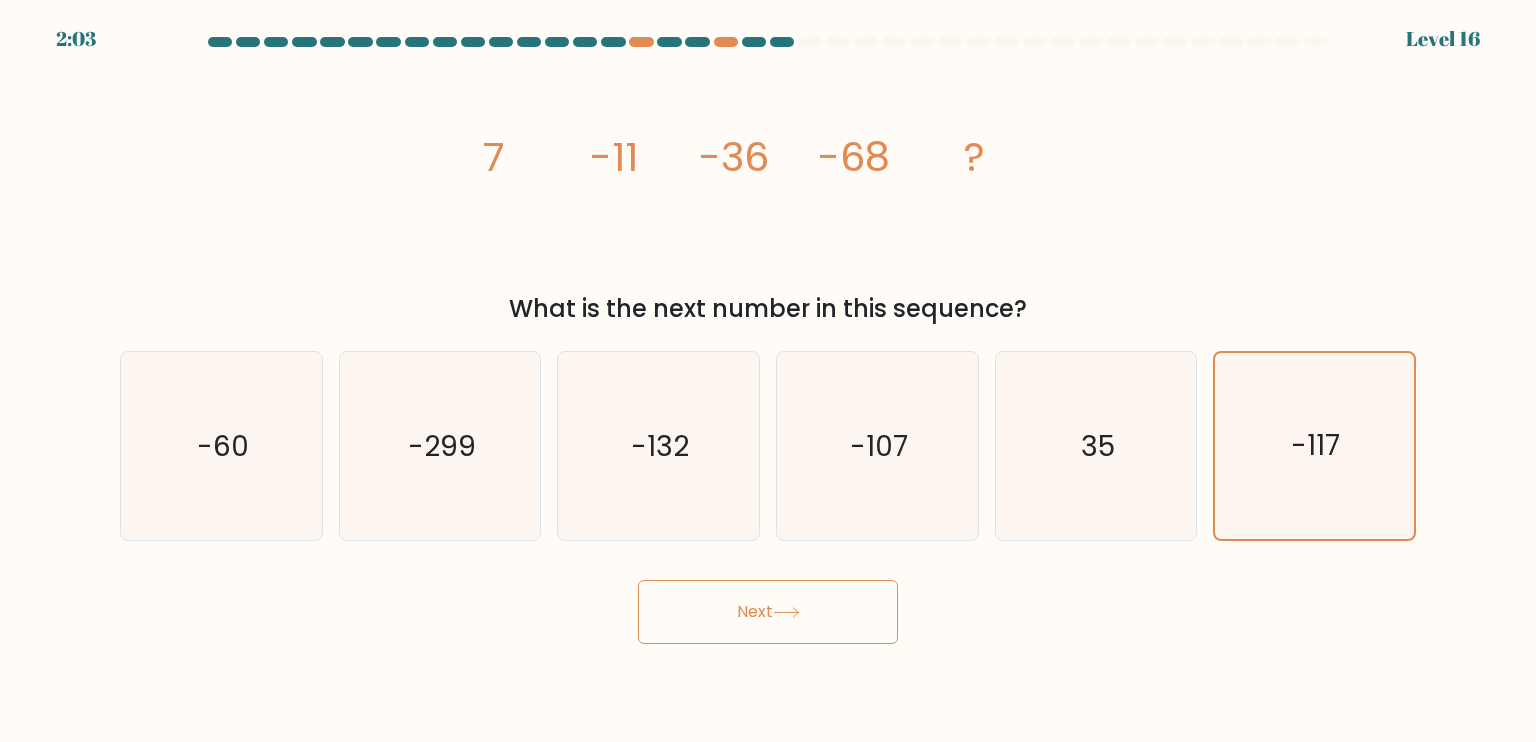 click on "Next" at bounding box center (768, 612) 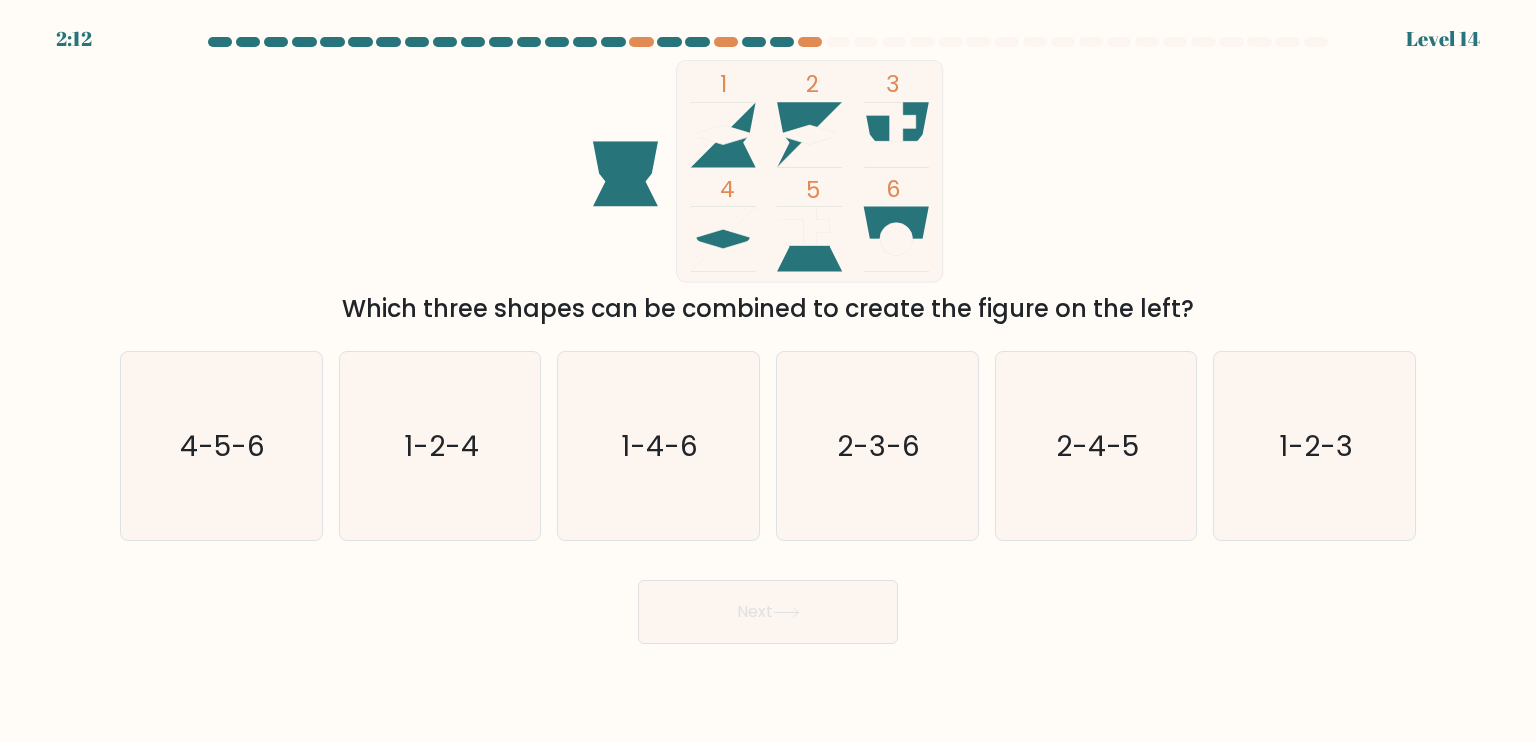drag, startPoint x: 428, startPoint y: 474, endPoint x: 628, endPoint y: 559, distance: 217.31314 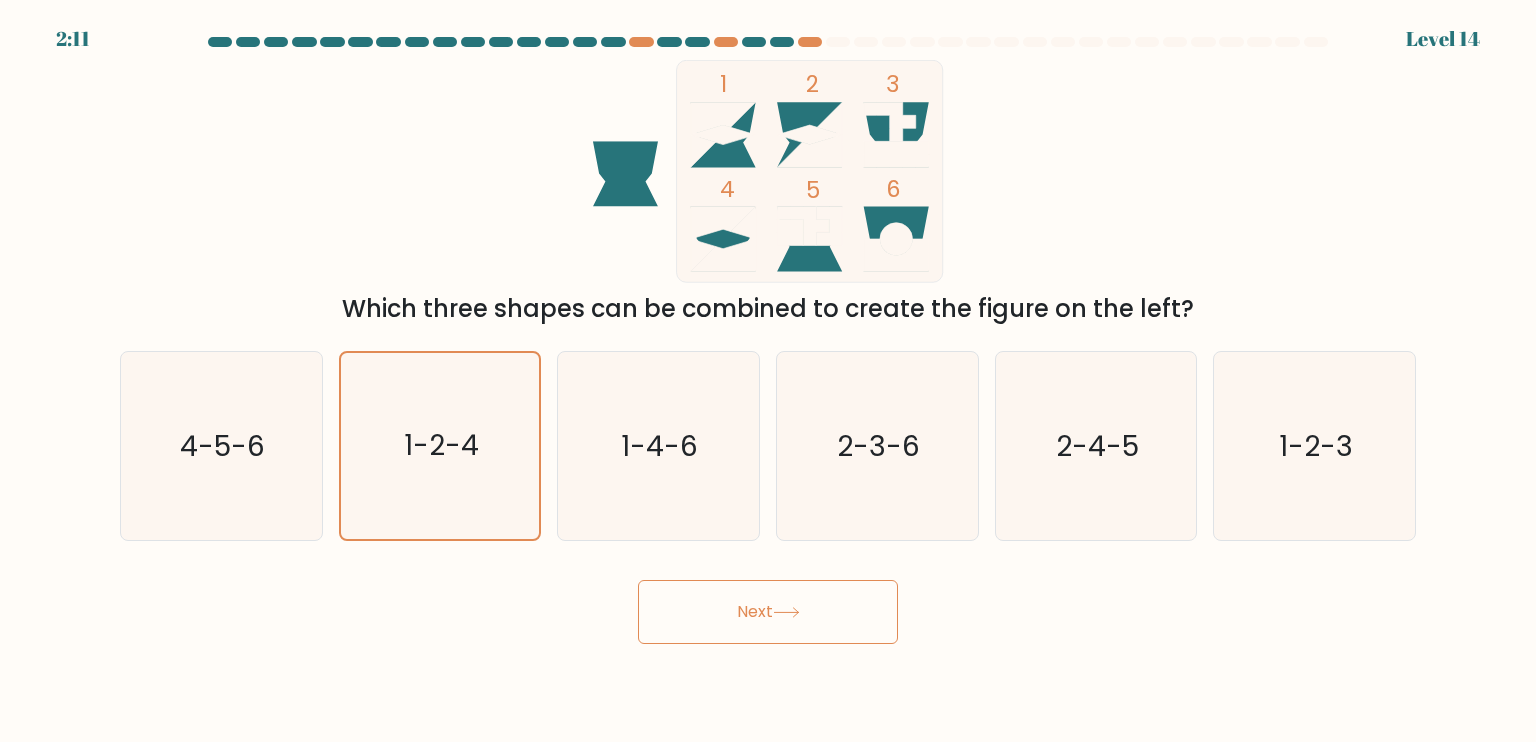 click on "Next" at bounding box center (768, 612) 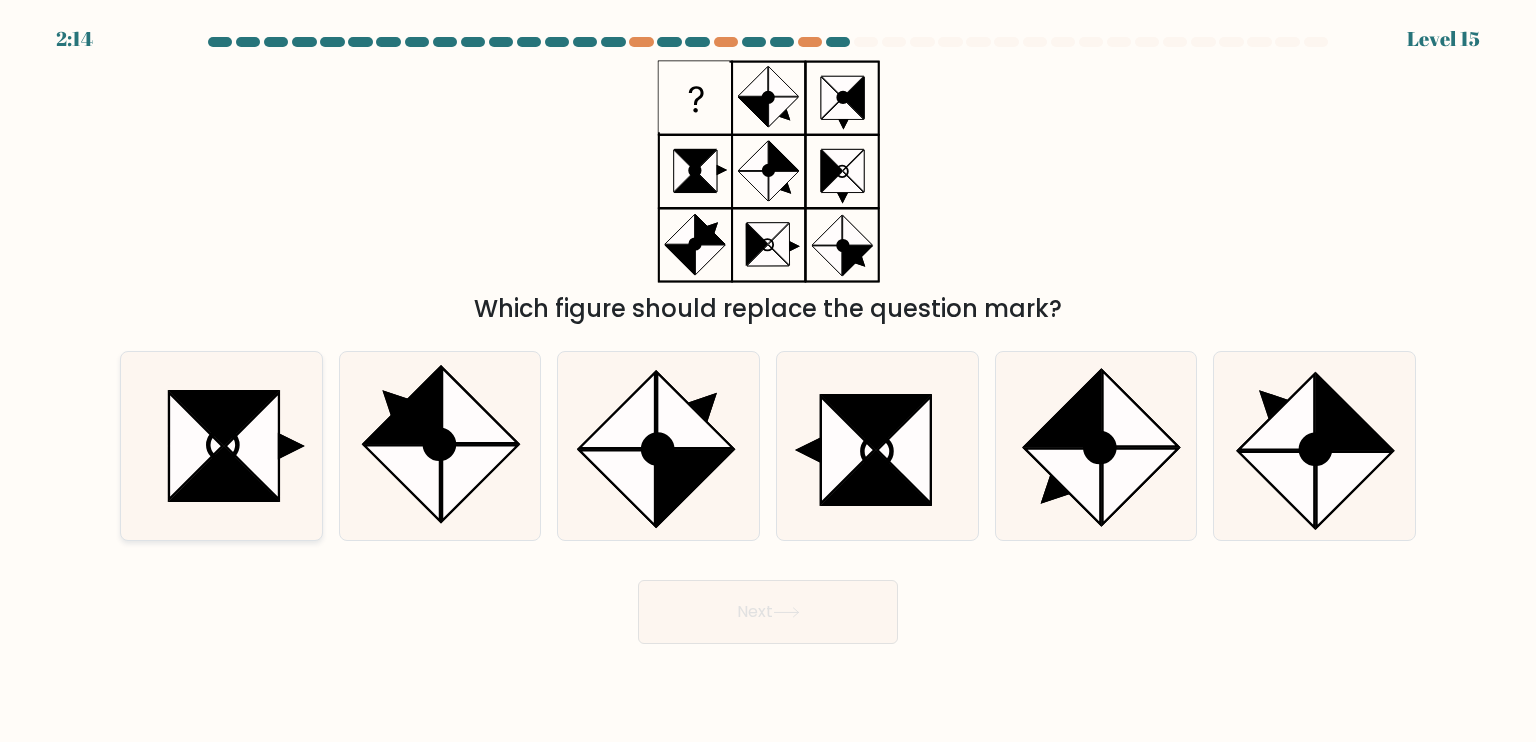 click 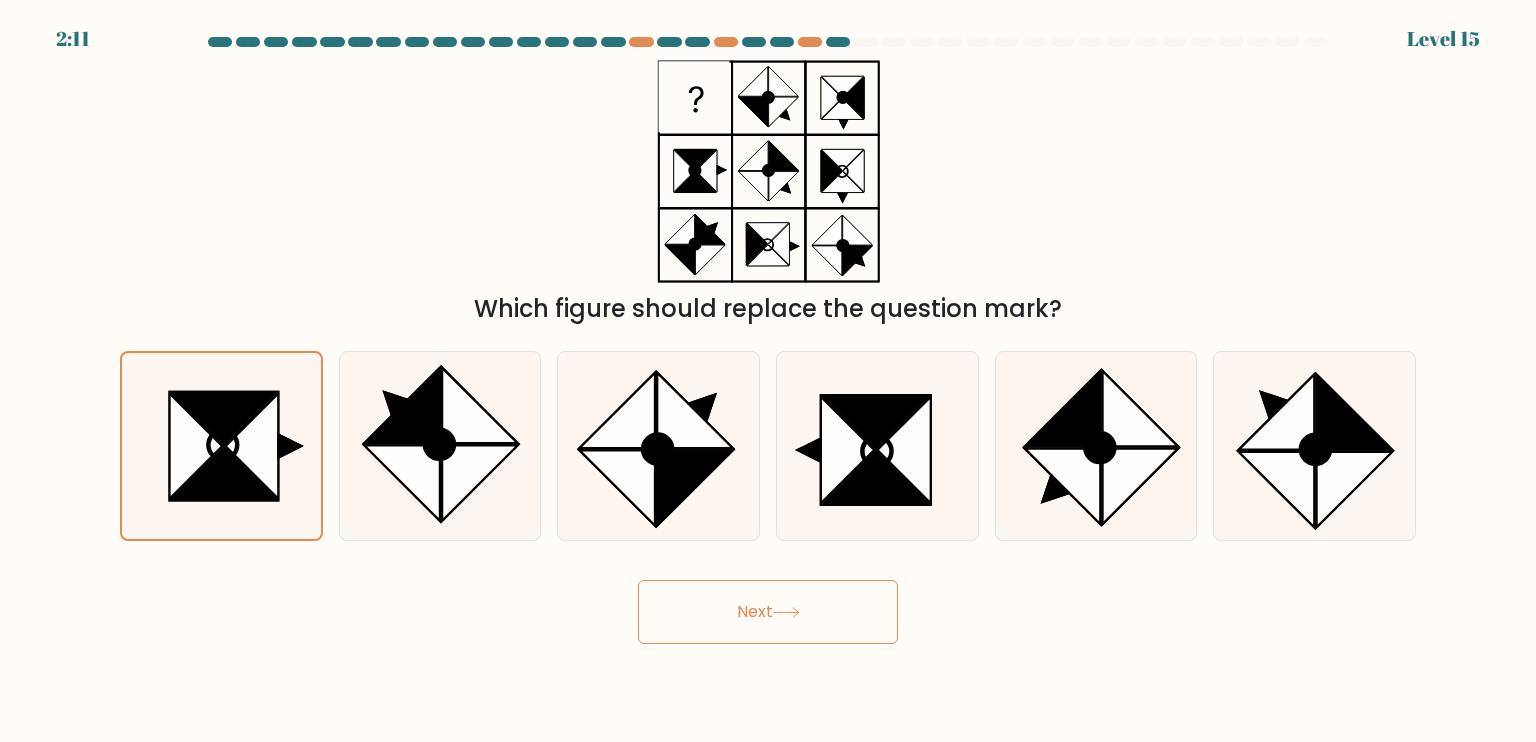click on "Next" at bounding box center (768, 612) 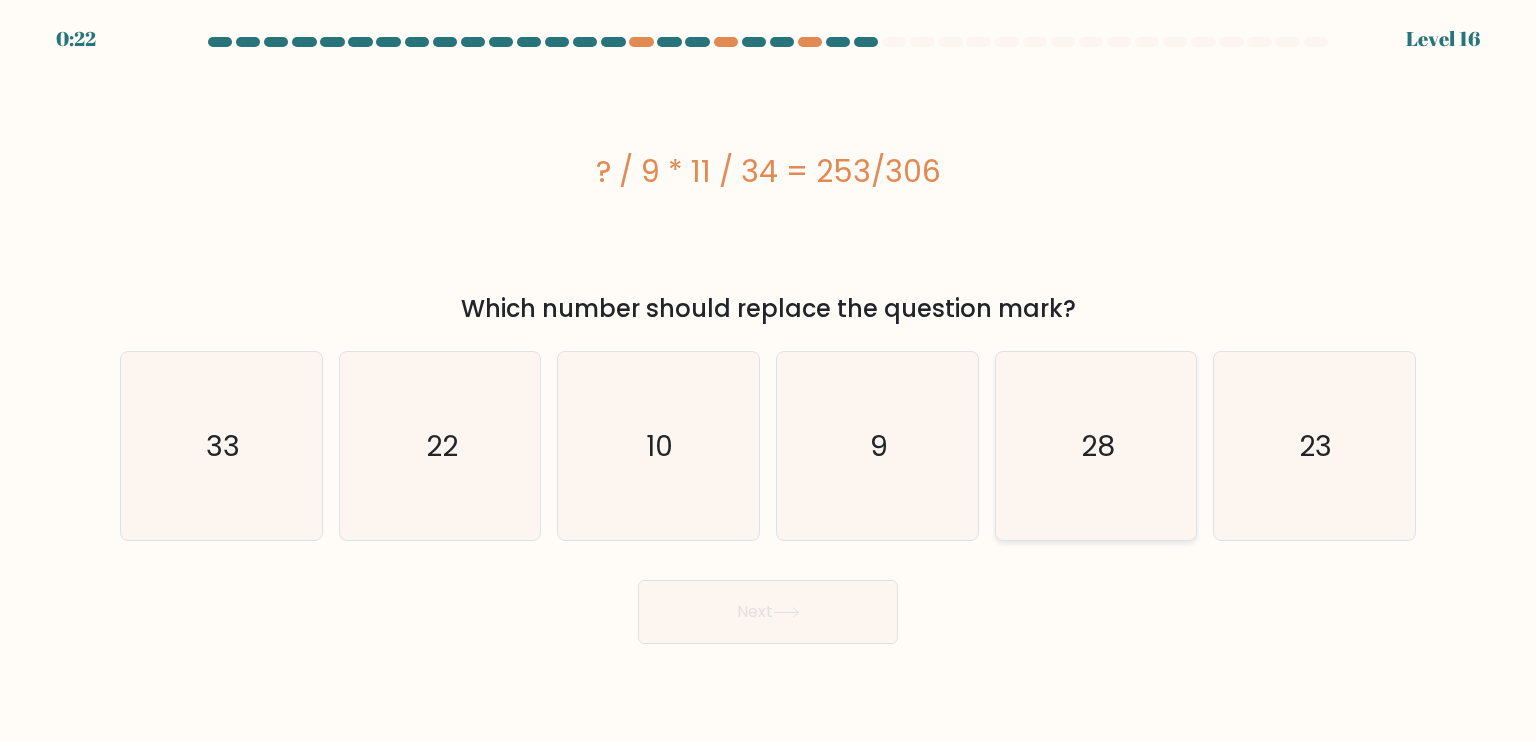click on "28" 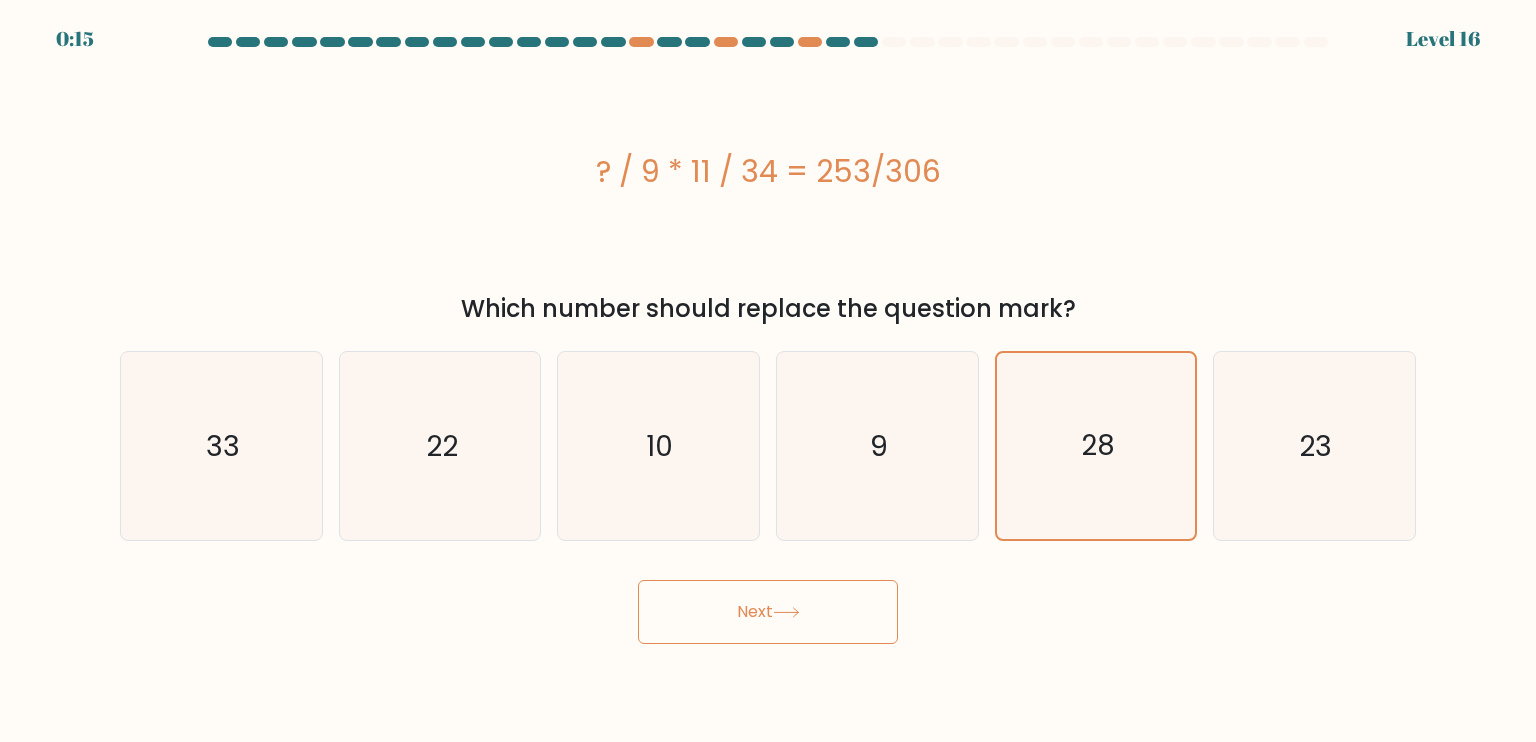 click on "Next" at bounding box center (768, 612) 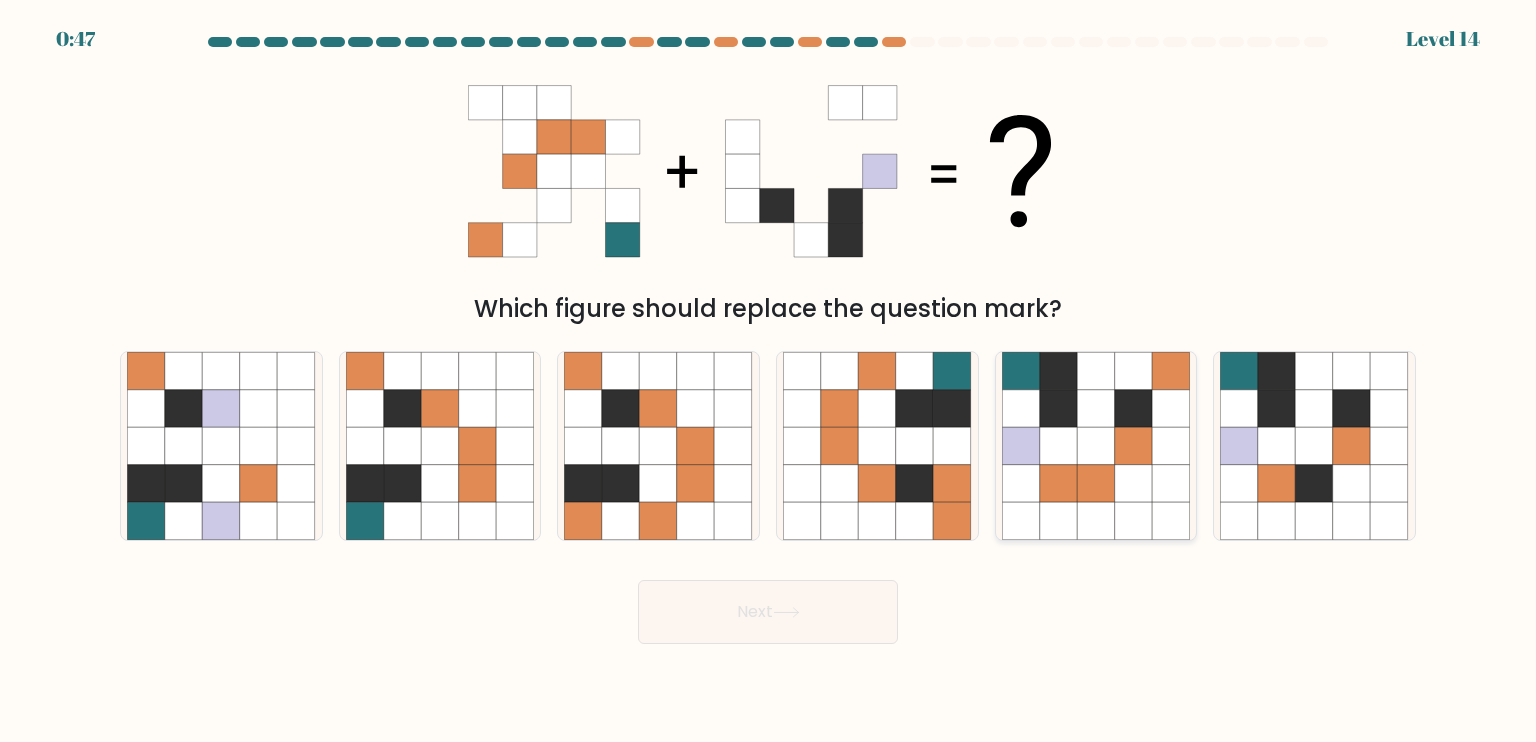 click 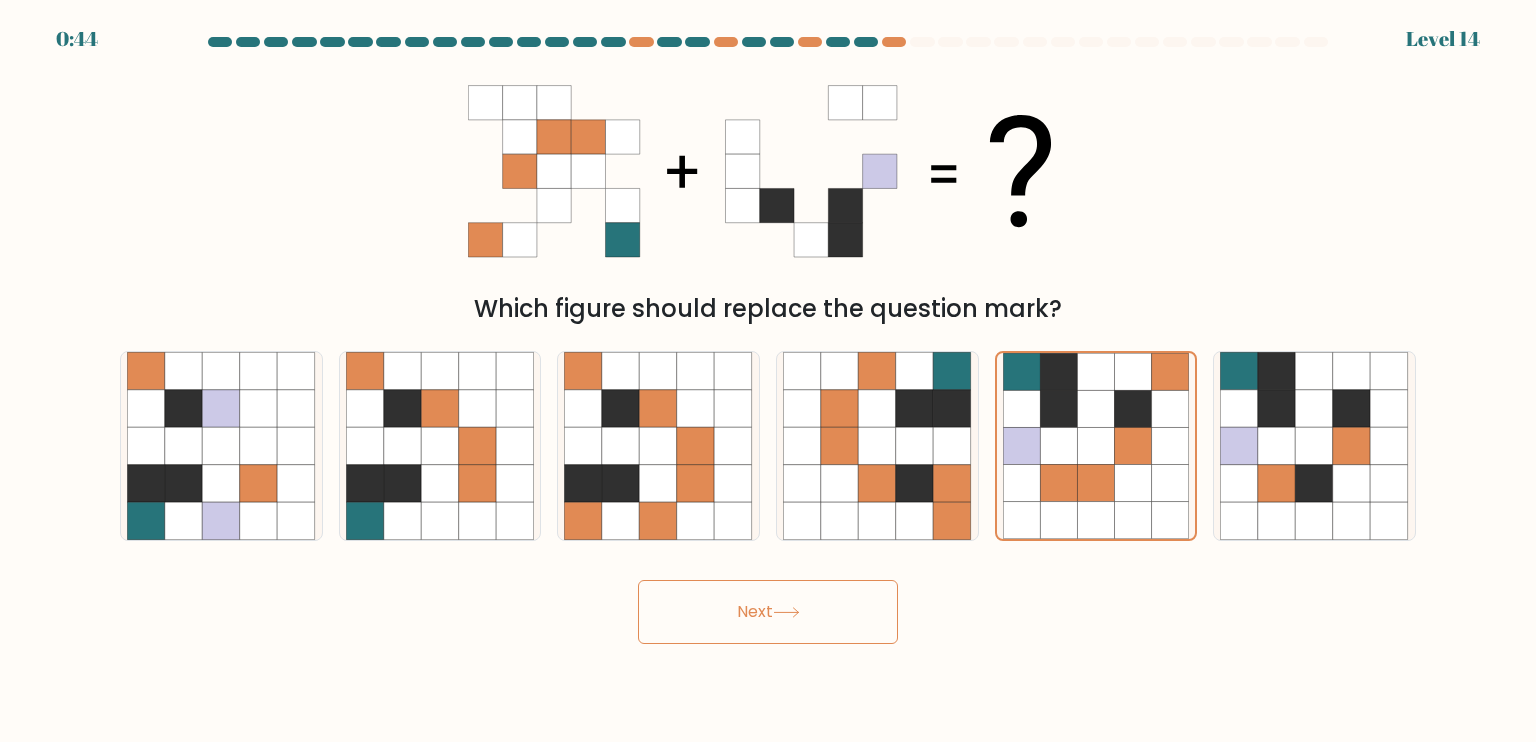 click on "Next" at bounding box center (768, 612) 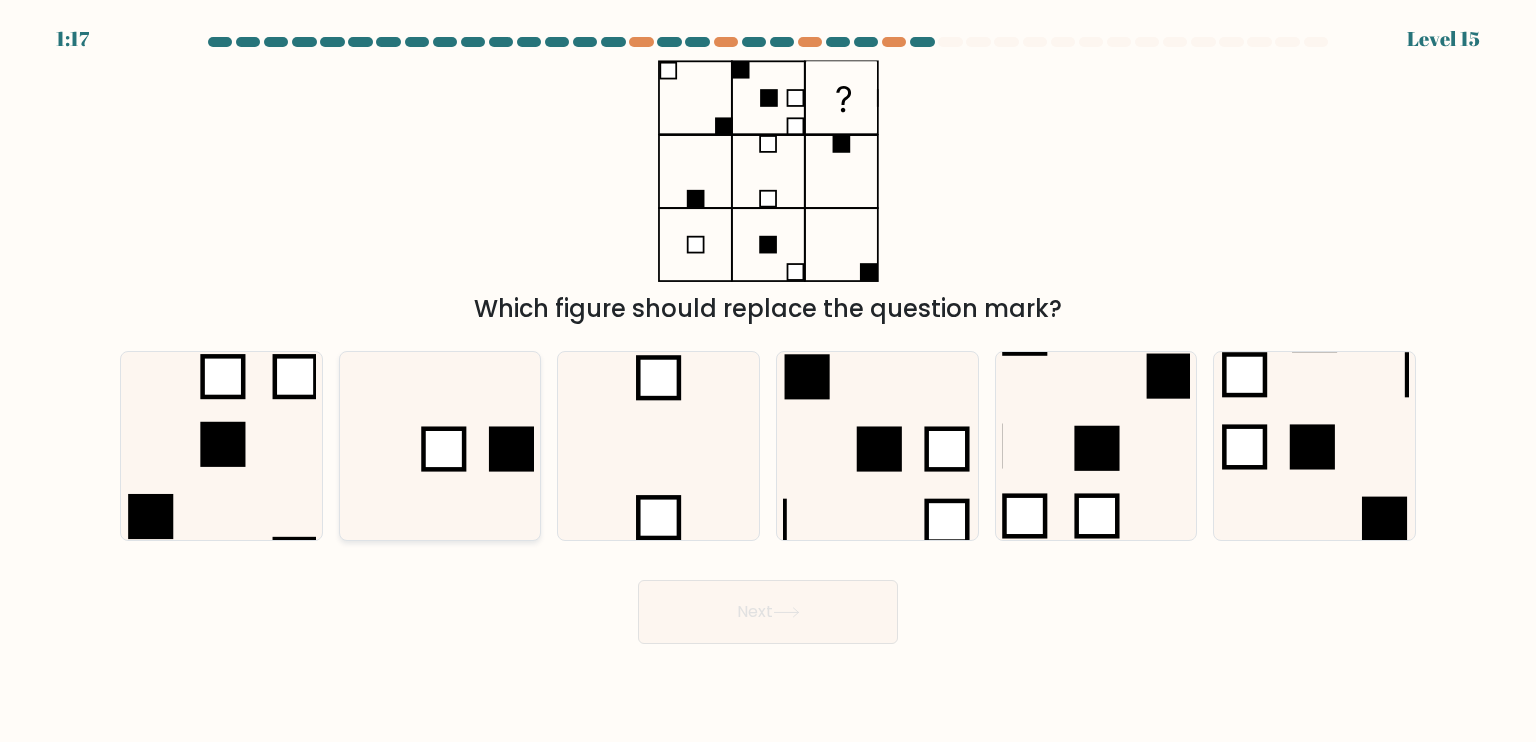 click 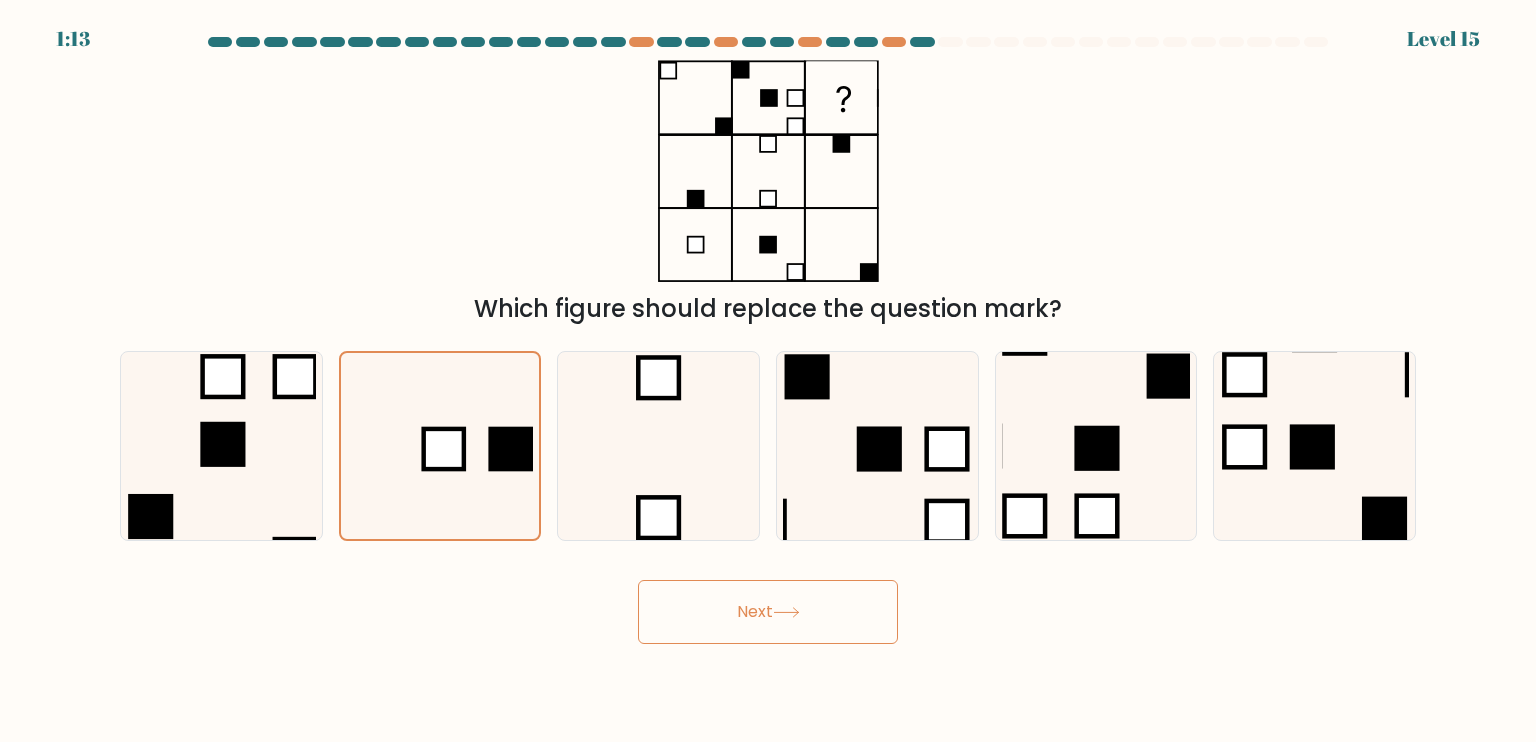 click on "Next" at bounding box center [768, 612] 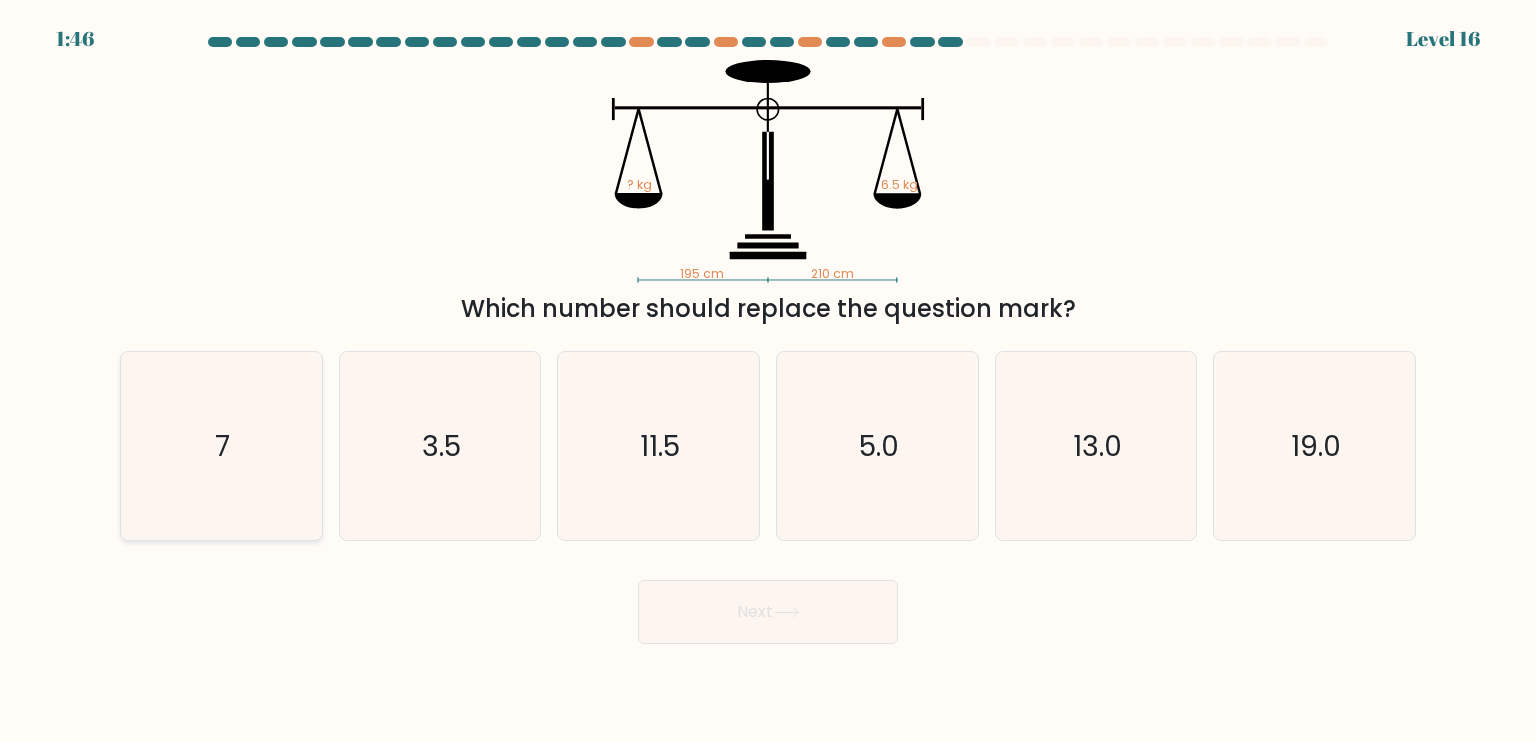 click on "7" 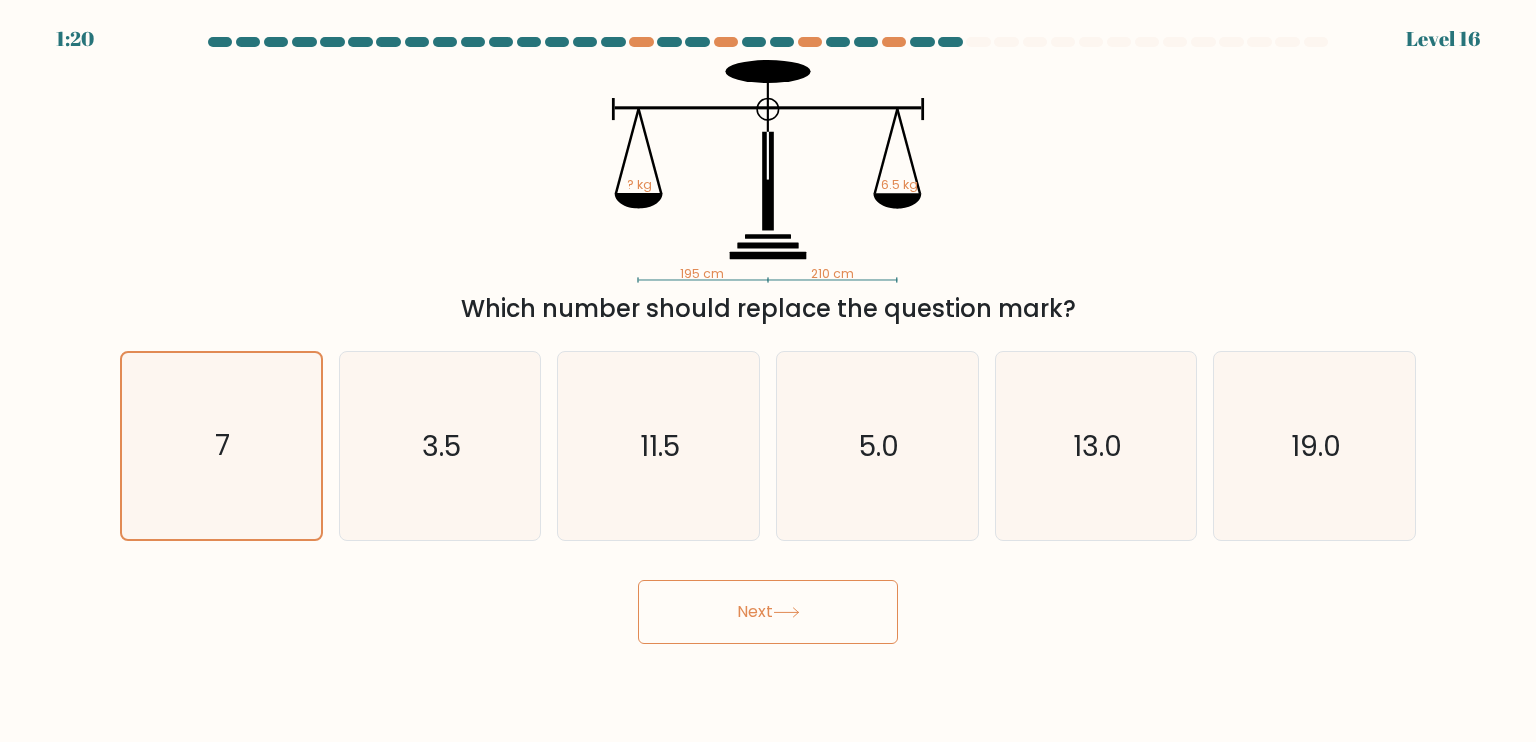 click on "Next" at bounding box center [768, 612] 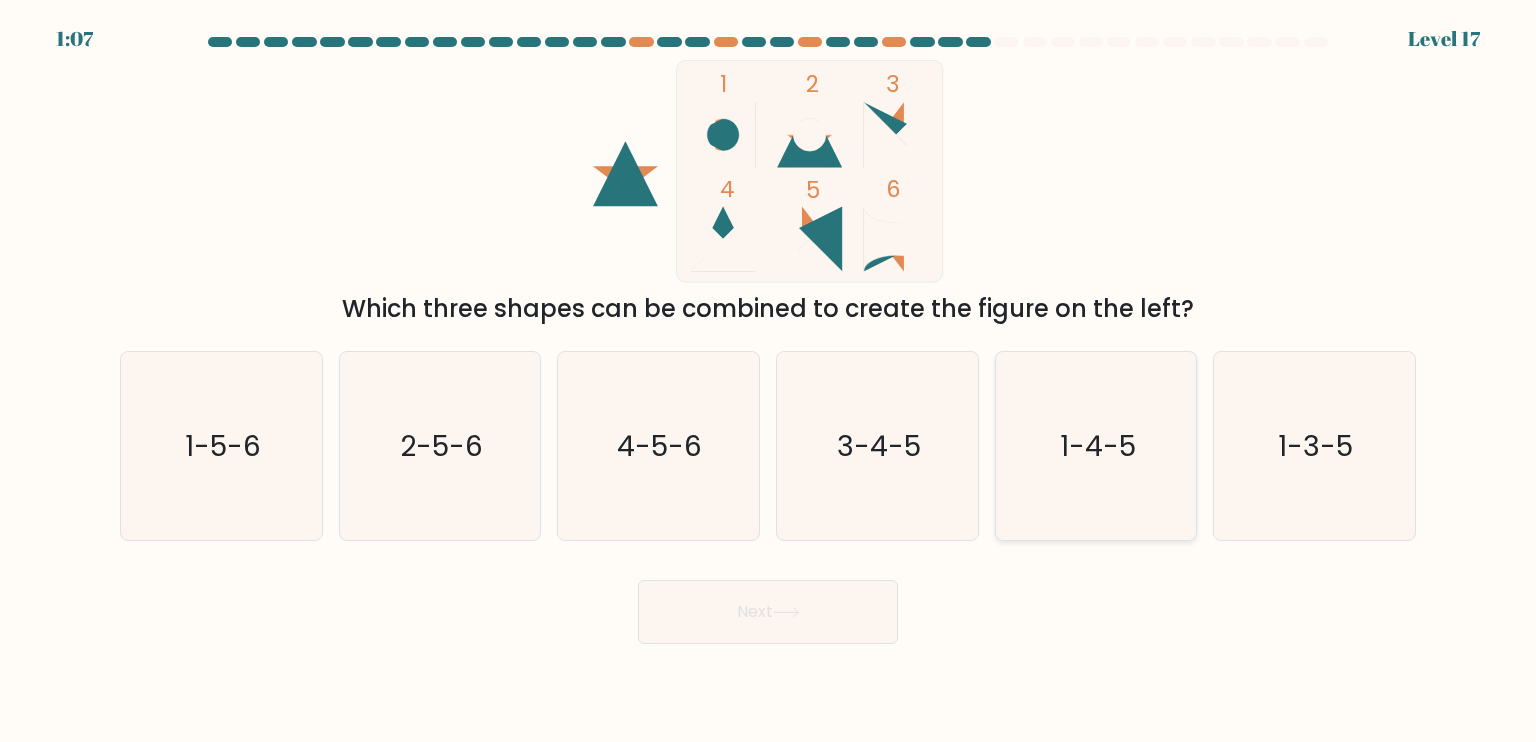 drag, startPoint x: 1288, startPoint y: 503, endPoint x: 1112, endPoint y: 459, distance: 181.41664 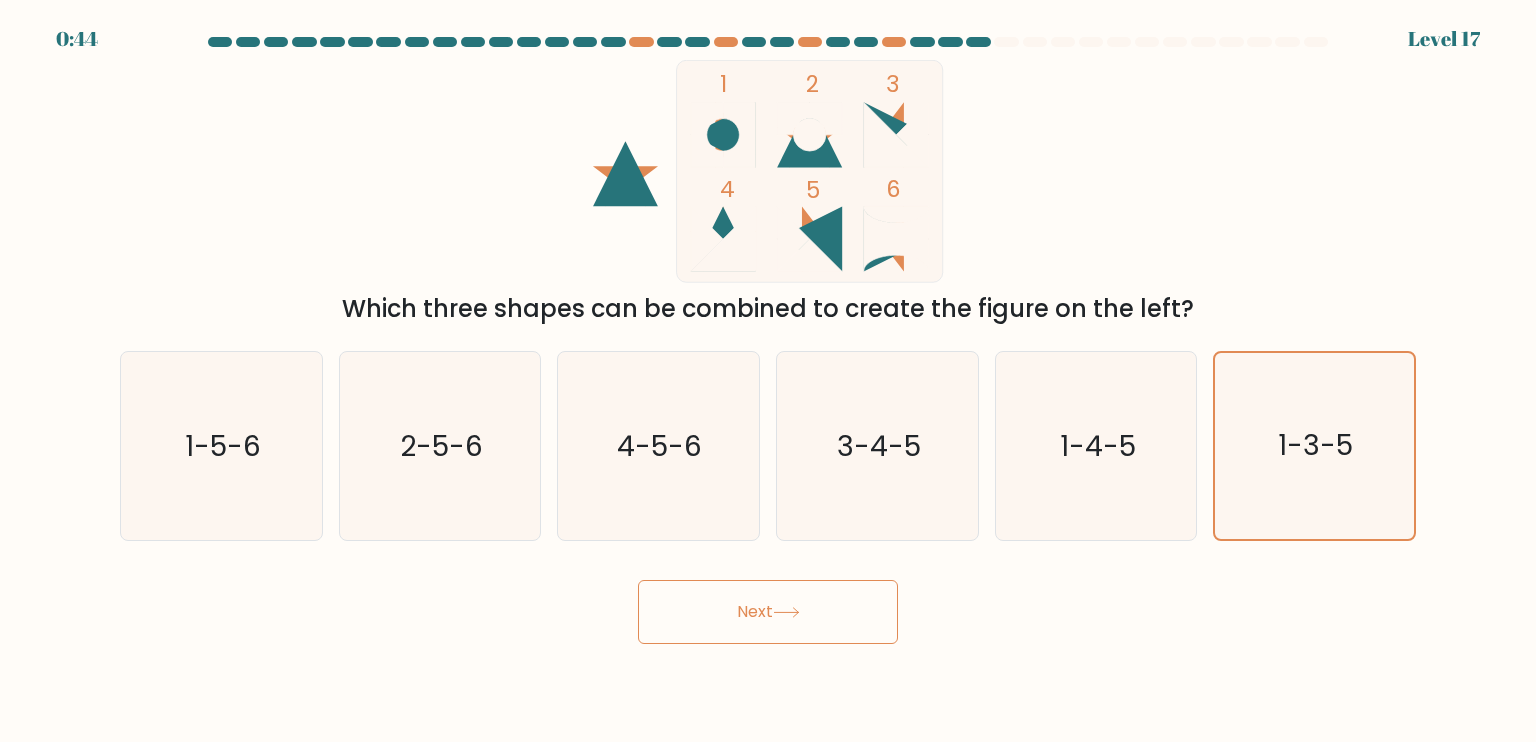 click on "Next" at bounding box center (768, 612) 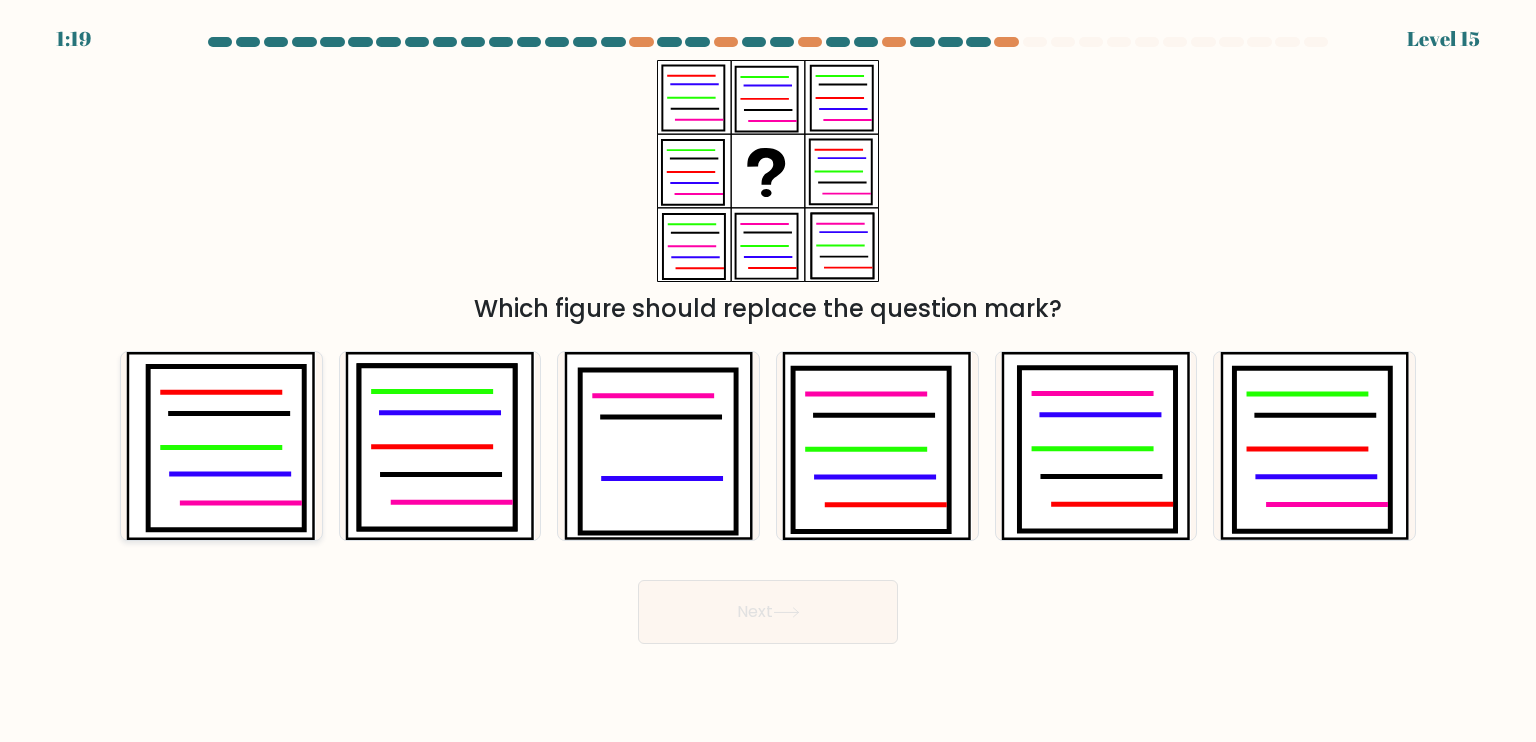 click 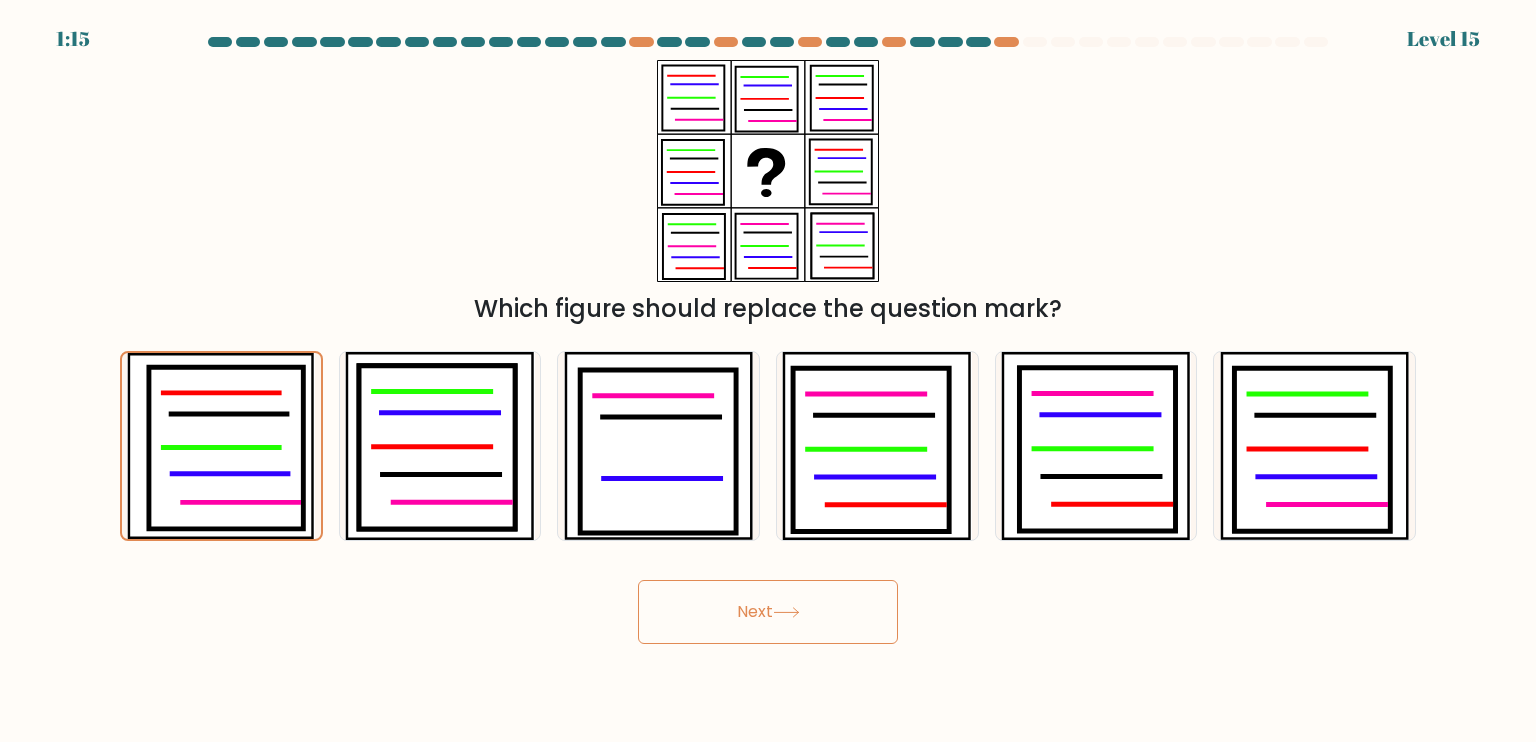 click on "Next" at bounding box center (768, 612) 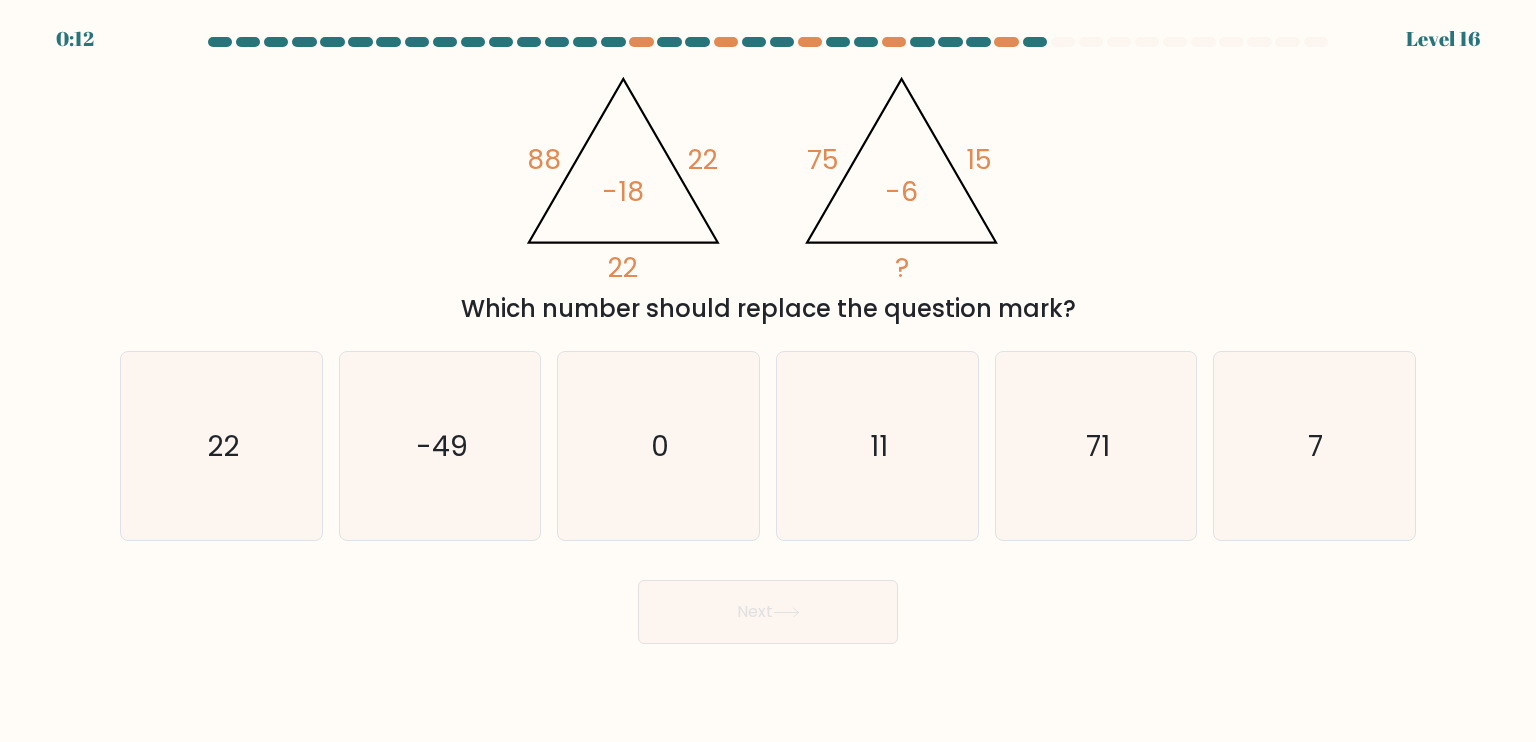 drag, startPoint x: 1072, startPoint y: 475, endPoint x: 938, endPoint y: 564, distance: 160.8633 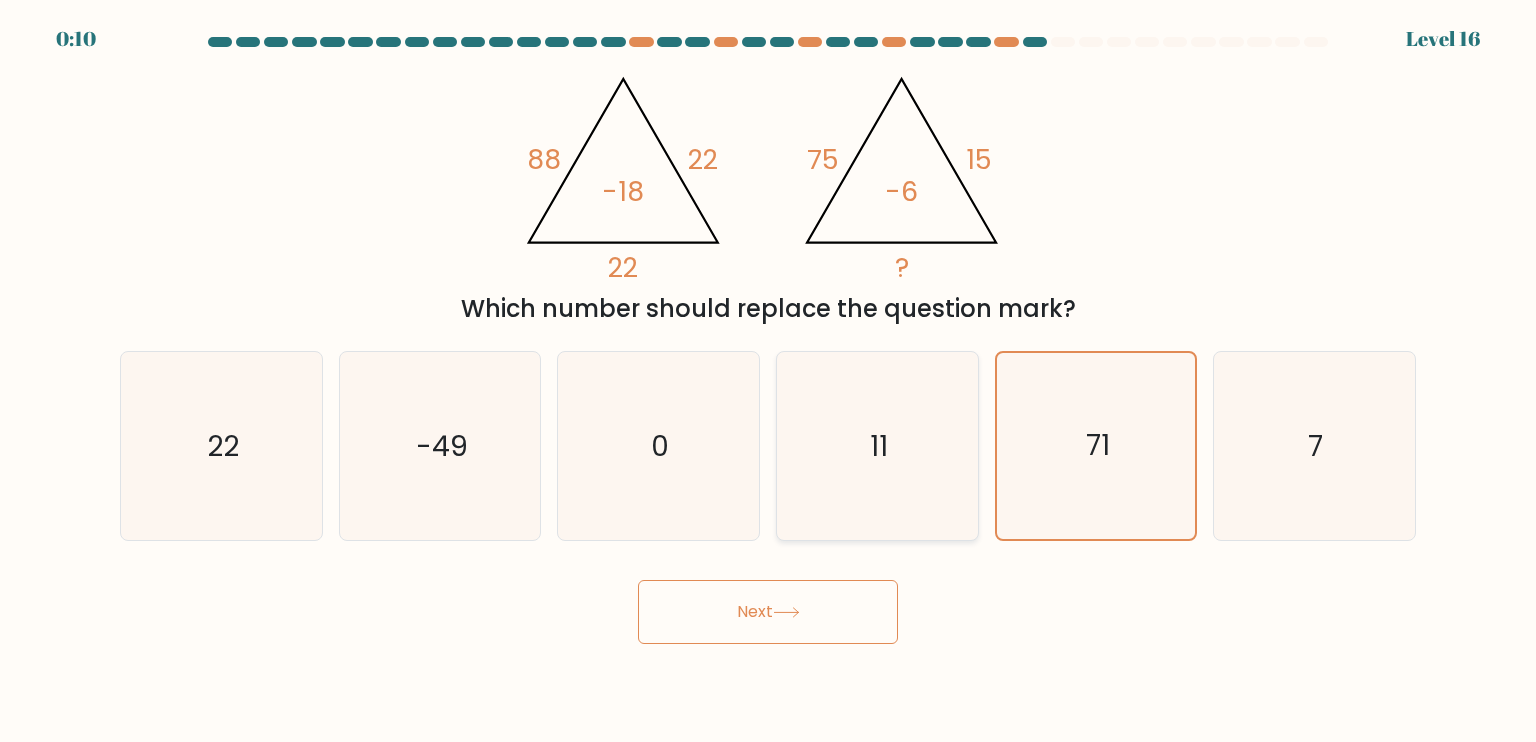 click on "11" 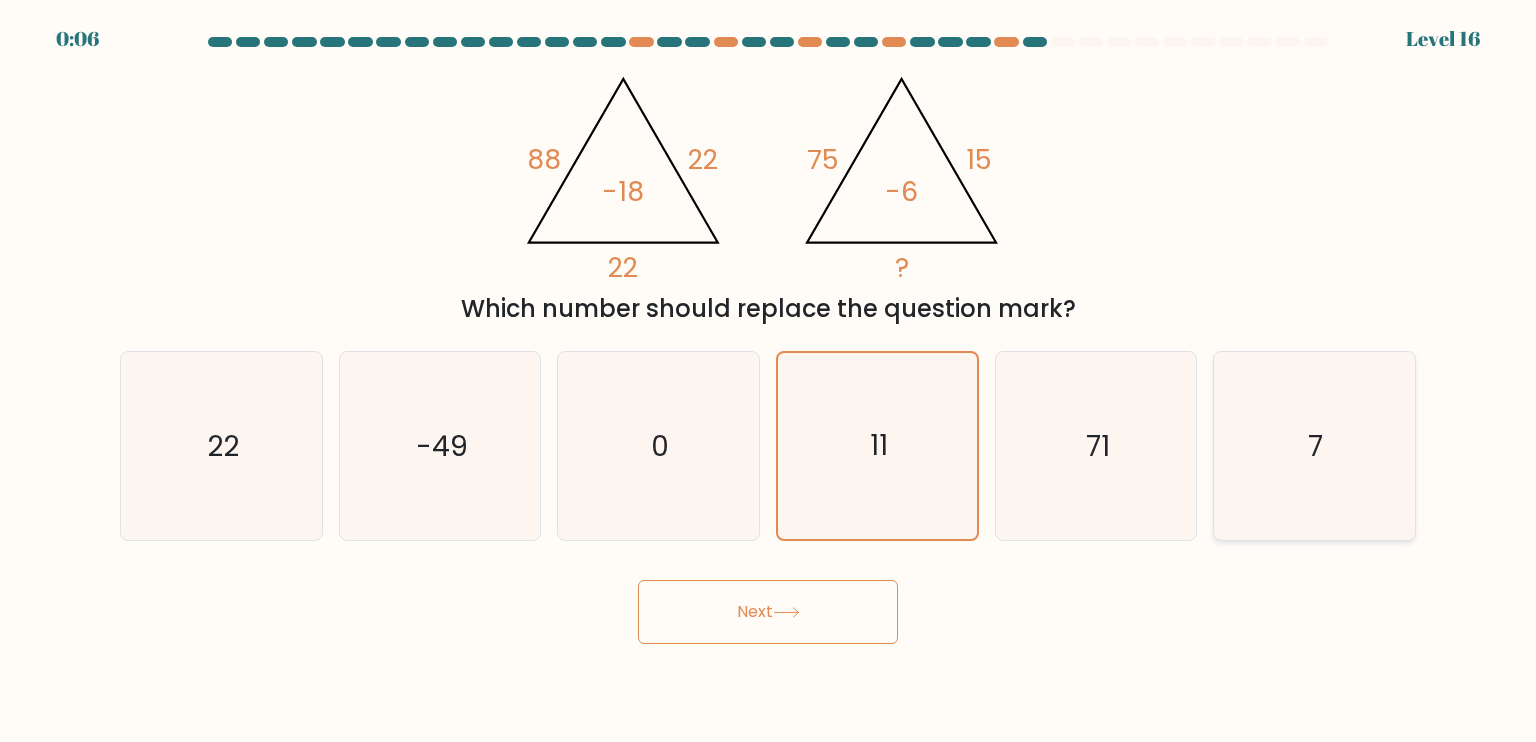 click on "7" 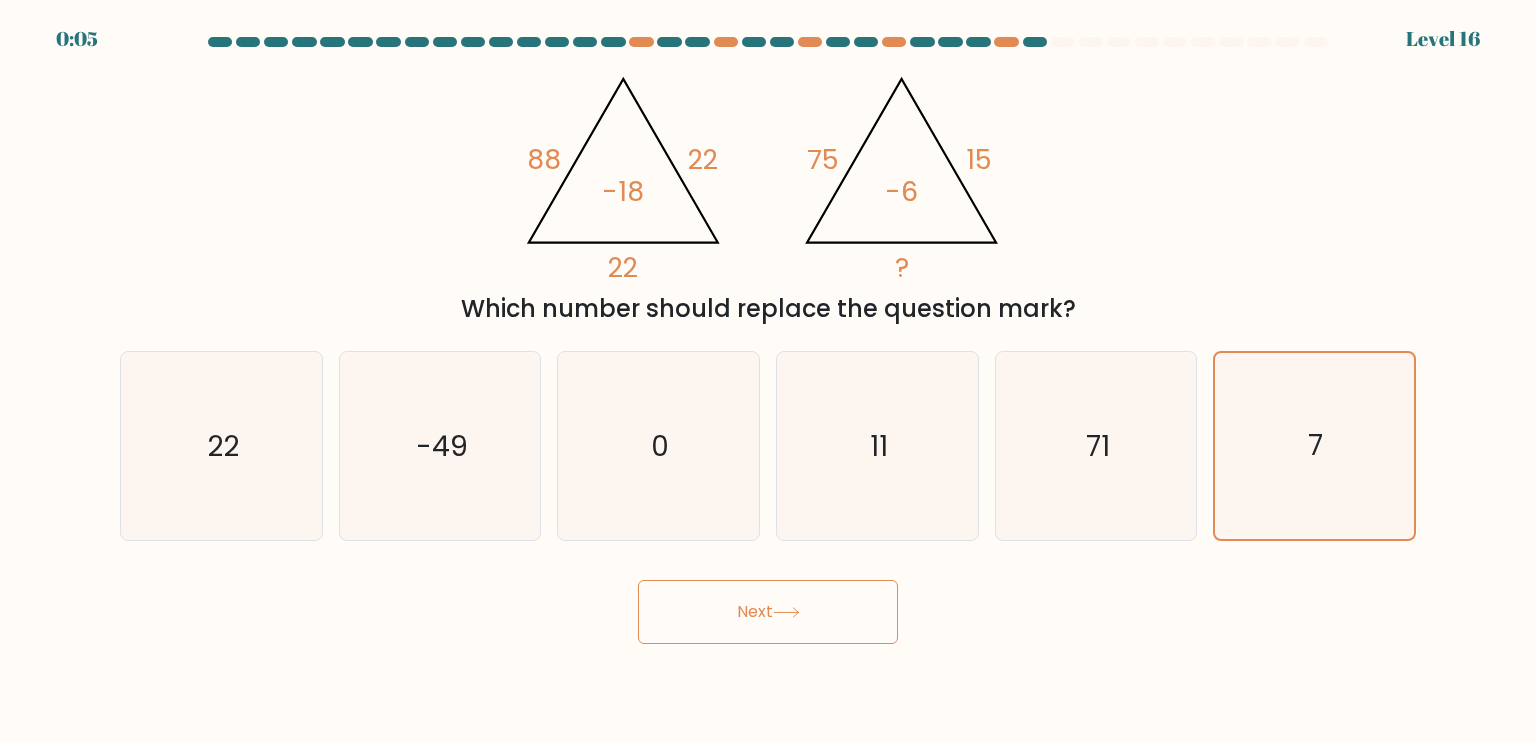 click on "Next" at bounding box center [768, 612] 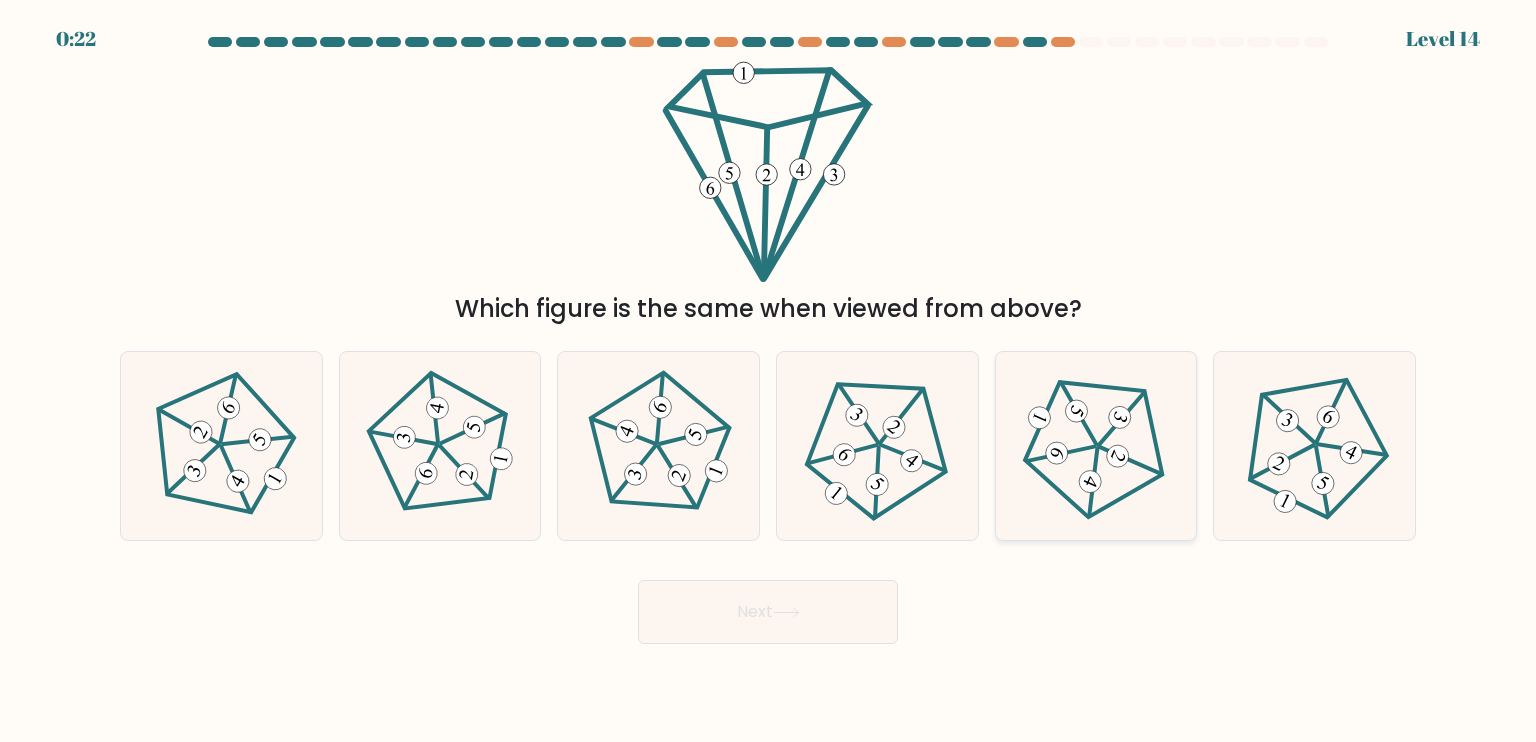 click 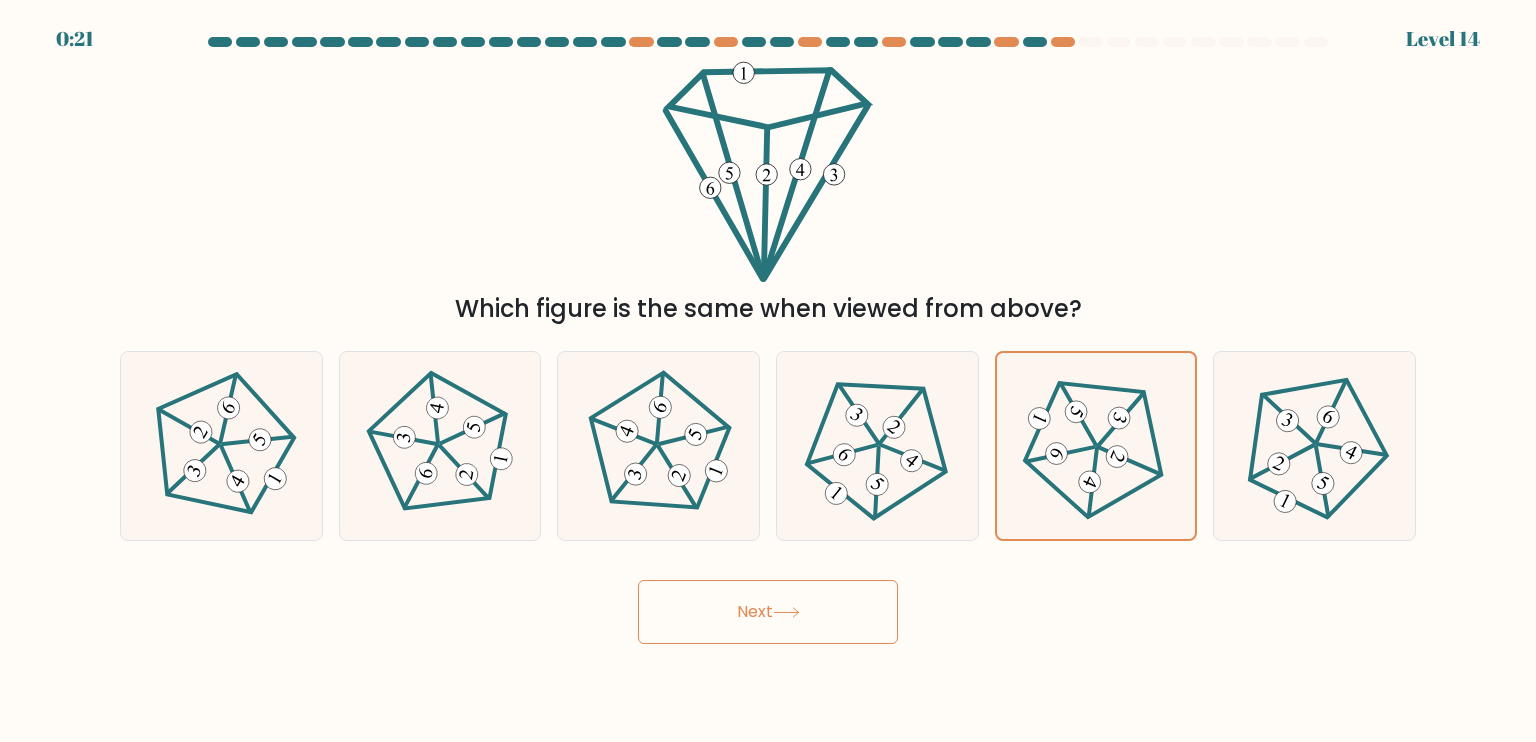 click on "Next" at bounding box center (768, 612) 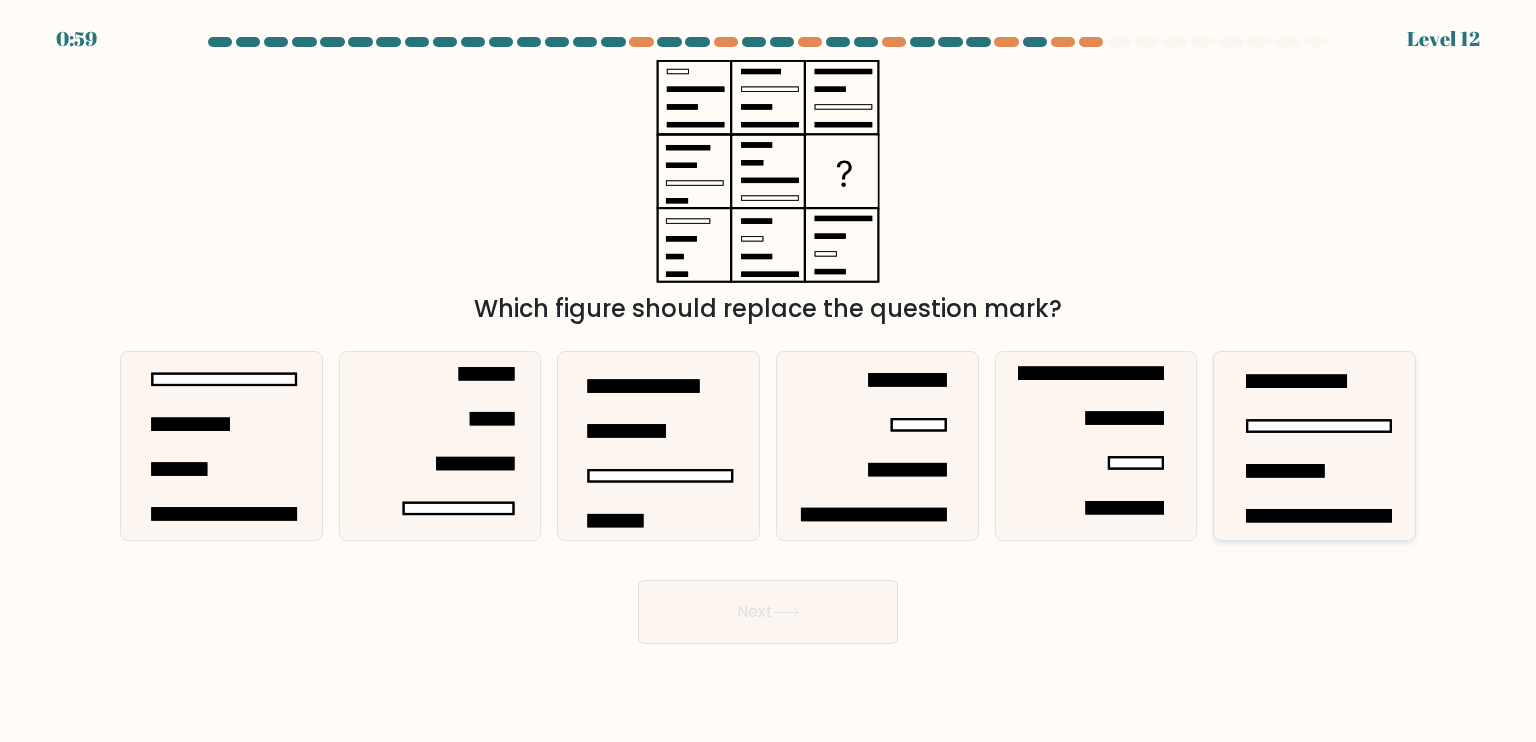click 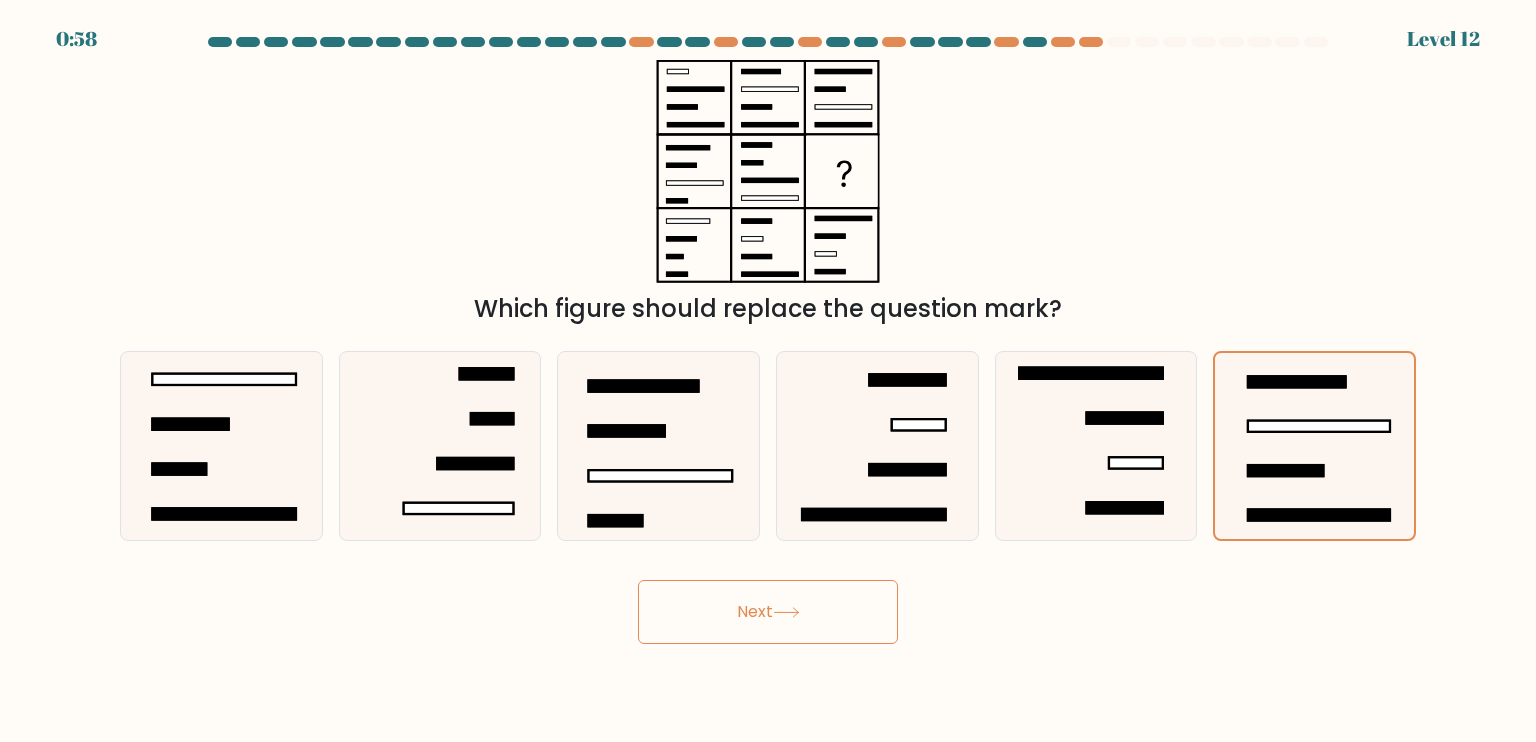 click on "Next" at bounding box center [768, 612] 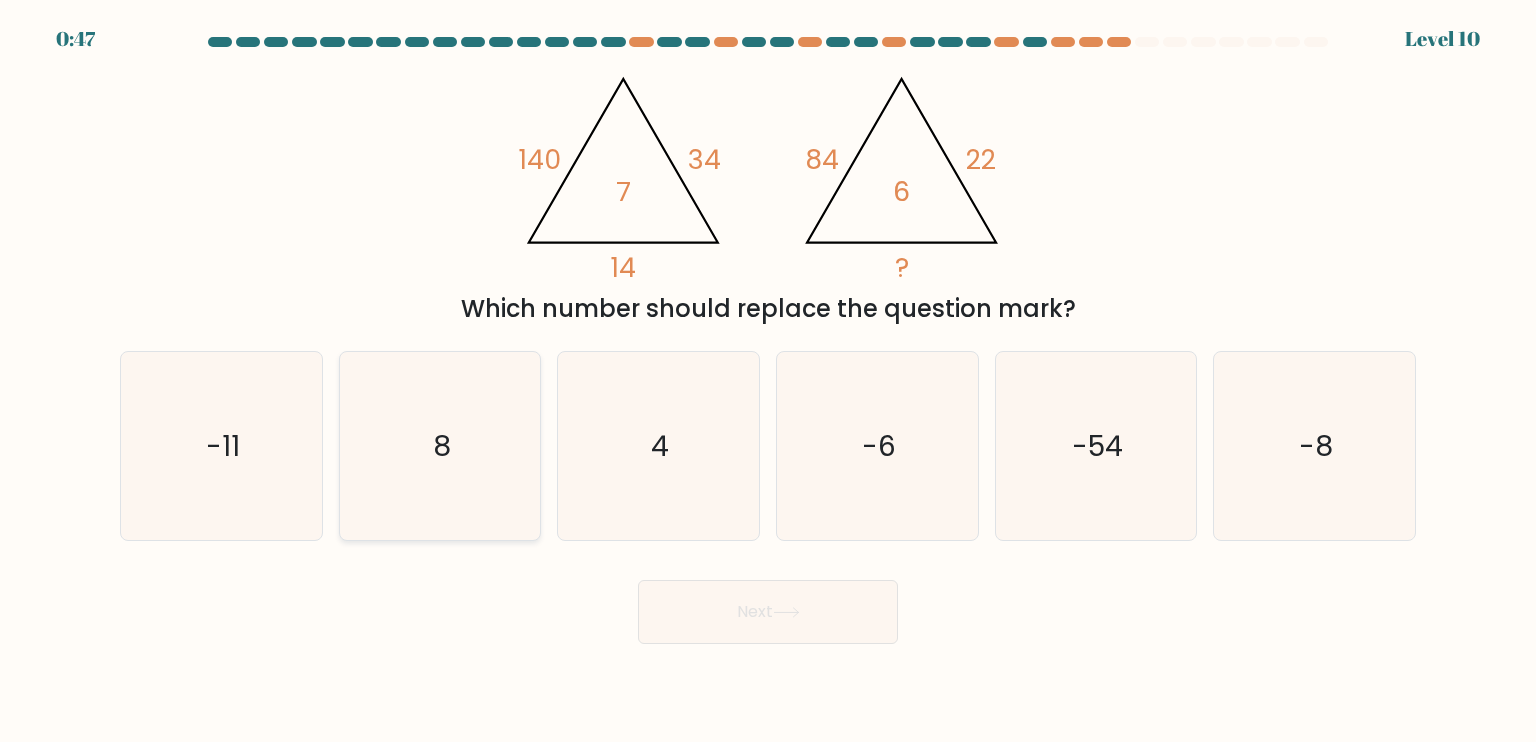 drag, startPoint x: 434, startPoint y: 409, endPoint x: 448, endPoint y: 448, distance: 41.4367 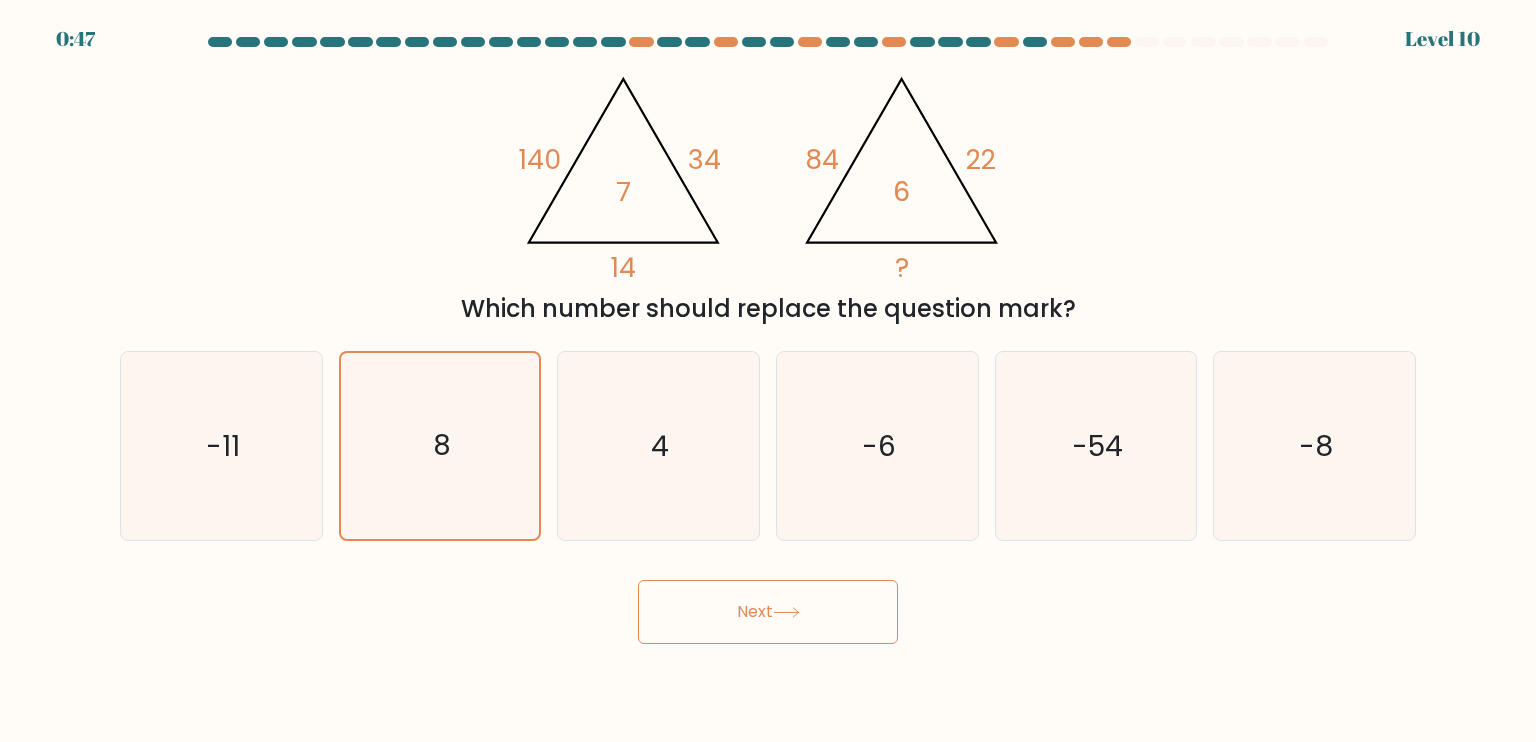 click on "Next" at bounding box center [768, 612] 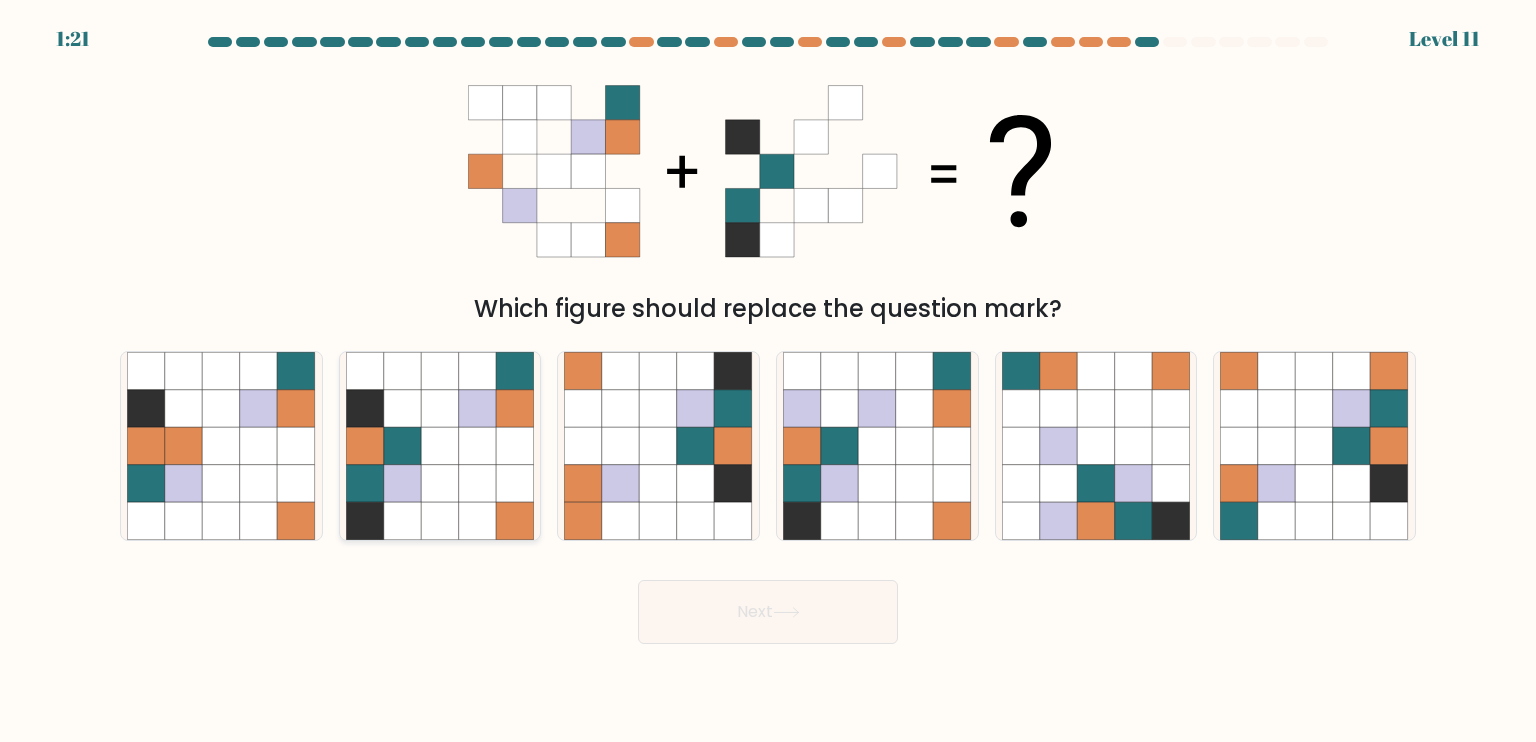 click 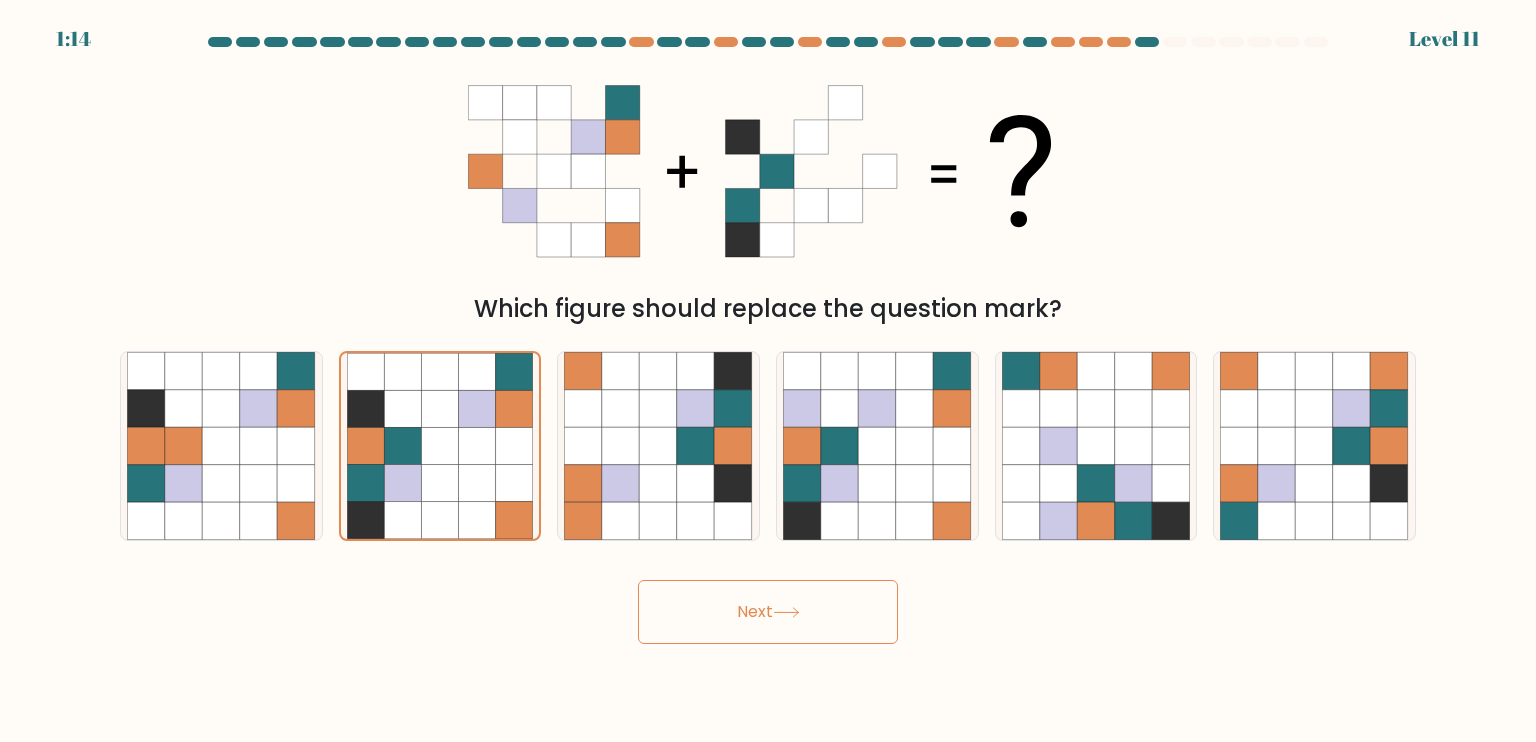 click on "Next" at bounding box center (768, 612) 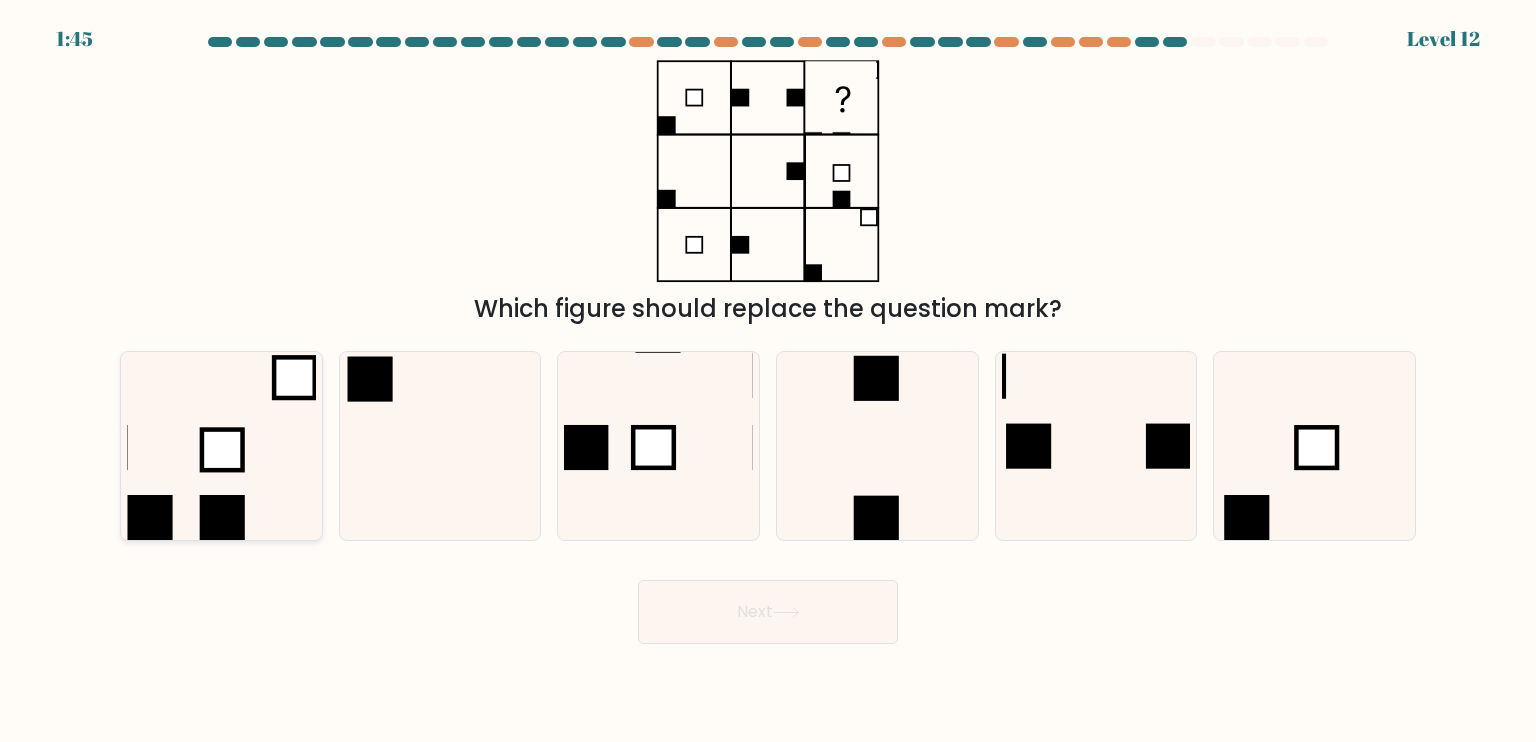 click 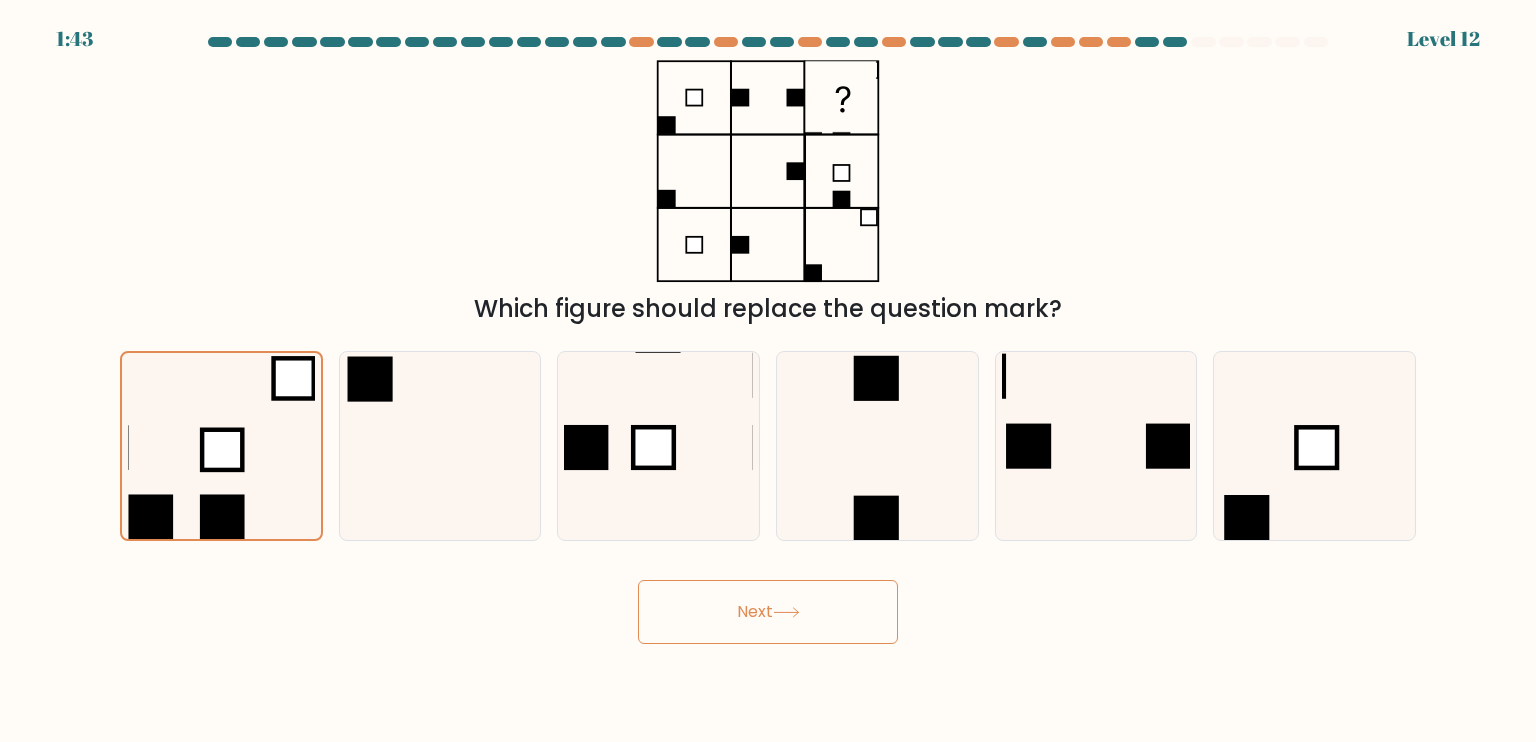 click on "Next" at bounding box center (768, 612) 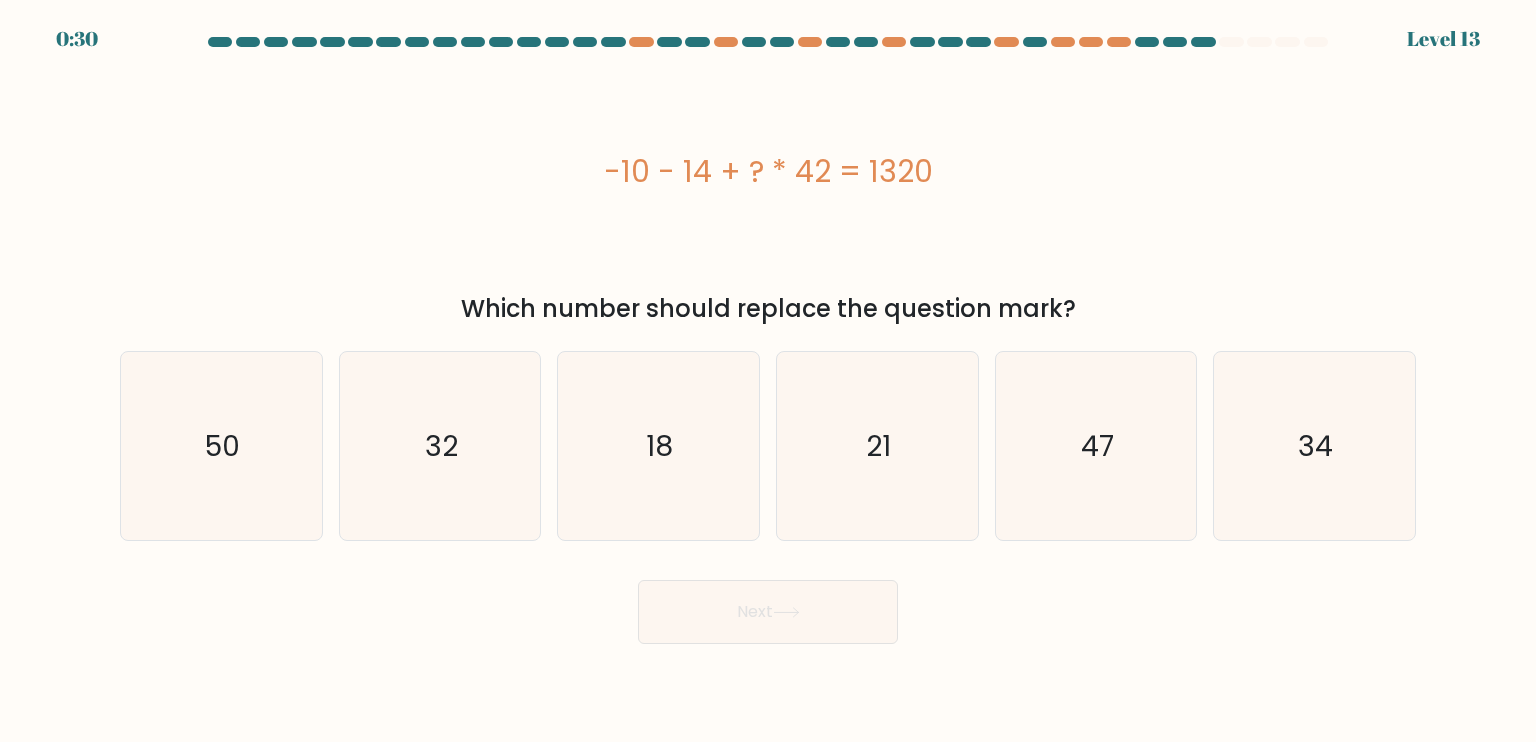 drag, startPoint x: 448, startPoint y: 451, endPoint x: 690, endPoint y: 598, distance: 283.14838 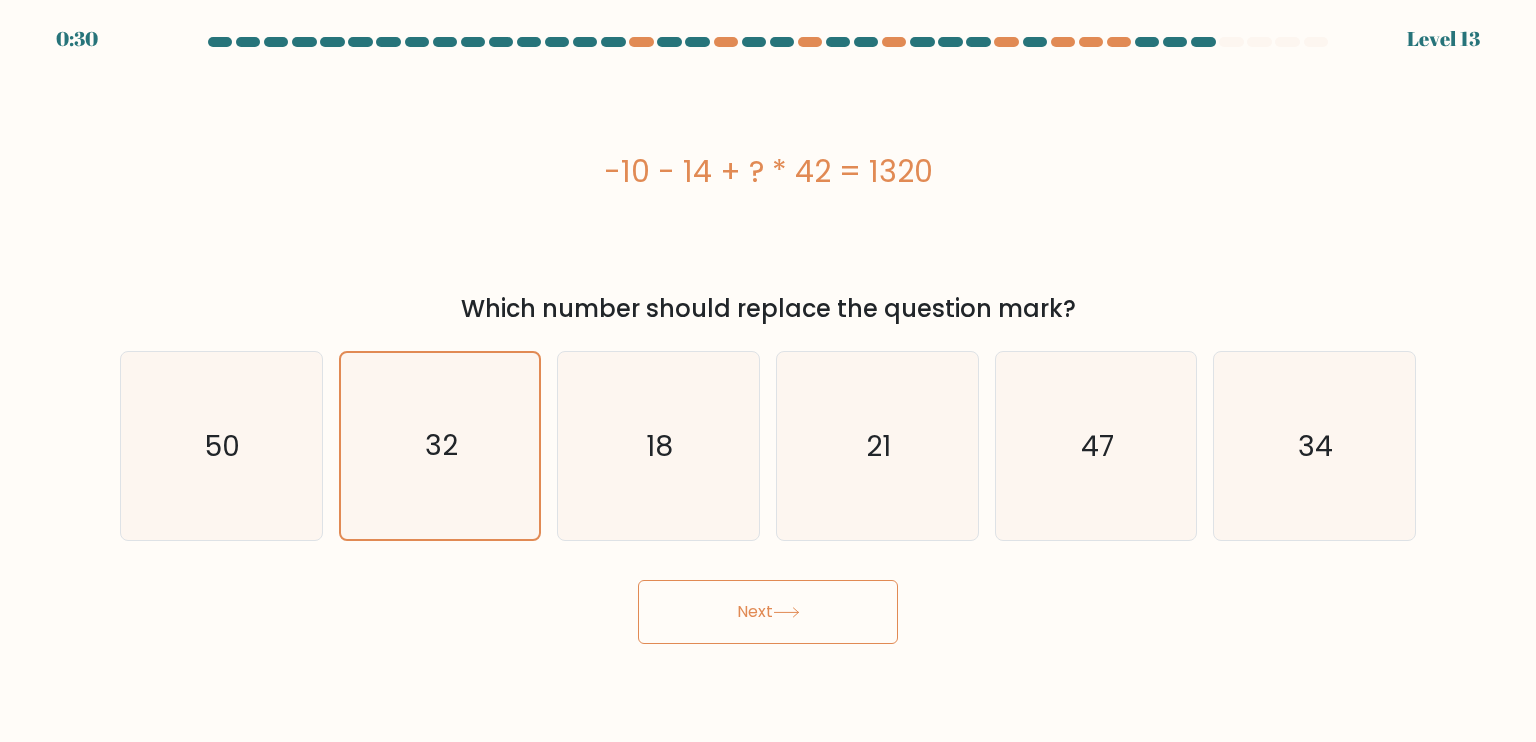 click on "Next" at bounding box center [768, 612] 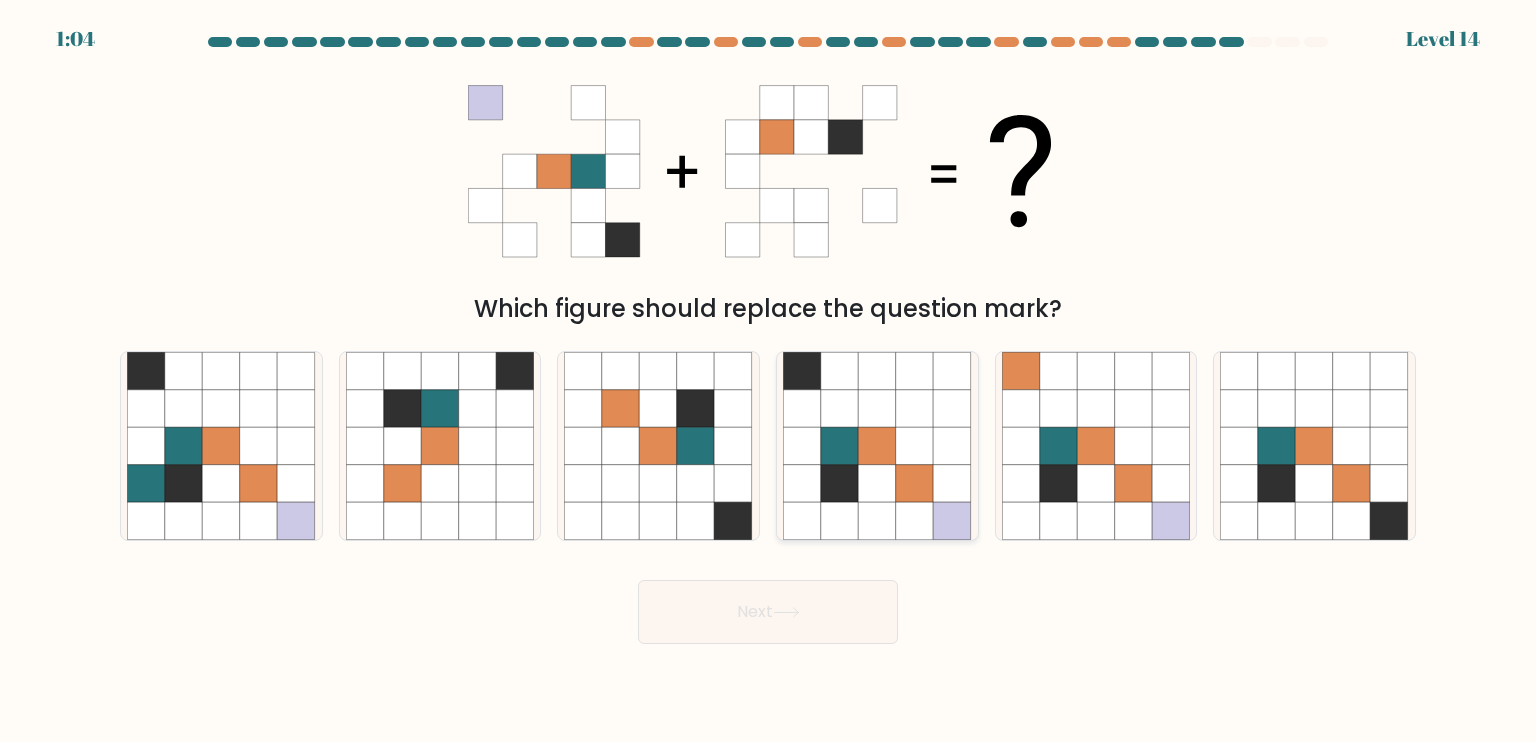 click 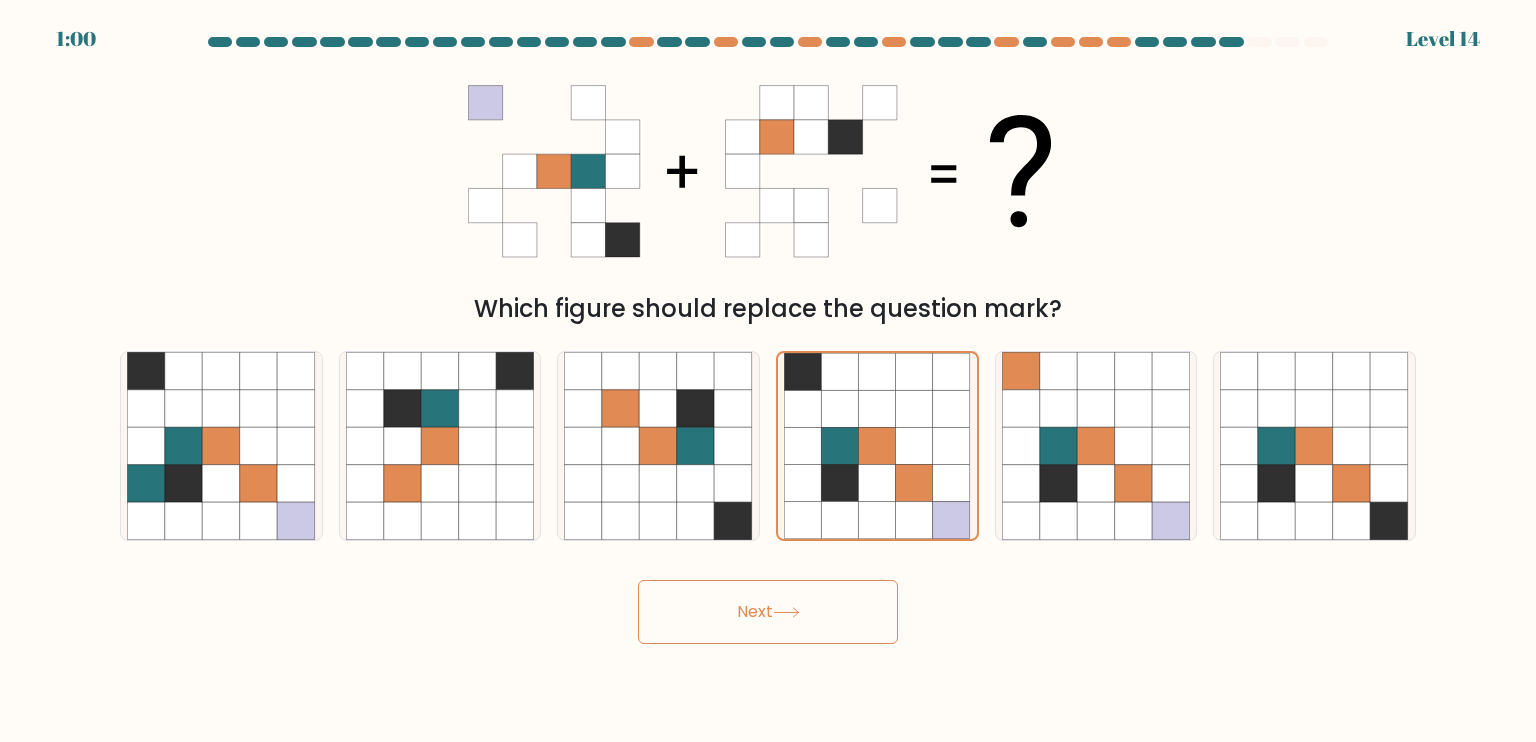 click on "Next" at bounding box center [768, 612] 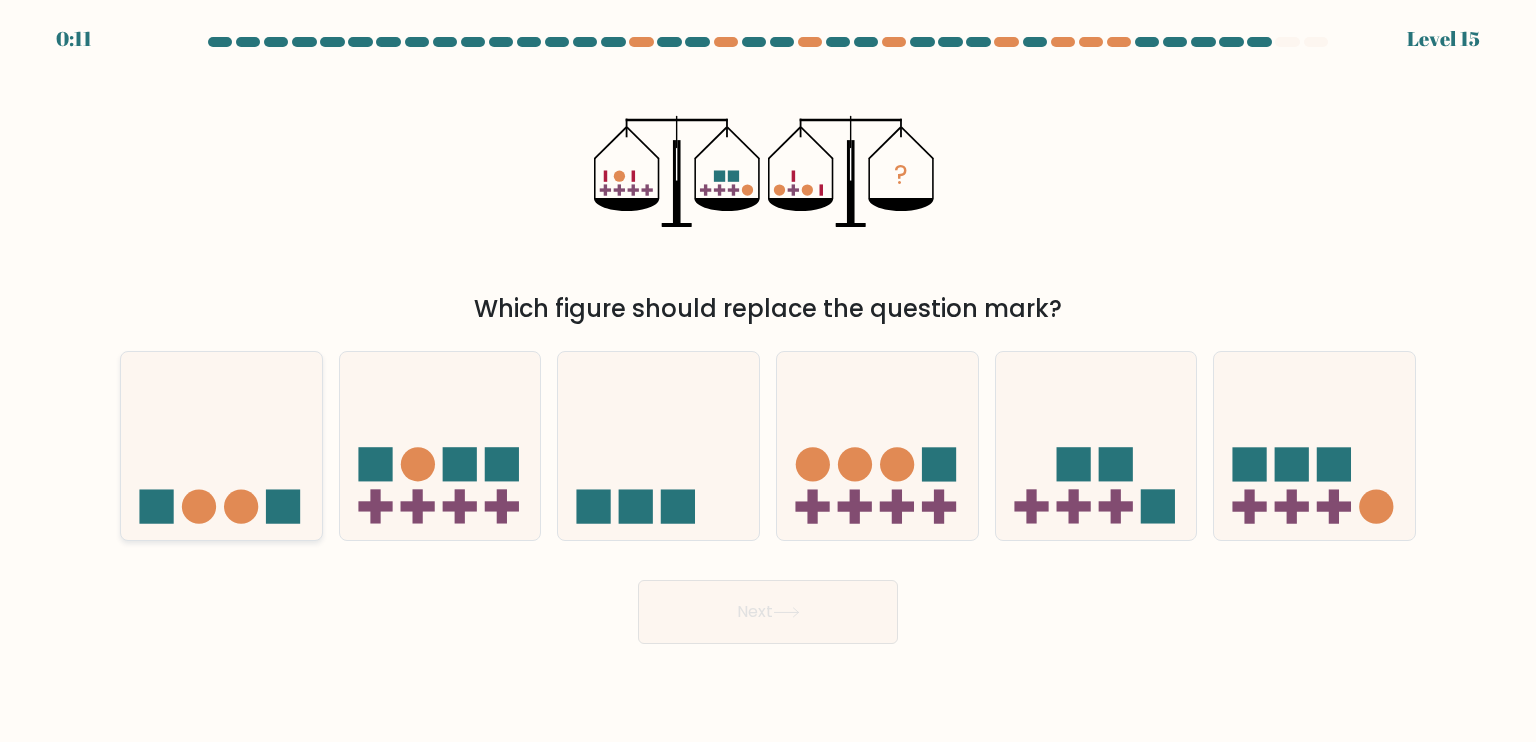 click 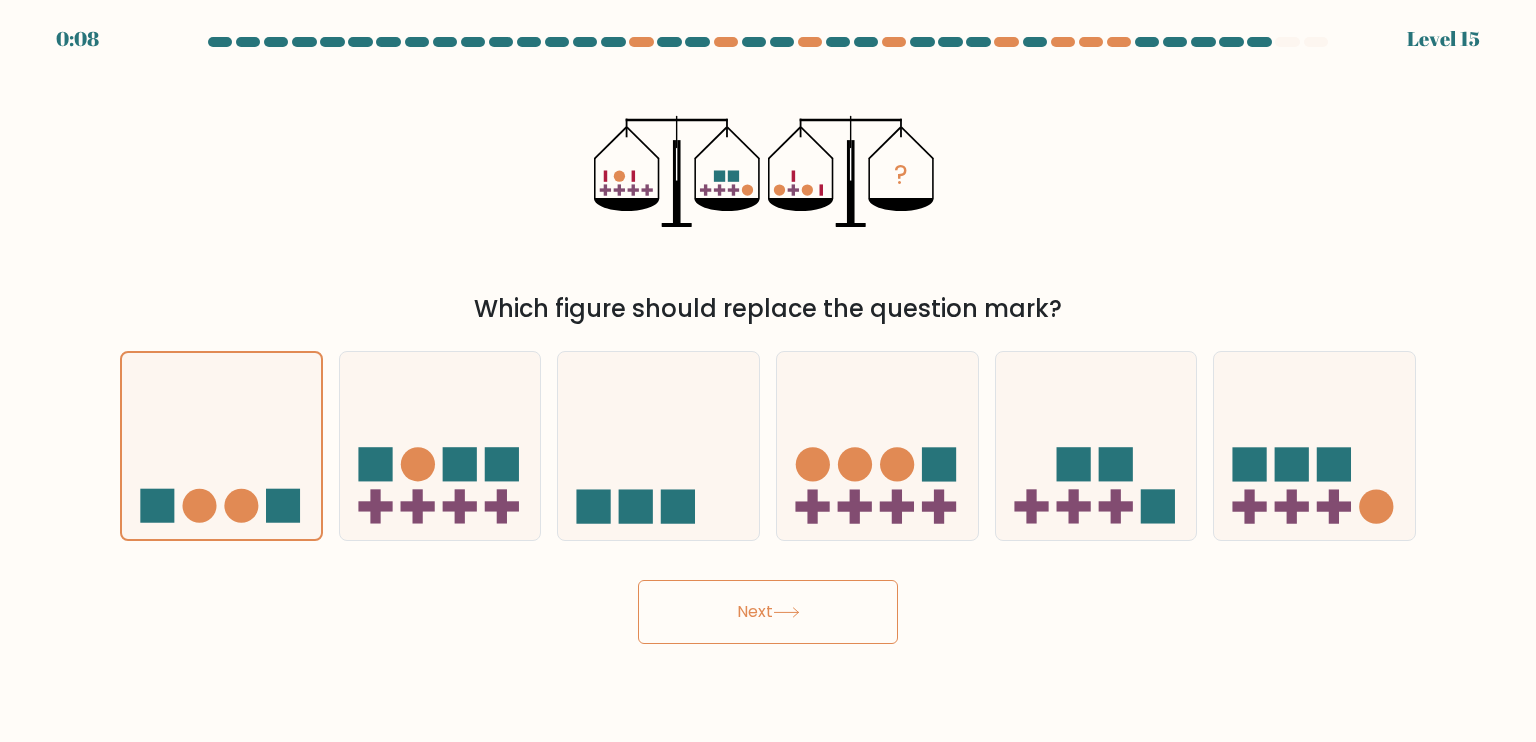 click on "Next" at bounding box center [768, 612] 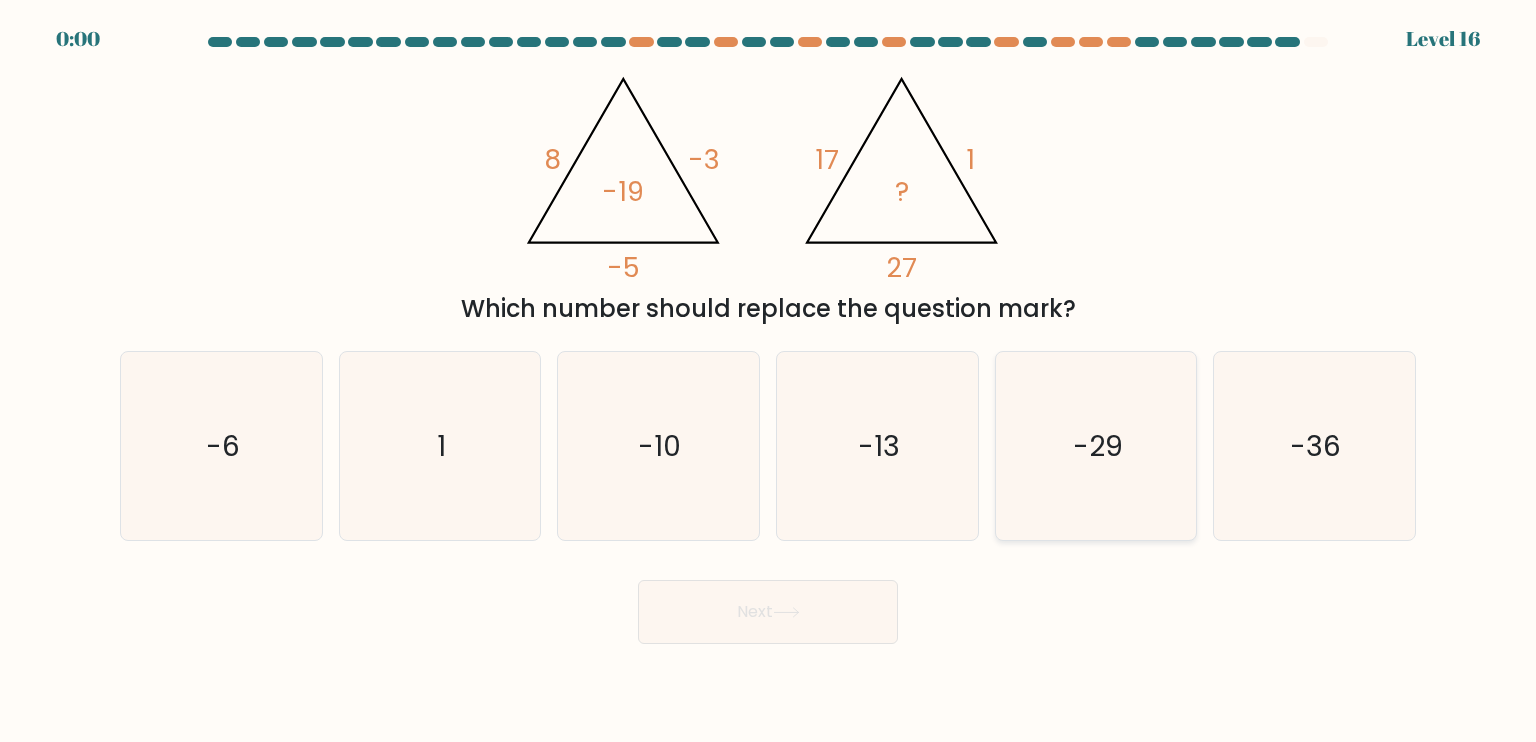 click on "-29" 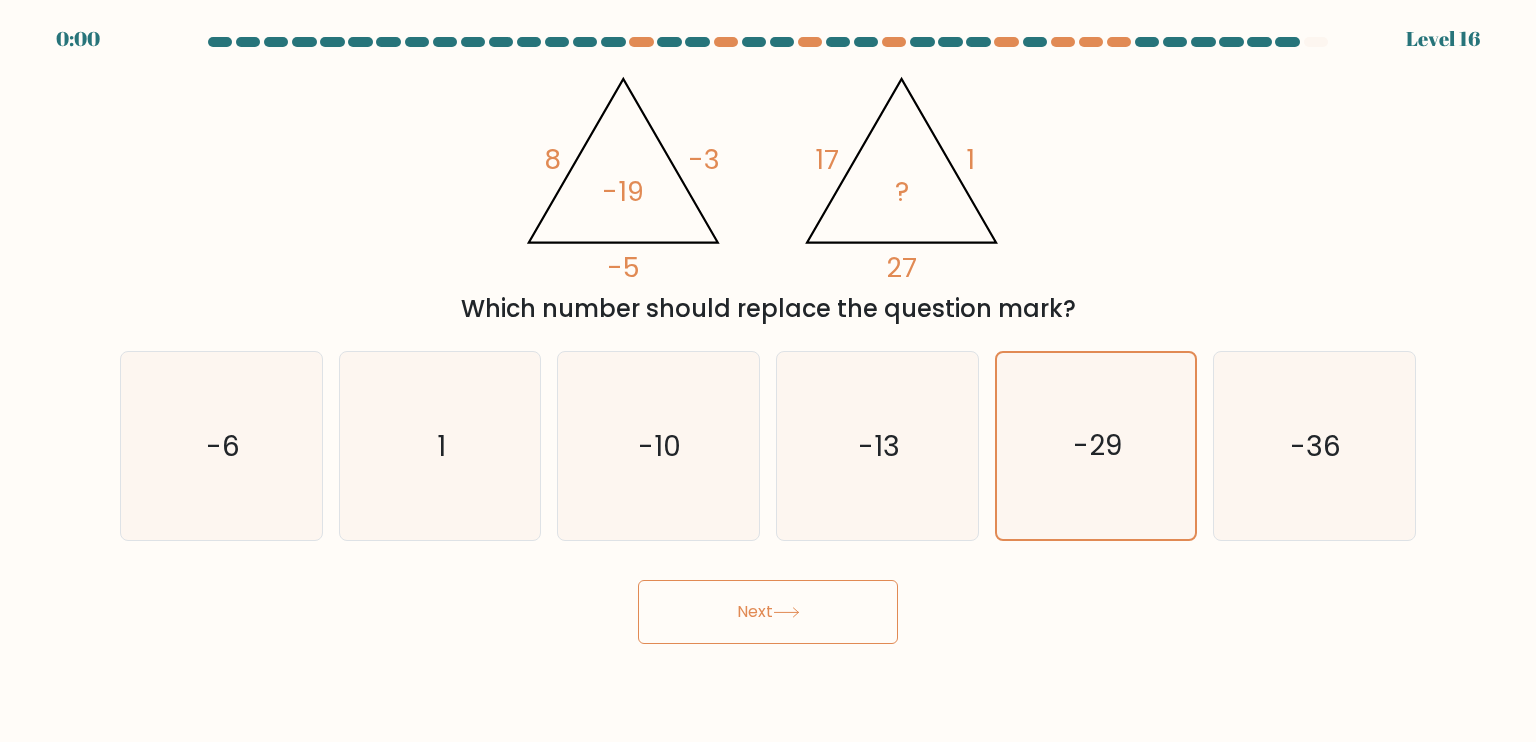 click on "Next" at bounding box center (768, 612) 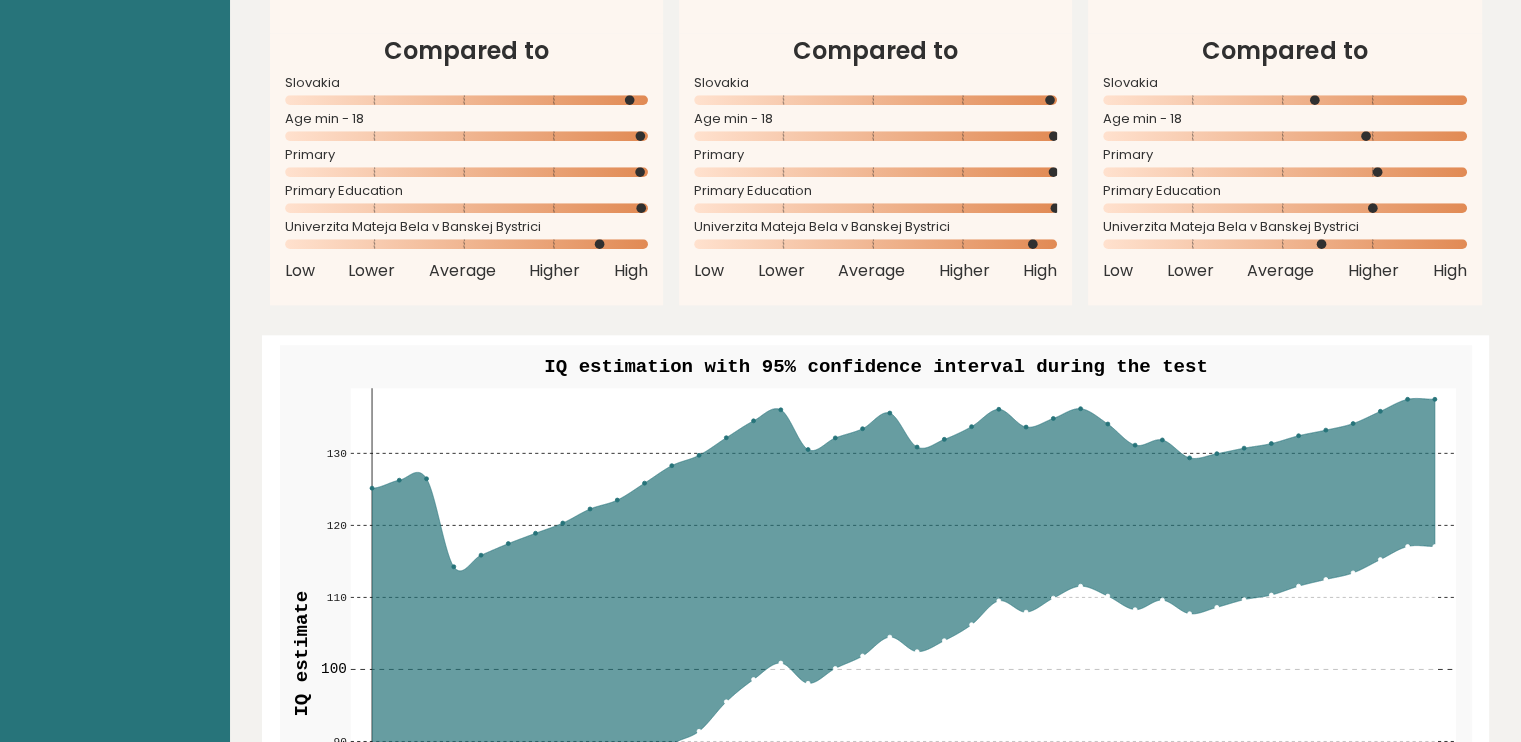 scroll, scrollTop: 2300, scrollLeft: 0, axis: vertical 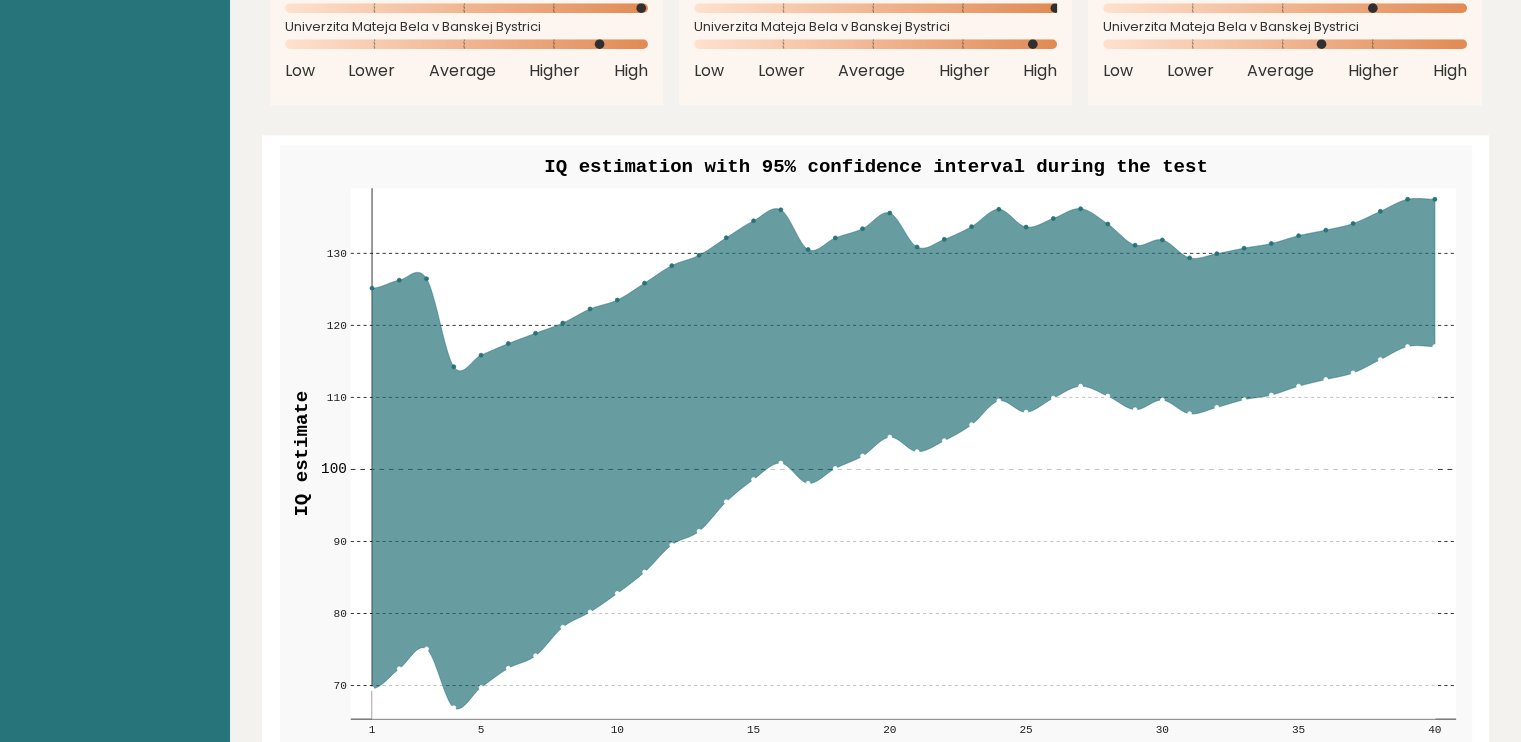 drag, startPoint x: 683, startPoint y: 392, endPoint x: 1070, endPoint y: 291, distance: 399.9625 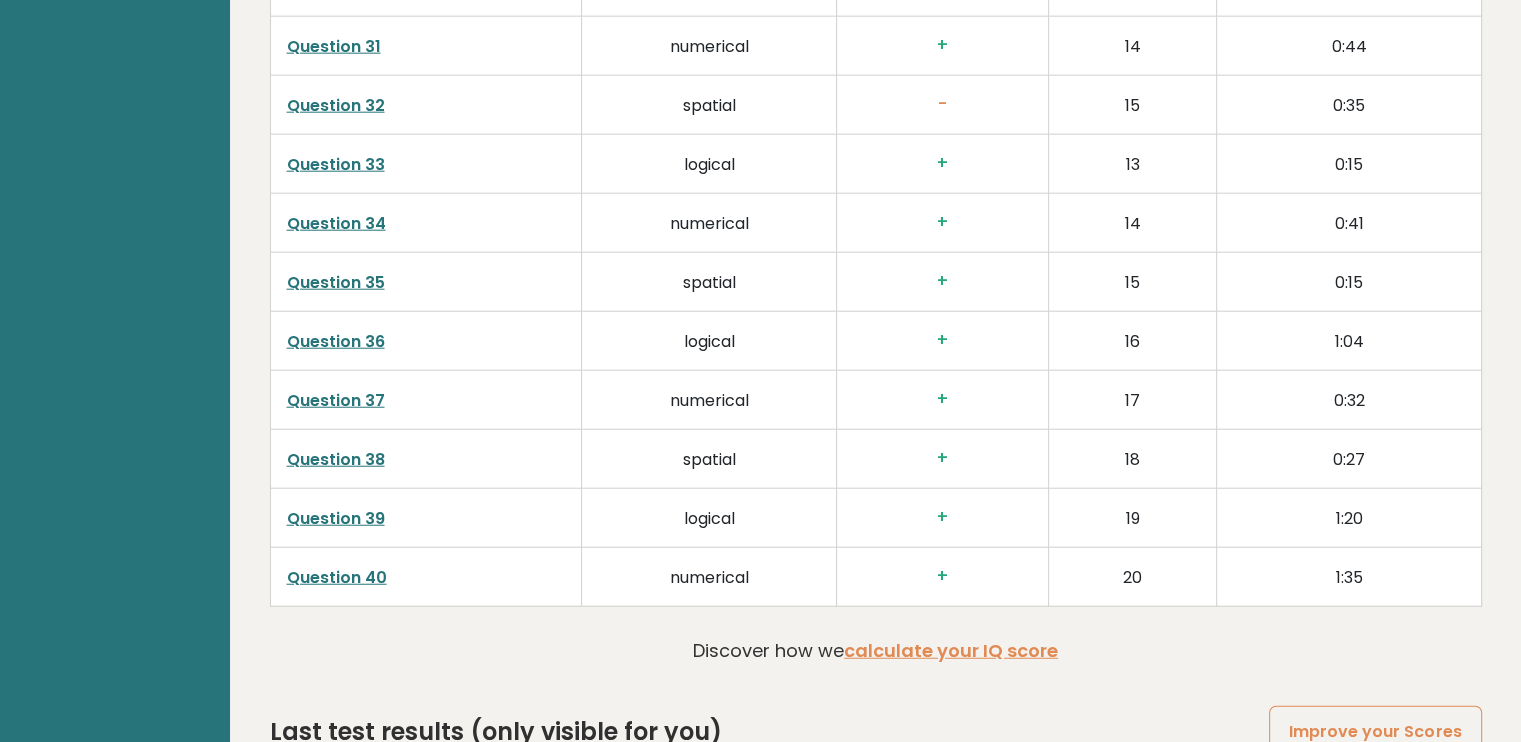 scroll, scrollTop: 5400, scrollLeft: 0, axis: vertical 